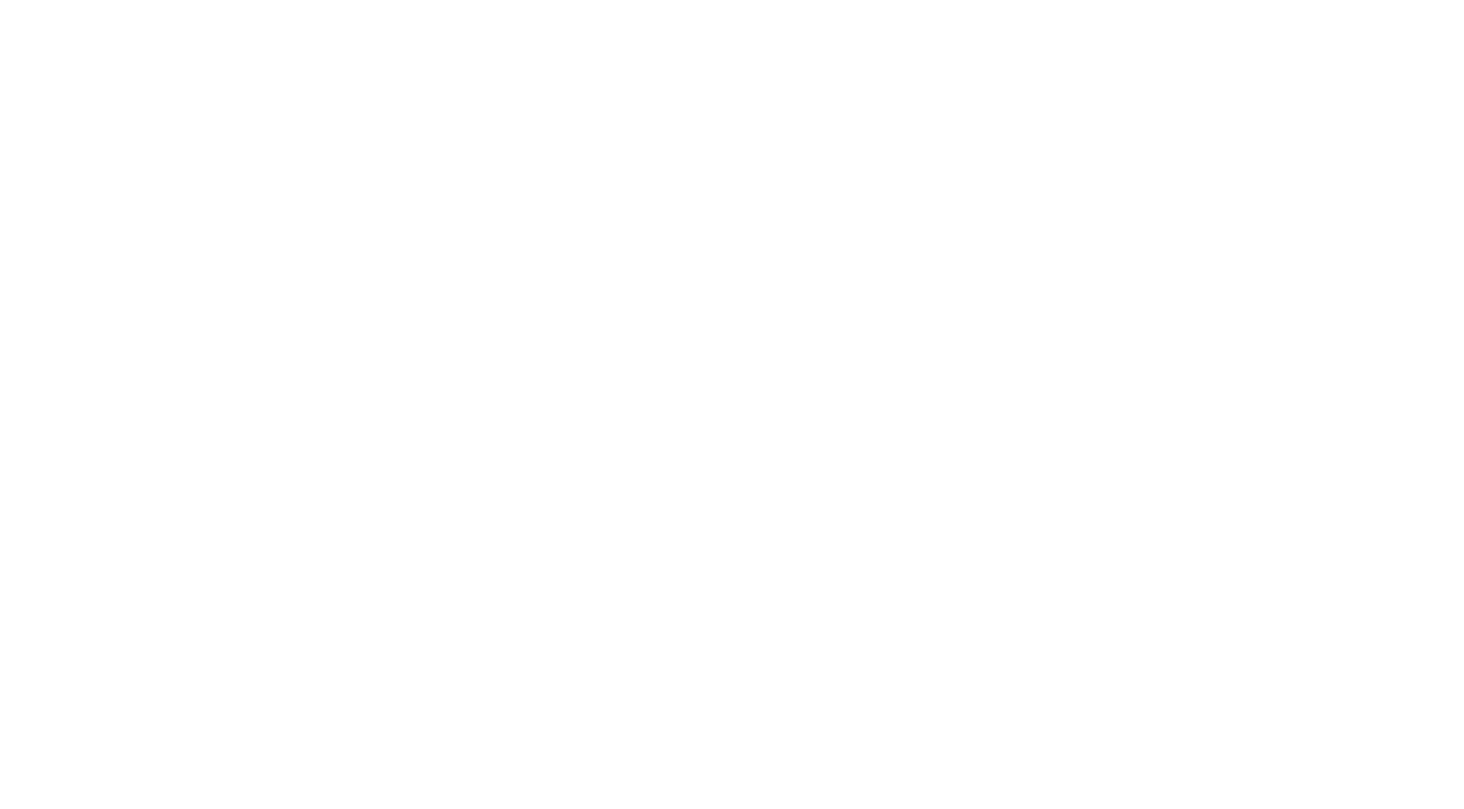 scroll, scrollTop: 0, scrollLeft: 0, axis: both 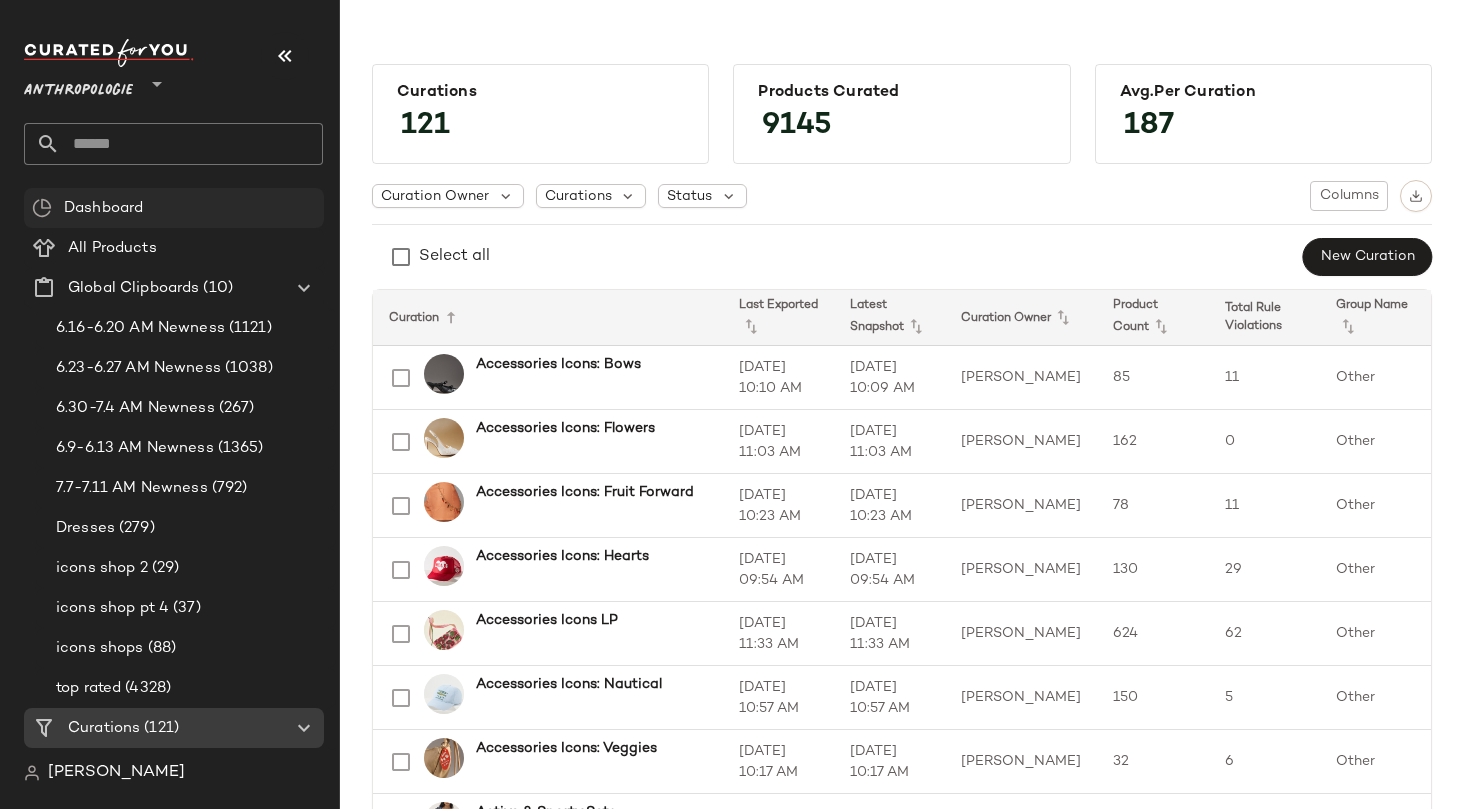 click on "Dashboard" at bounding box center [103, 208] 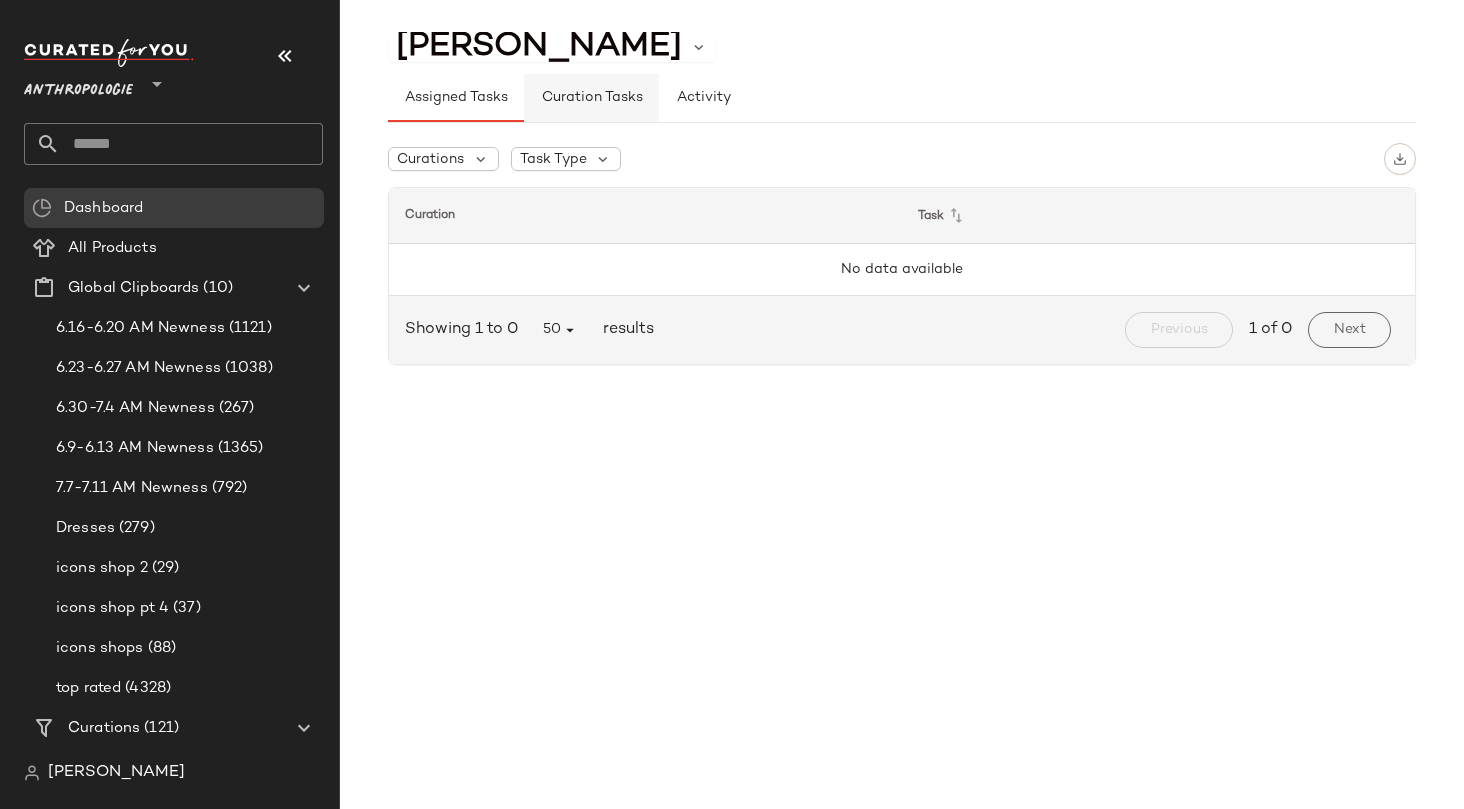 click on "Curation Tasks" 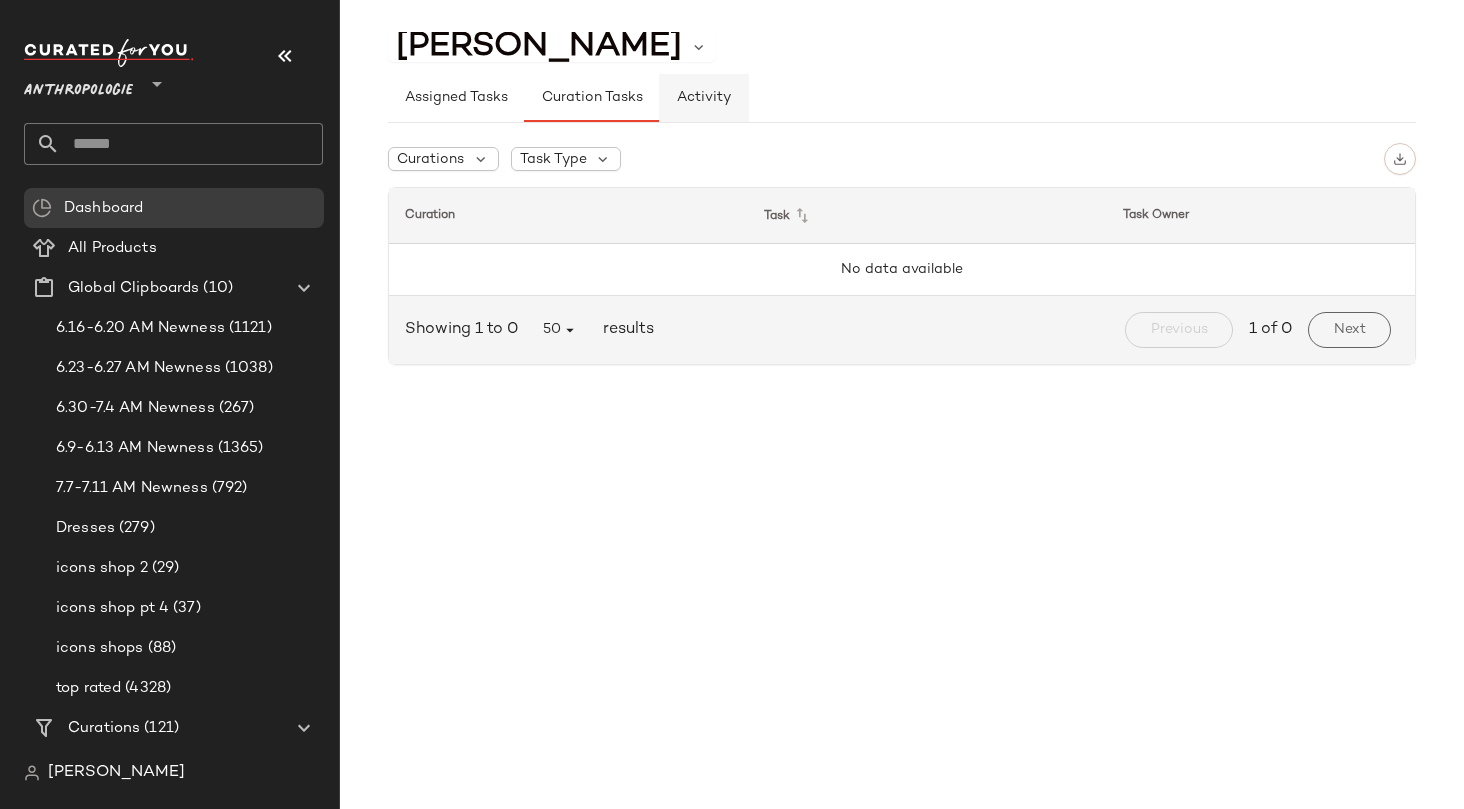 click on "Activity" 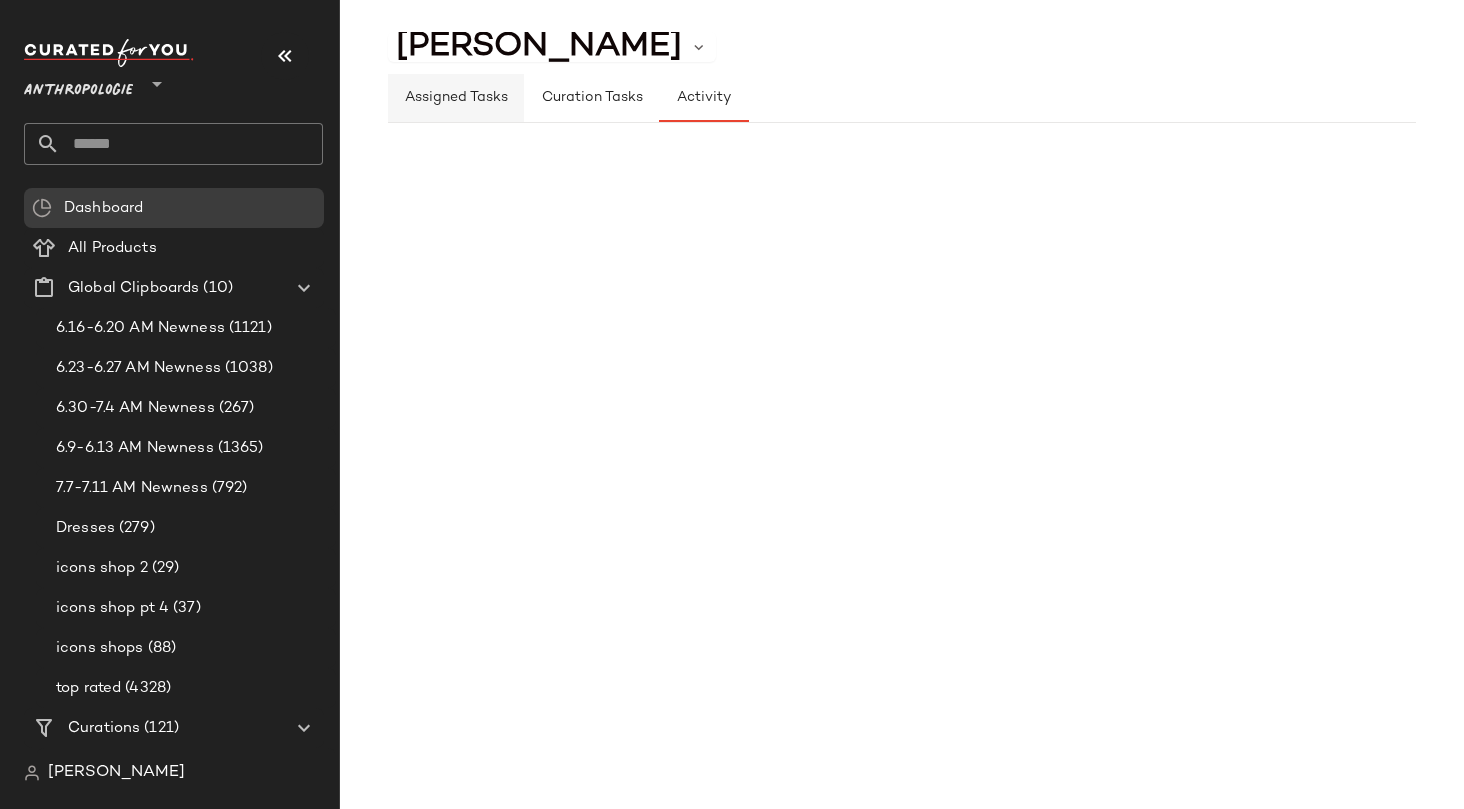 click on "Assigned Tasks" 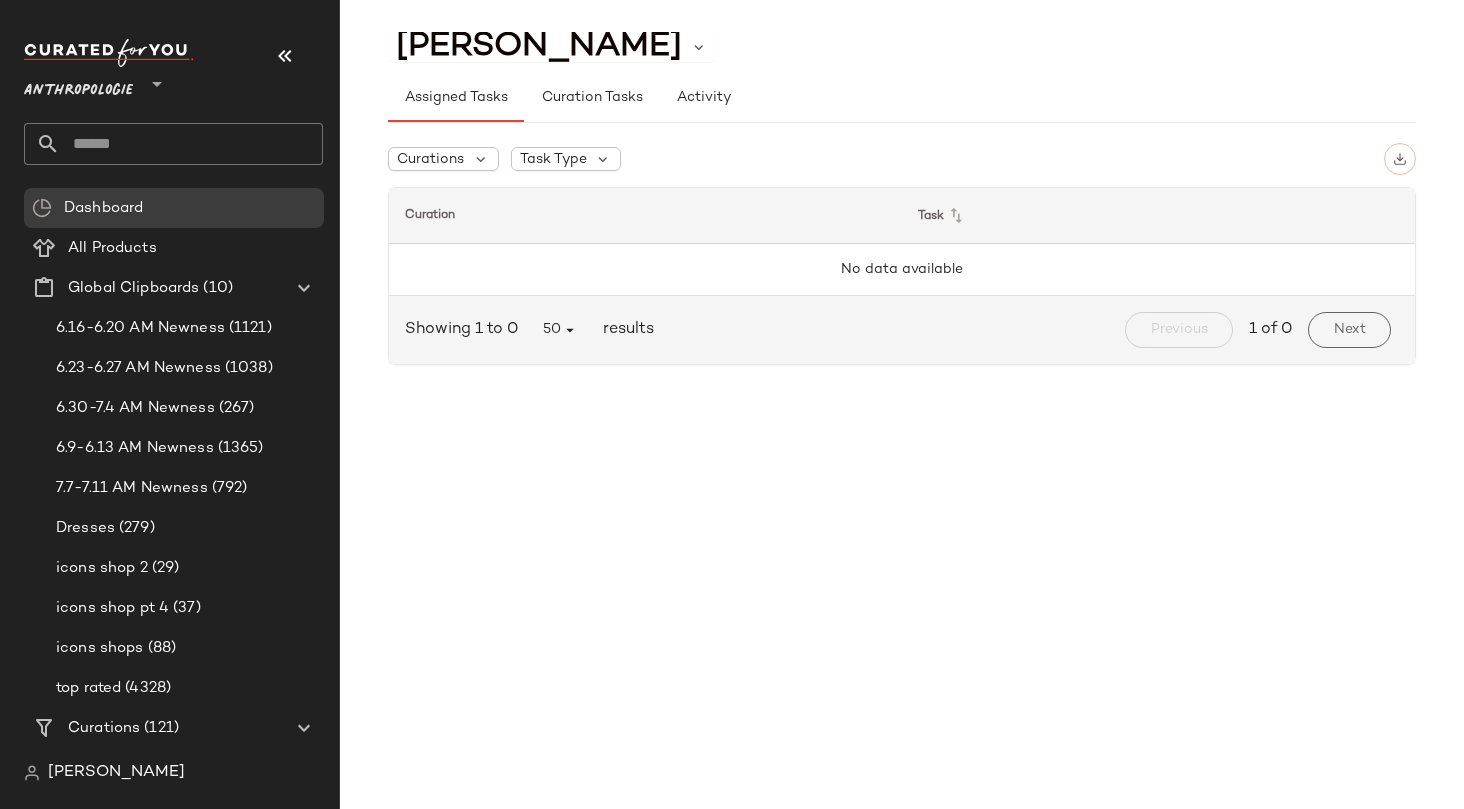 click 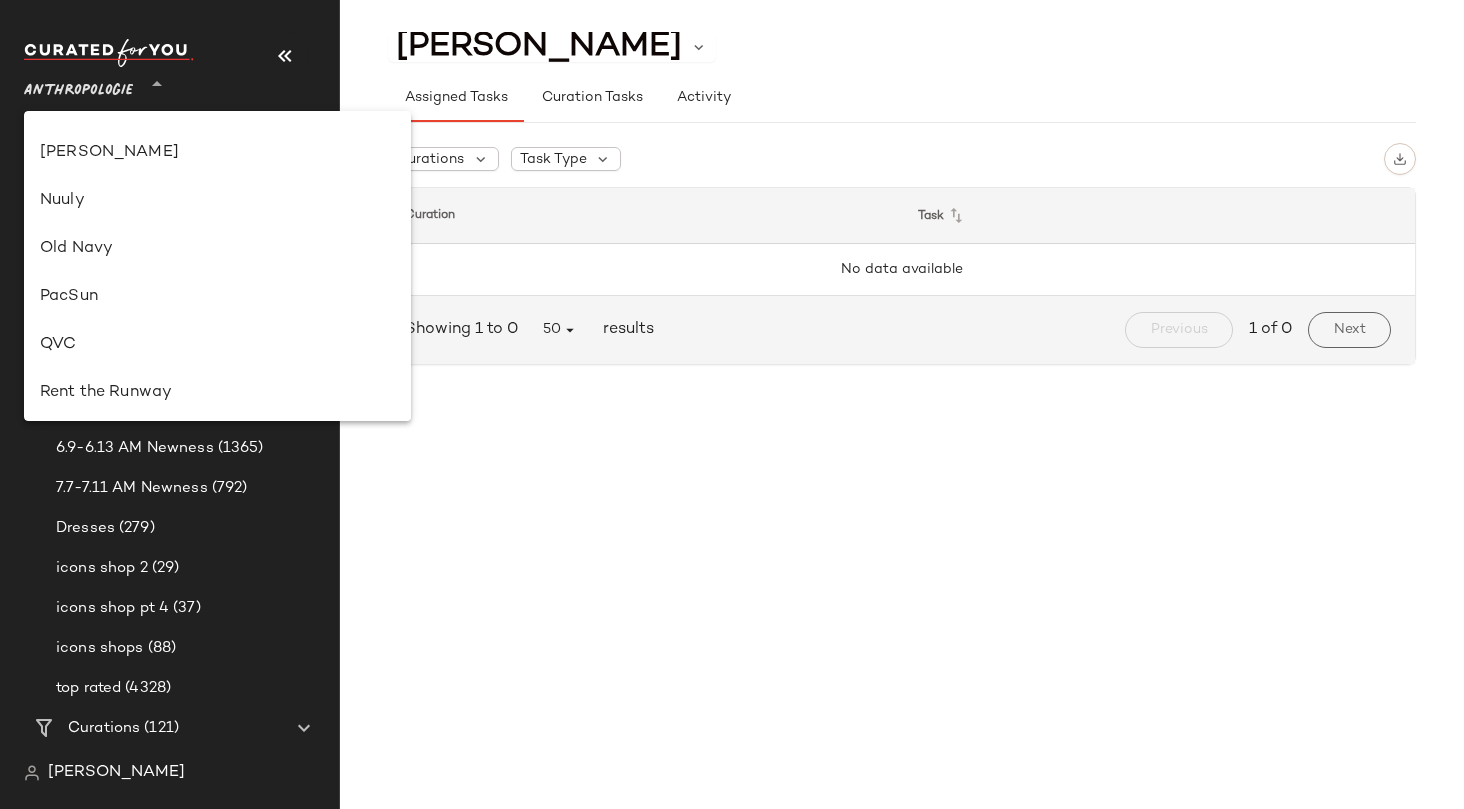 scroll, scrollTop: 723, scrollLeft: 0, axis: vertical 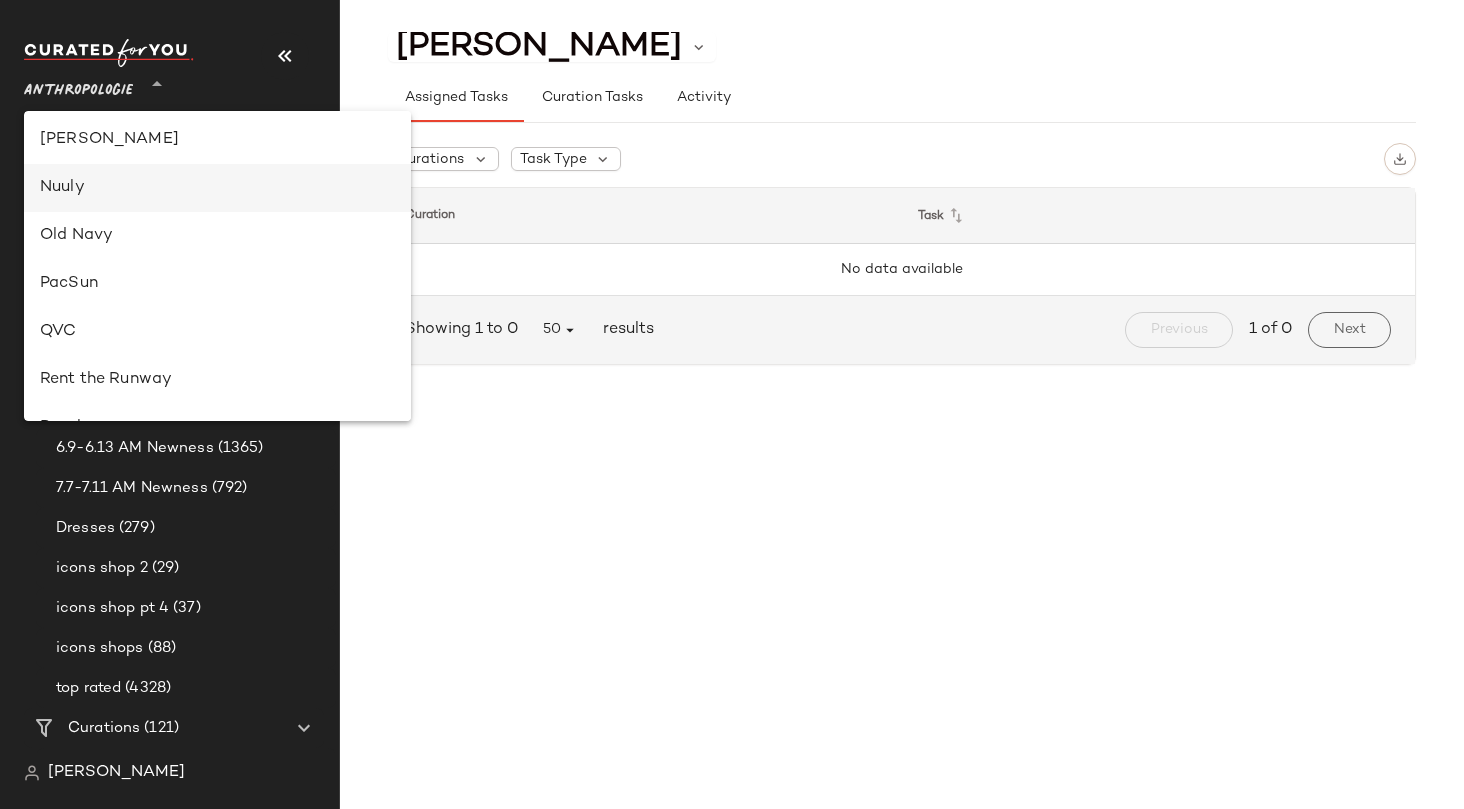 click on "Nuuly" at bounding box center [217, 188] 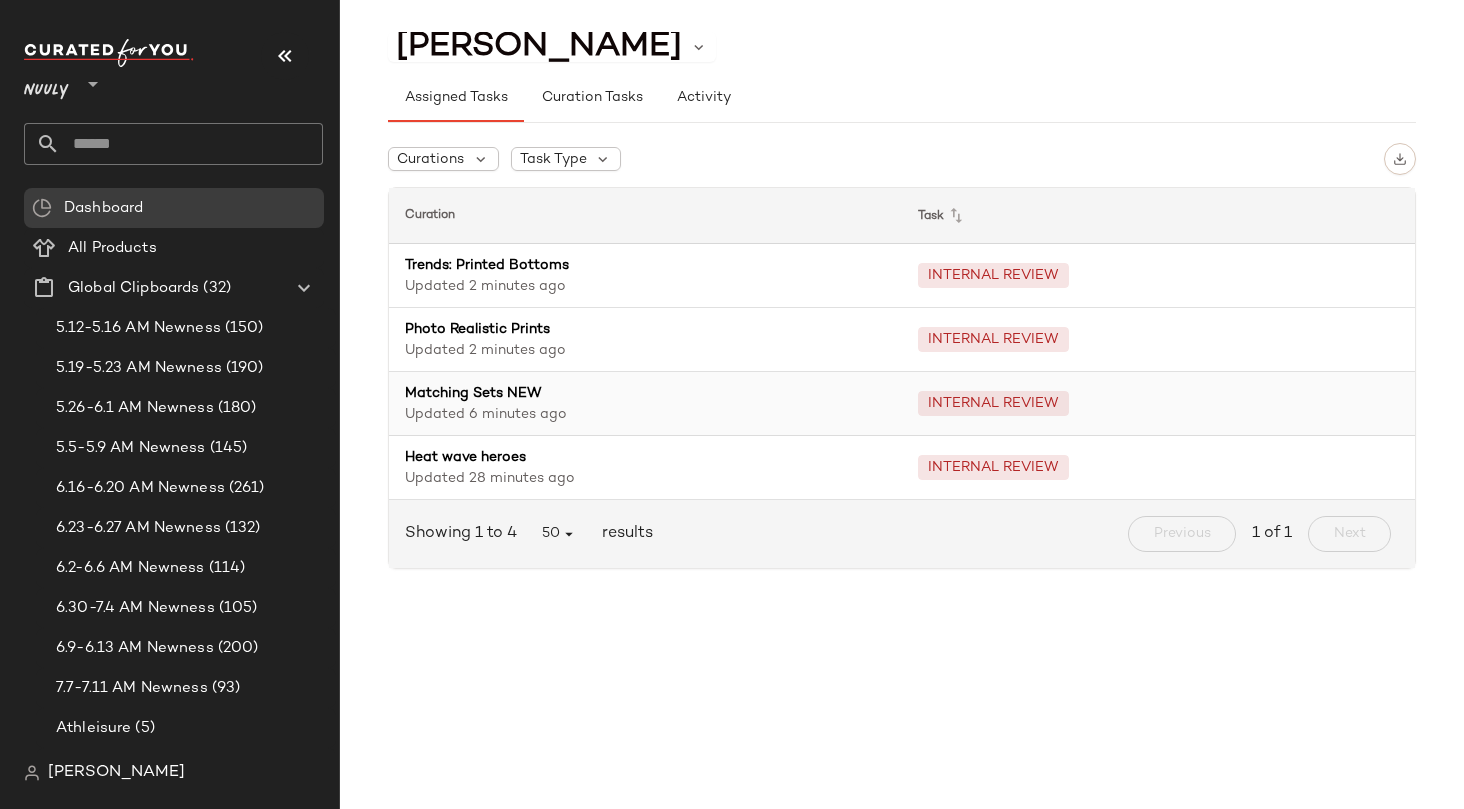 click on "Updated 6 minutes ago" at bounding box center [645, 414] 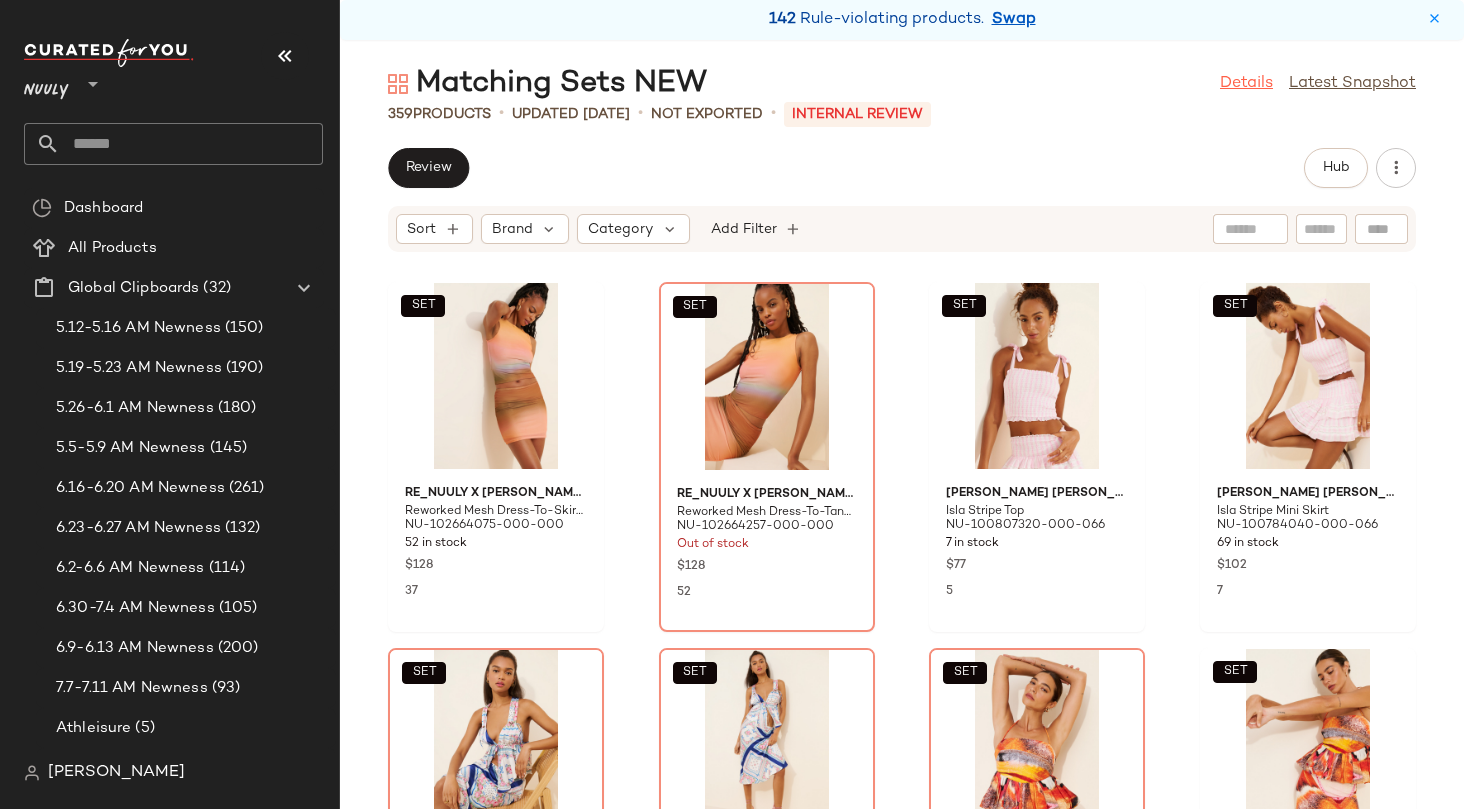 click on "Details" at bounding box center (1246, 84) 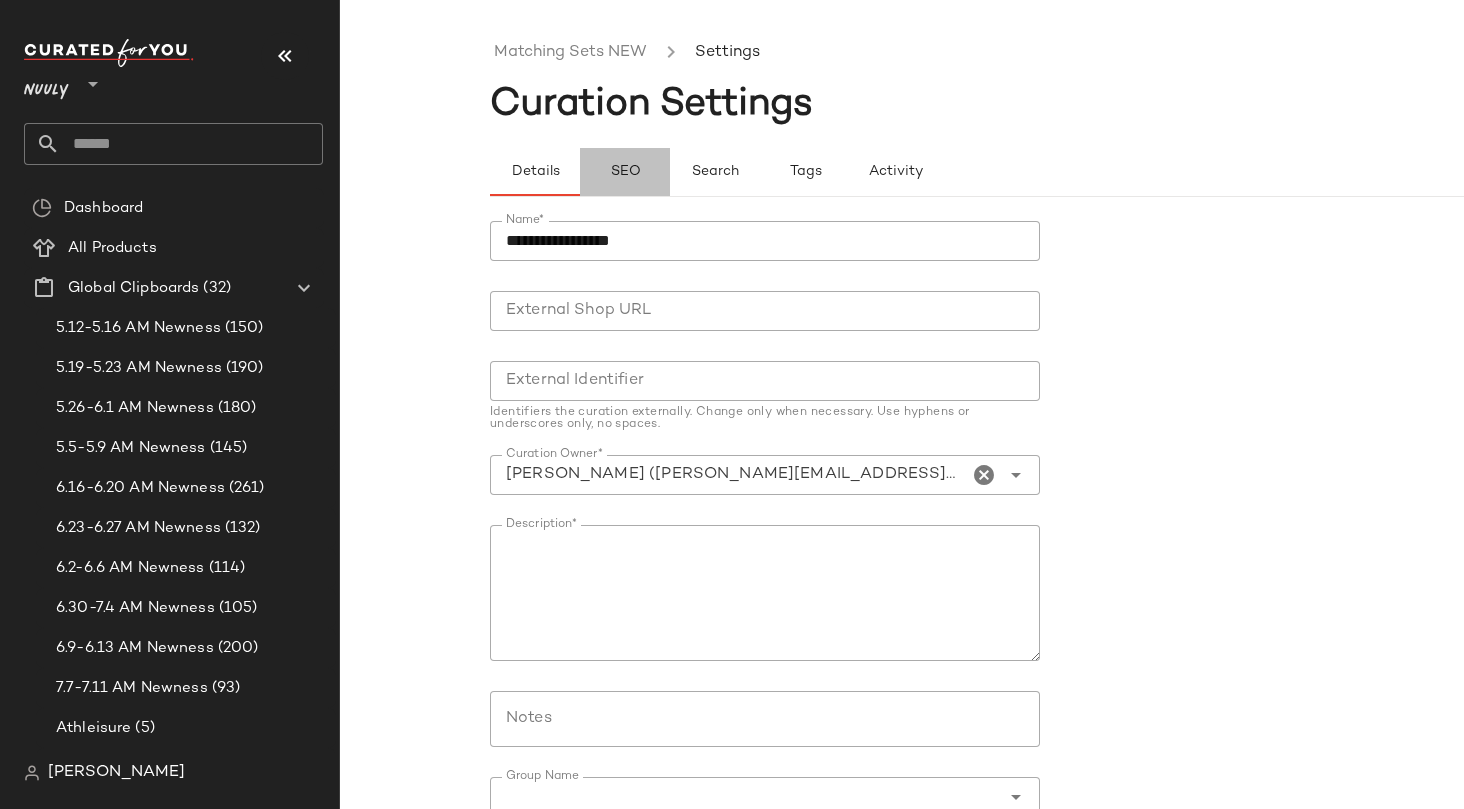 click on "SEO" 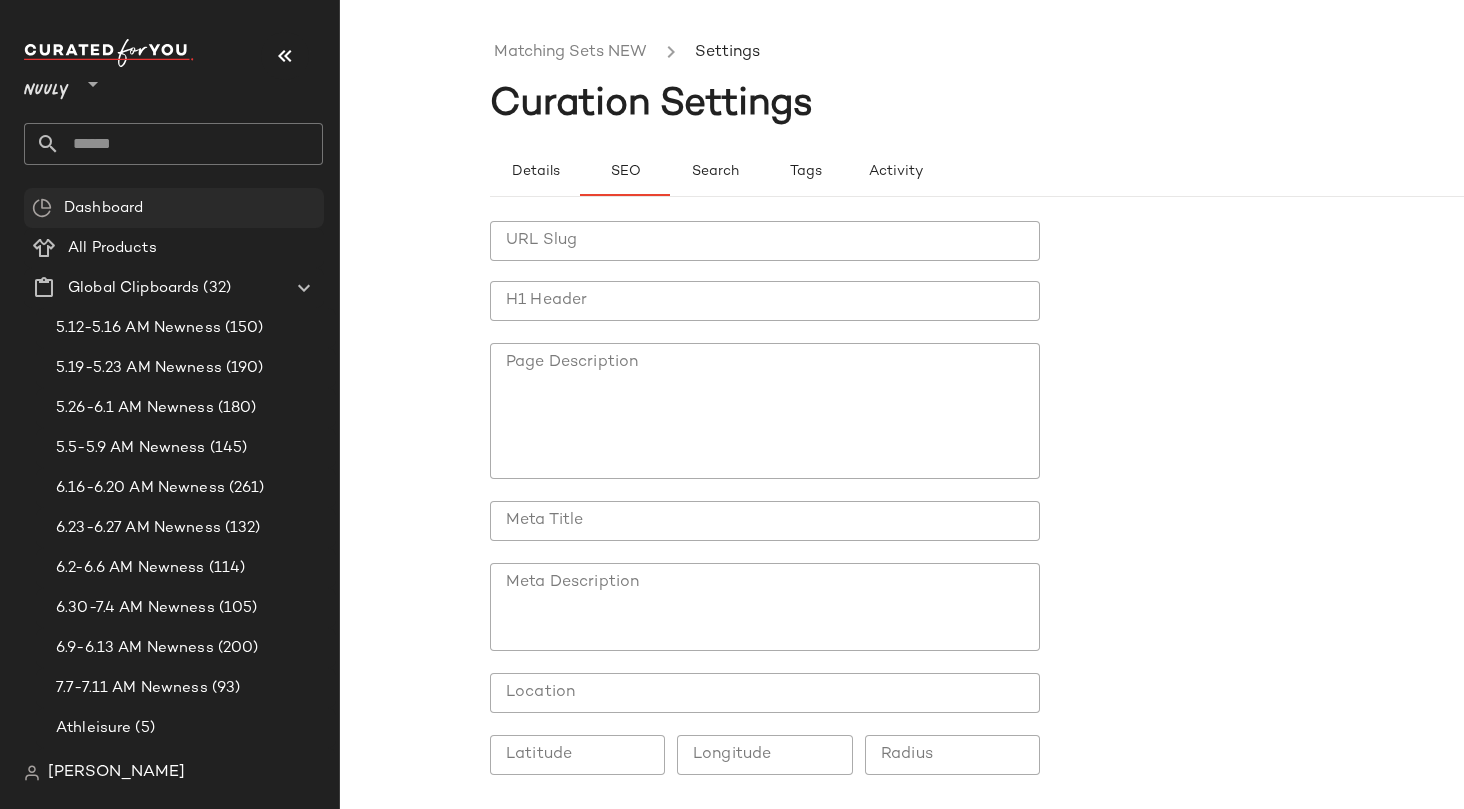 click on "Dashboard" at bounding box center [103, 208] 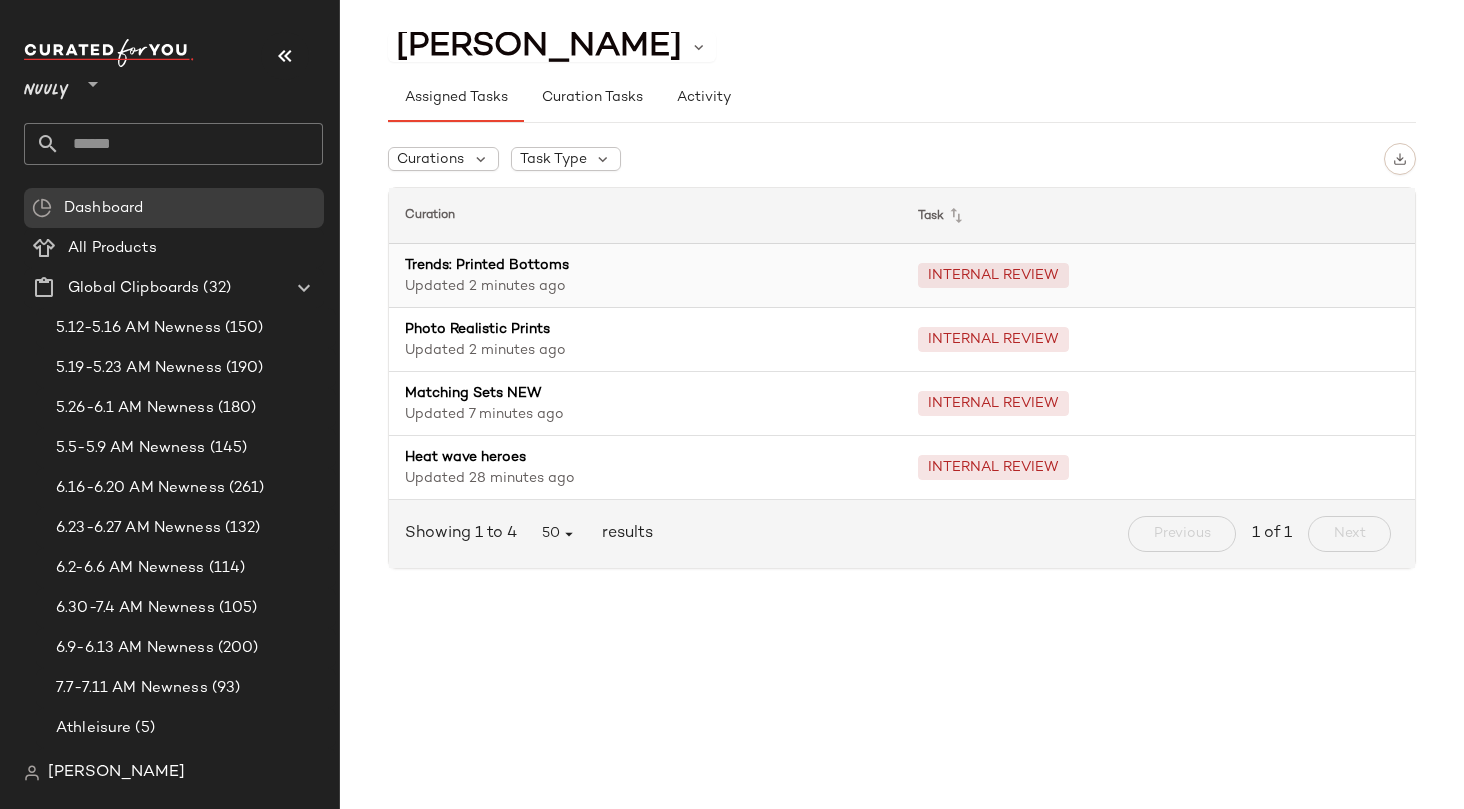 click on "Updated 2 minutes ago" at bounding box center [645, 286] 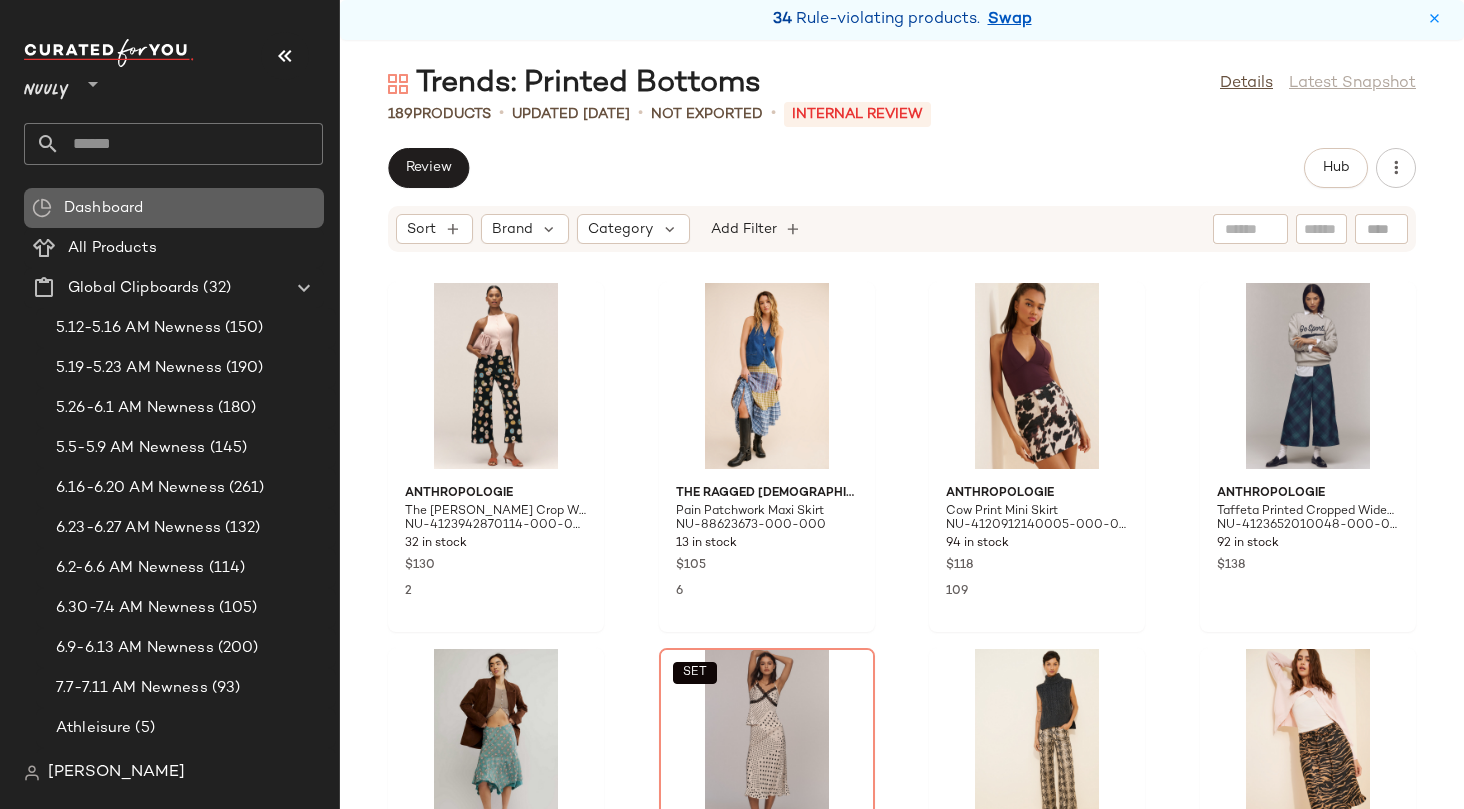 click on "Dashboard" 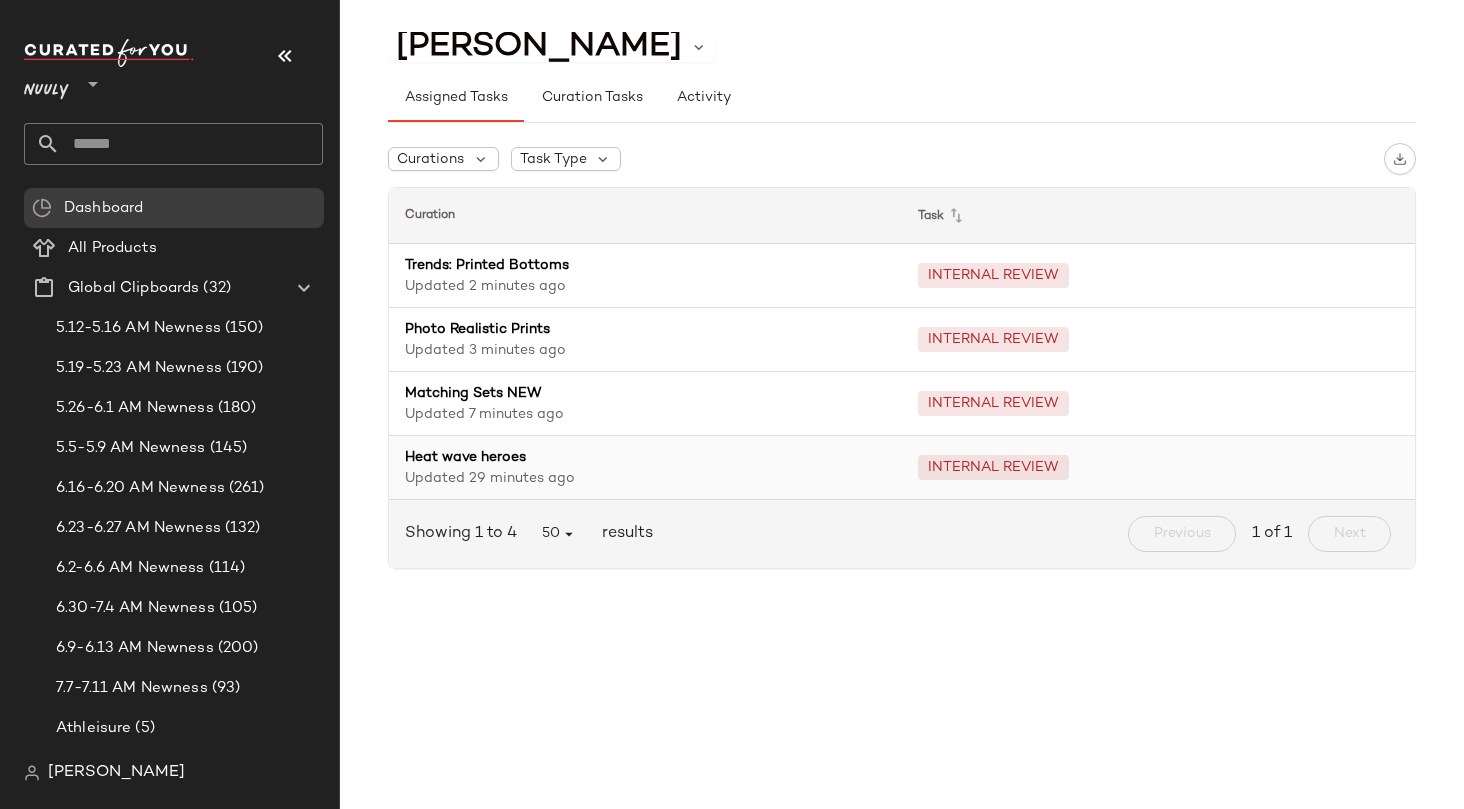 click on "Updated 29 minutes ago" at bounding box center [645, 478] 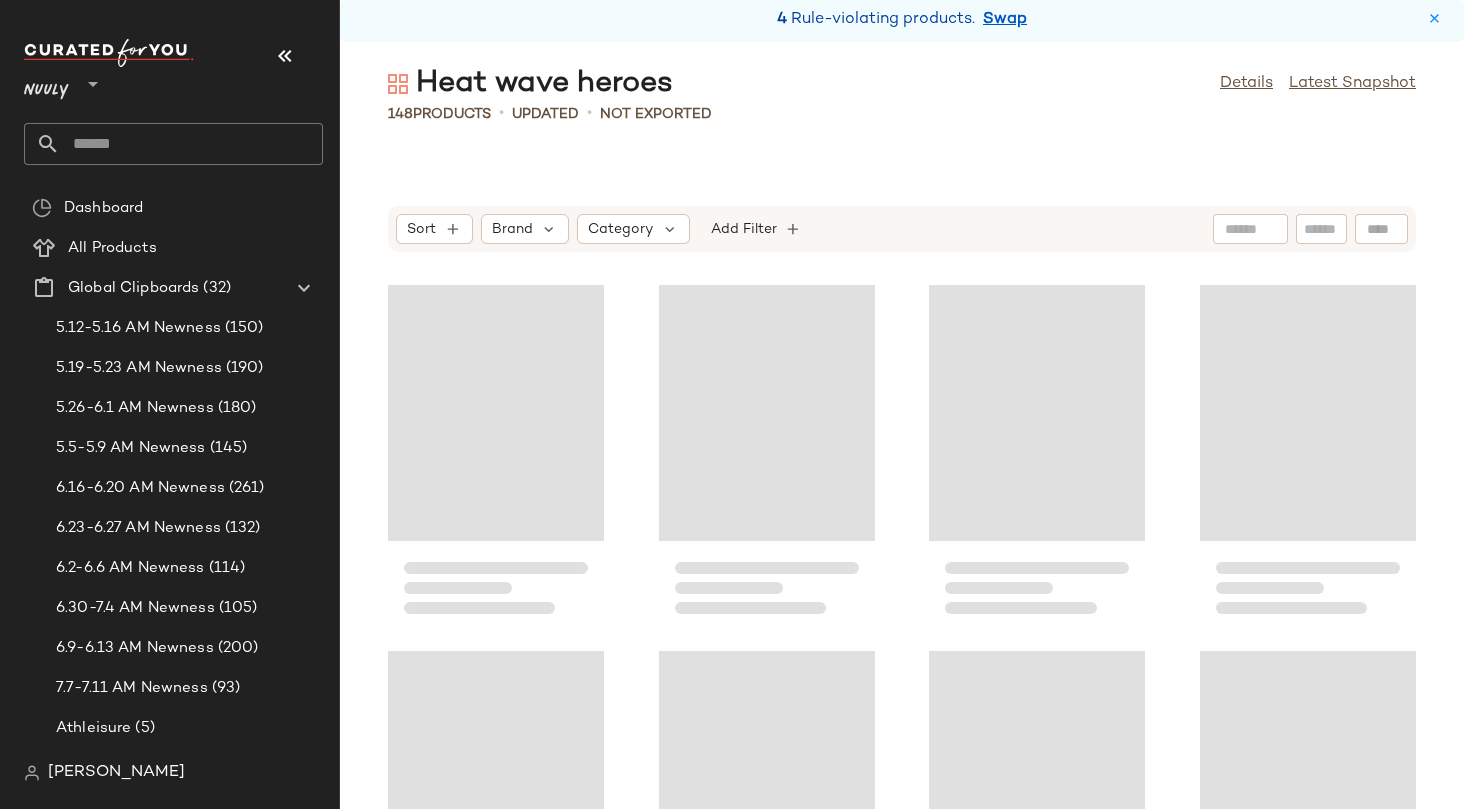 click on "Heat wave heroes  Details   Latest Snapshot" 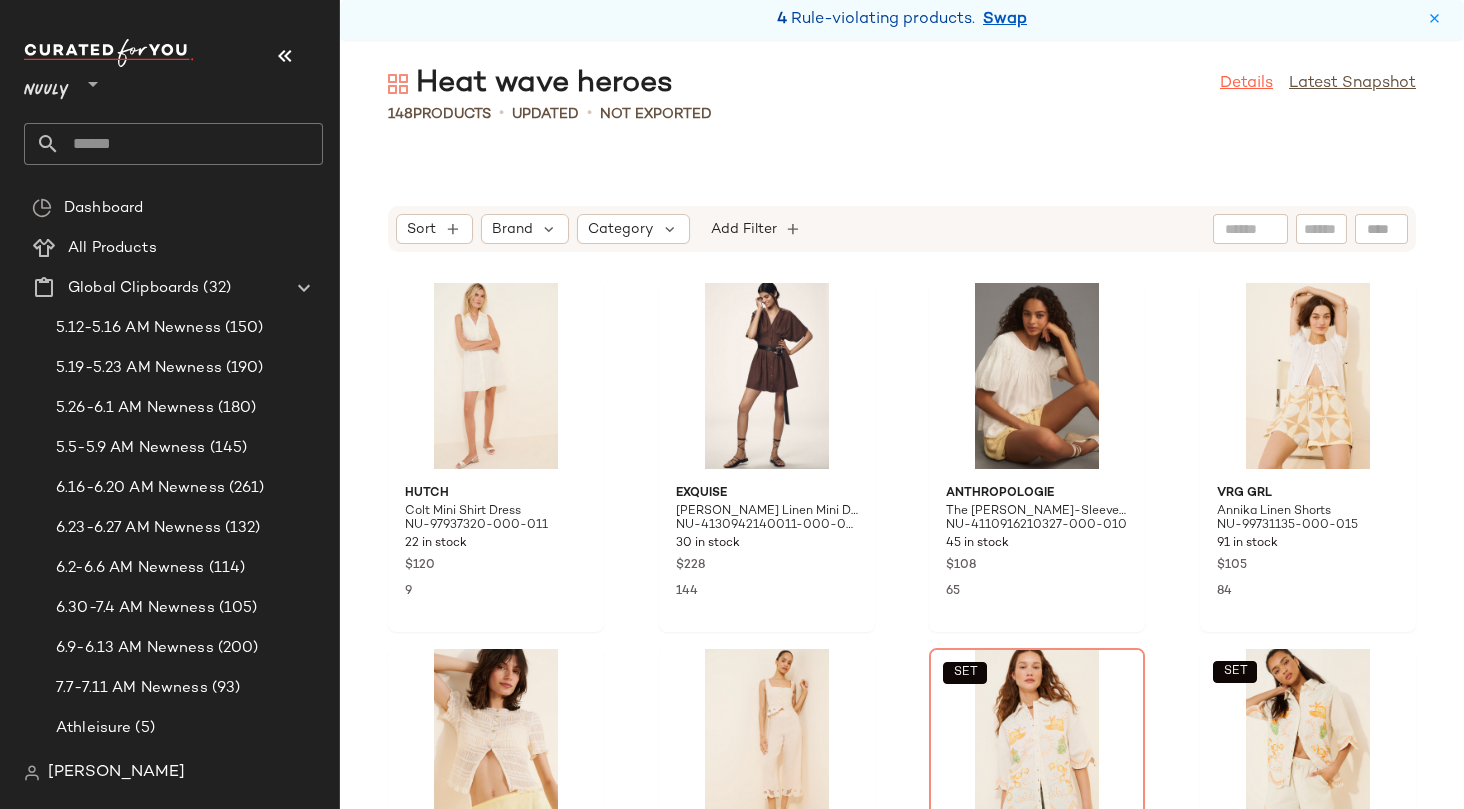 click on "Details" at bounding box center [1246, 84] 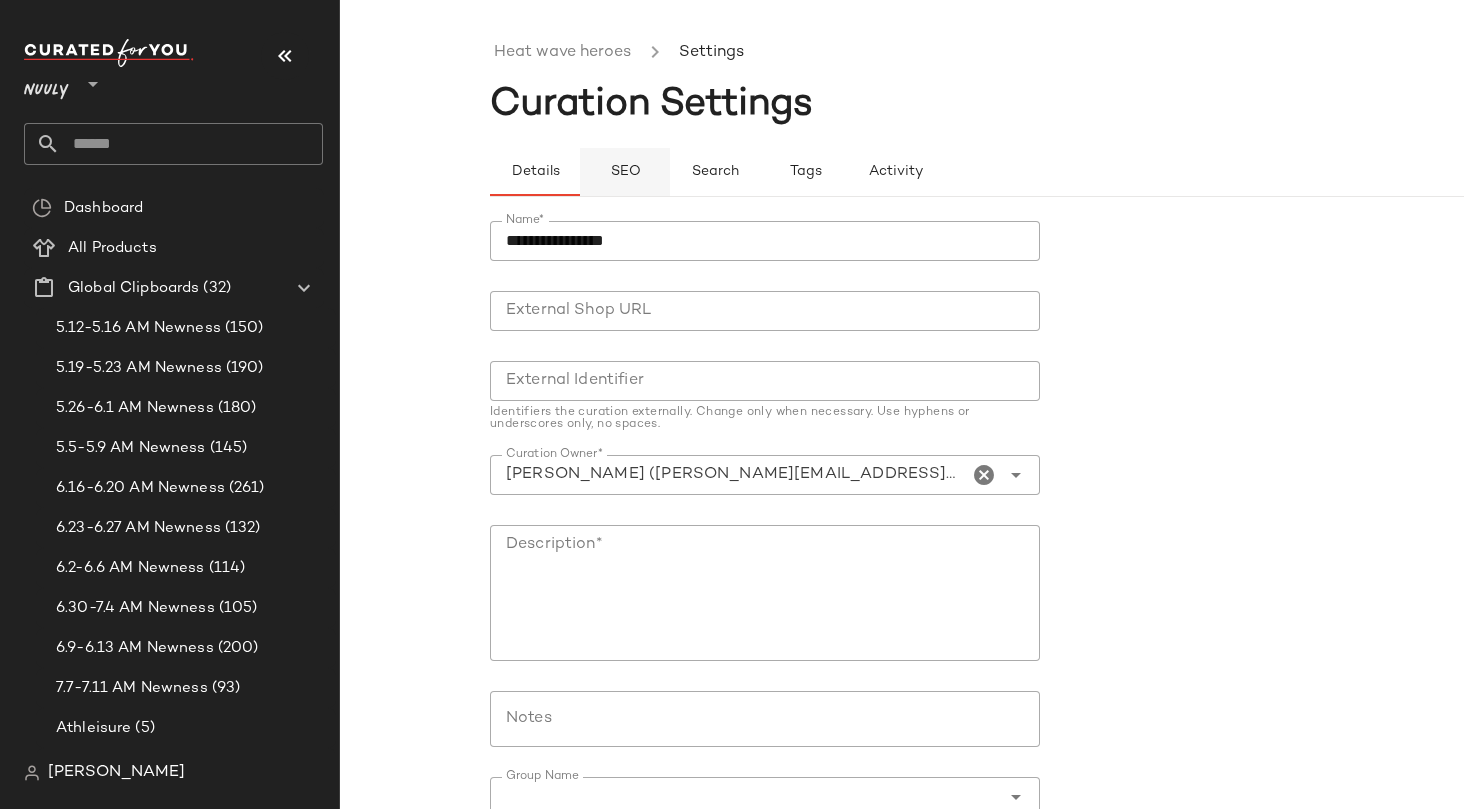 click on "SEO" 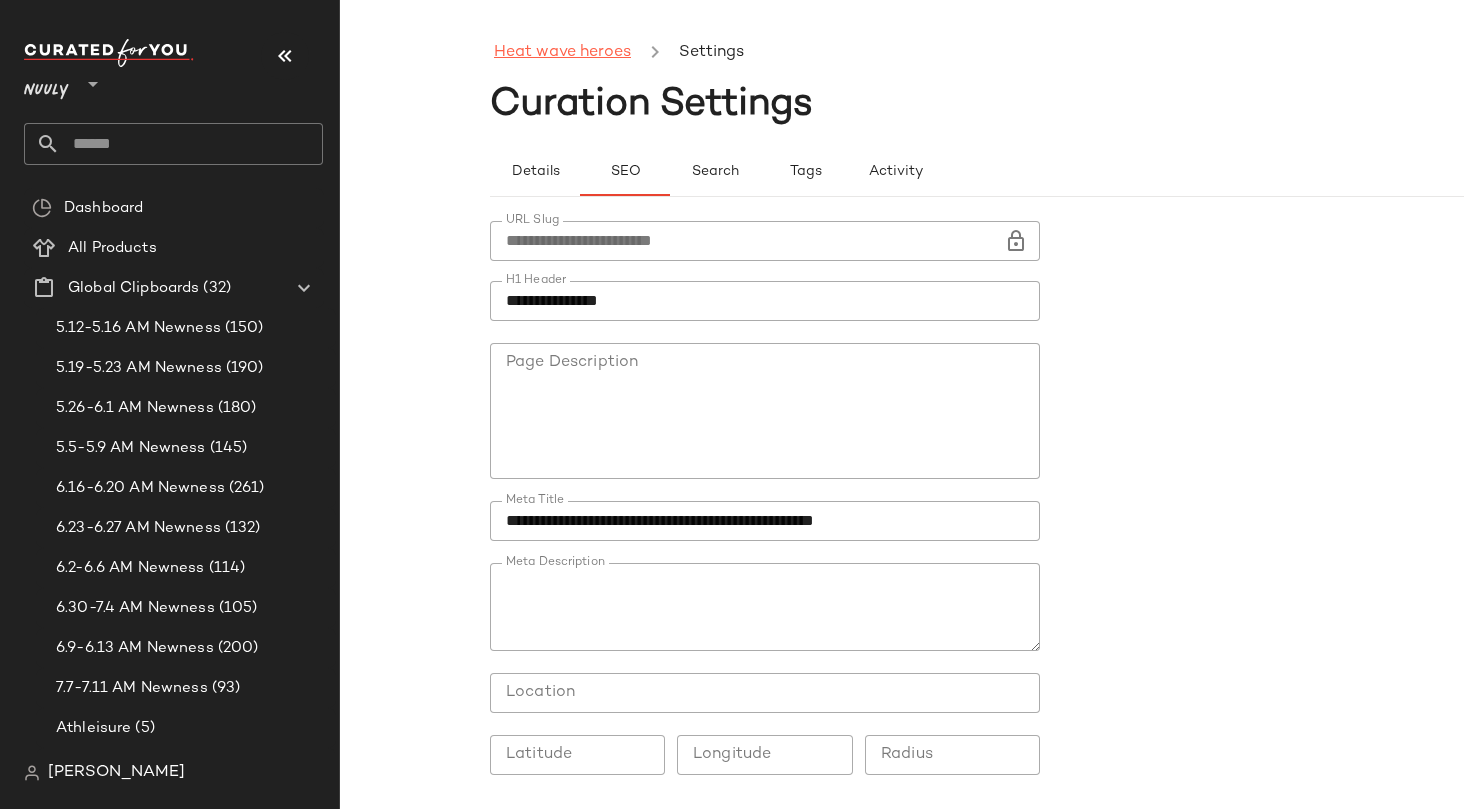 click on "Heat wave heroes" at bounding box center [562, 53] 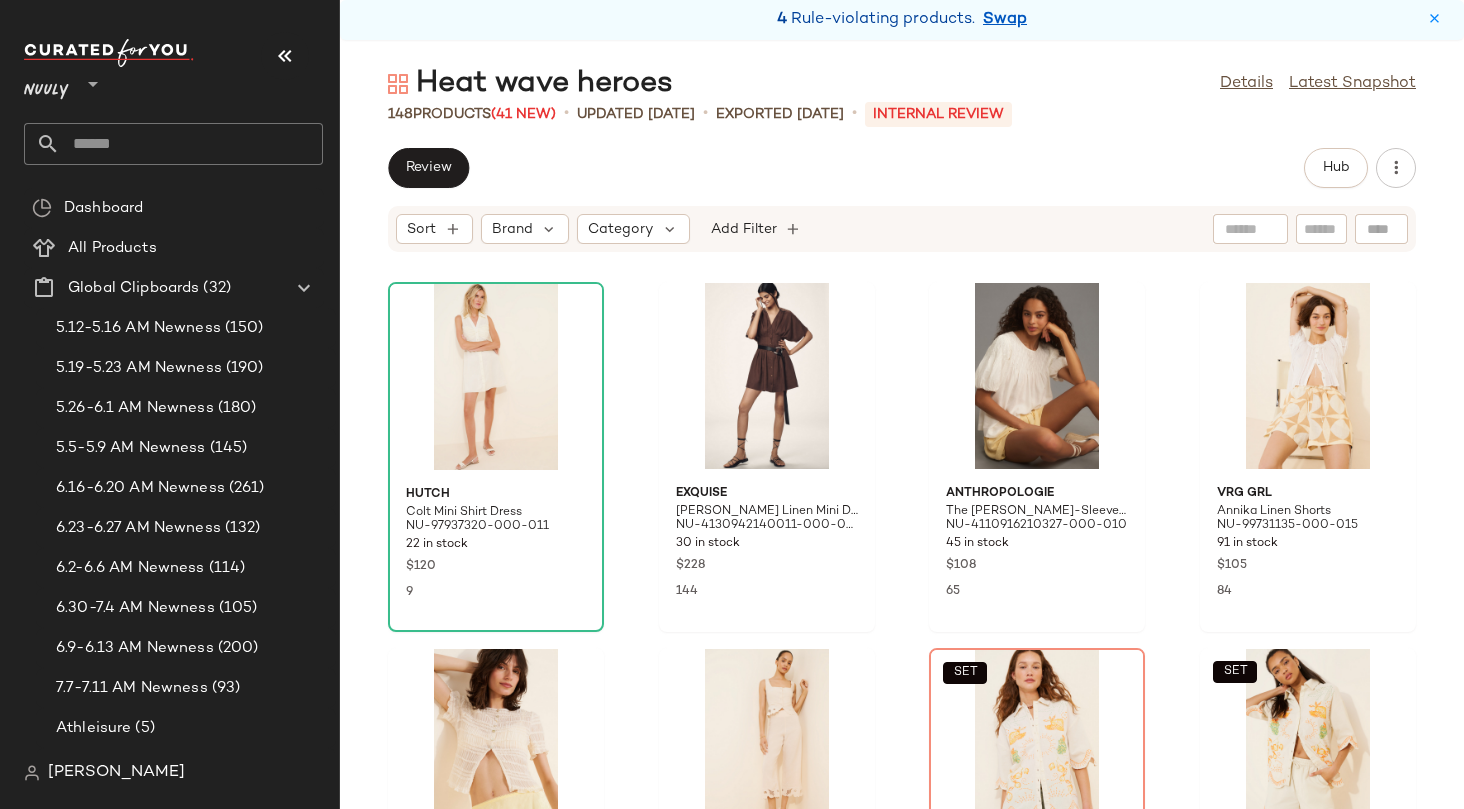 click on "Review   Hub  Sort  Brand  Category  Add Filter  Hutch Colt Mini Shirt Dress NU-97937320-000-011 22 in stock $120 9 Exquise [PERSON_NAME] Linen Mini Dress NU-4130942140011-000-020 30 in stock $228 144 Anthropologie The Liza Puff-Sleeve Smocked Linen Top NU-4110916210327-000-010 45 in stock $108 65 VRG GRL Annika Linen Shorts NU-99731135-000-015 91 in stock $105 84 VRG GRL [PERSON_NAME] Top NU-99571127-000-012 12 in stock $95 35 RIXO Iveta Linen Blend Trousers NU-97156343-000-012 19 in stock $295 70  SET  Native Youth Solstitchery Embroidered Scallop Shirt NU-96904974-000-010 Out of stock $84 9  SET  Native Youth Solstitchery Embroidered Scallop Shorts NU-97109482-000-010 110 in stock $70 12 Intimately End Game Pointelle Tank Top NU-88830864-000-015 1 in stock $38 63 Anthropologie La Ponche Linen Pull-On Shorts NU-4125609130046-000-016 1 in stock $98 14 Pilcro V-Neck Ruffle Linen Mini Dress NU-4130089450041-000-015 11 in stock $148 34 Daily Practice by Anthropologie Team Spirit Short-Sleeve [PERSON_NAME] Mini Dress $98 28" at bounding box center [902, 478] 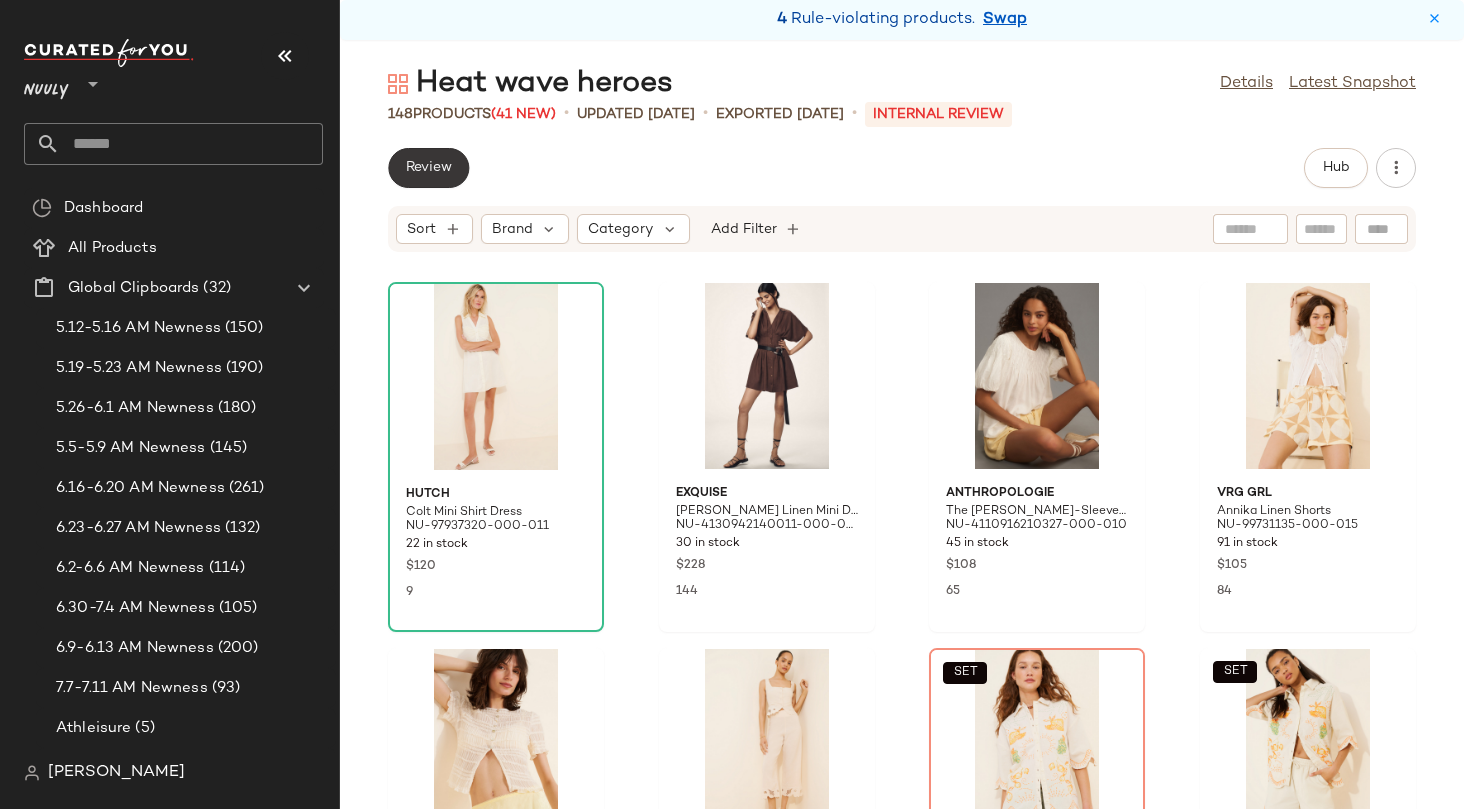 click on "Review" 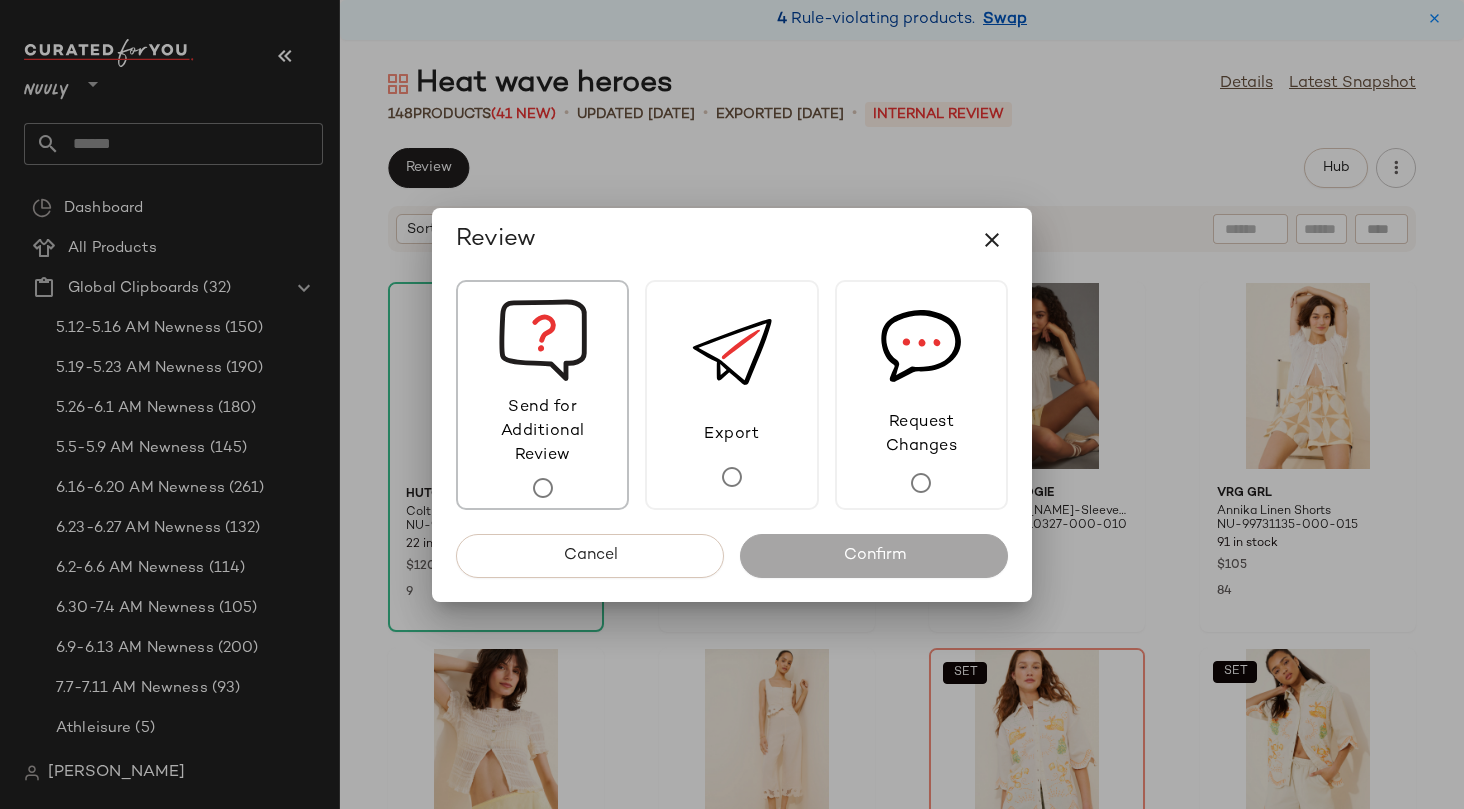 click on "Send for Additional Review" at bounding box center (542, 432) 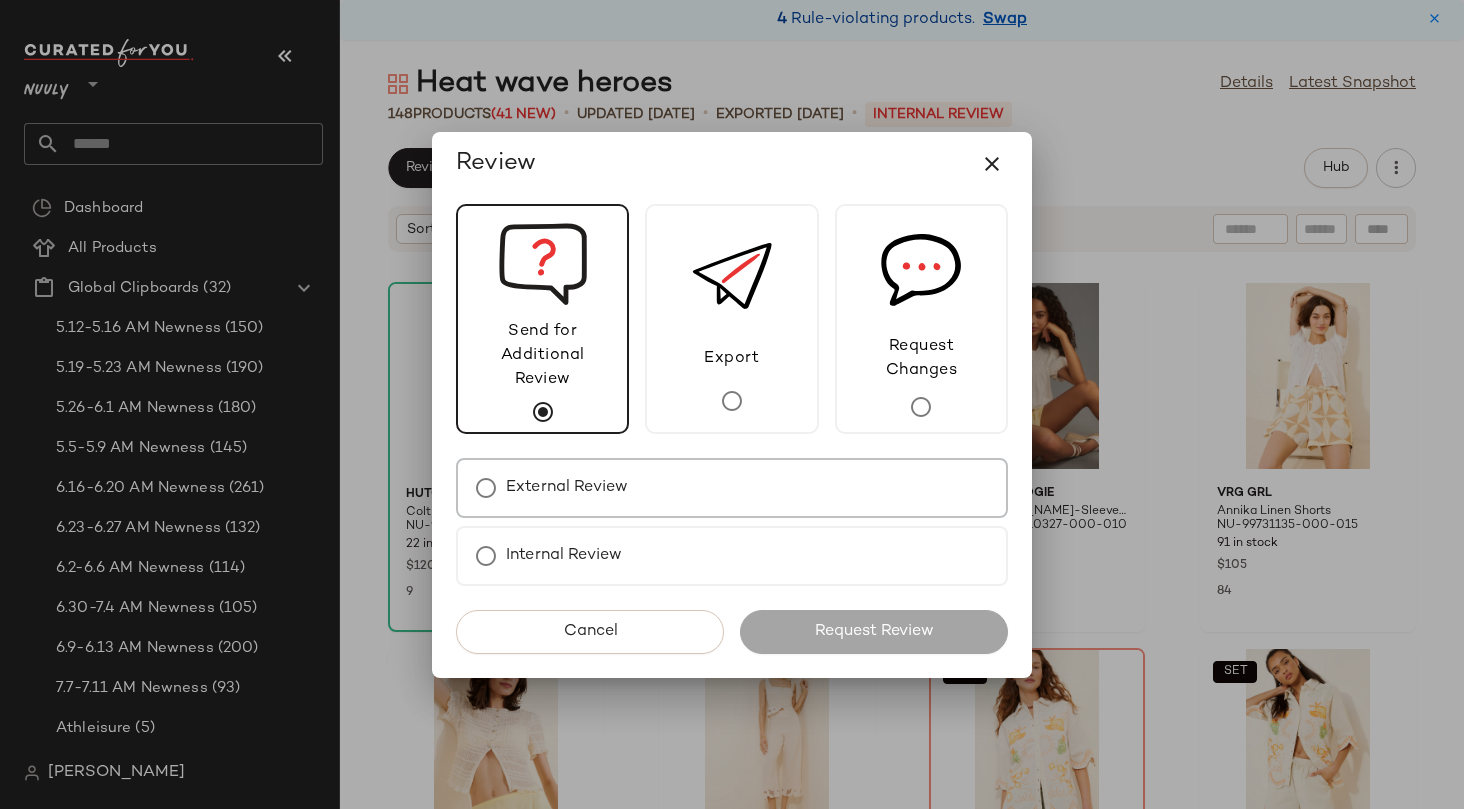 click on "External Review" at bounding box center (567, 488) 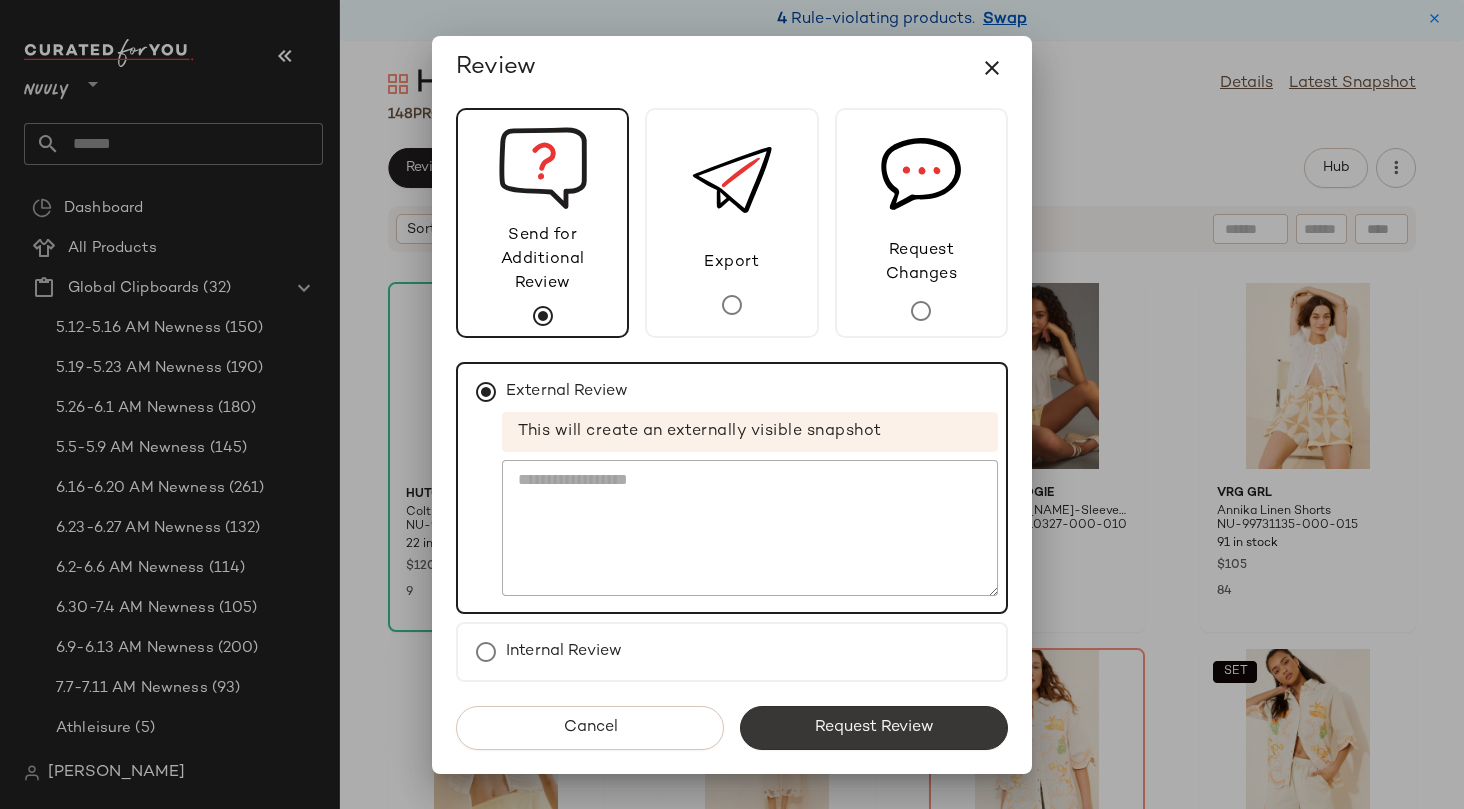 click on "Request Review" at bounding box center (874, 728) 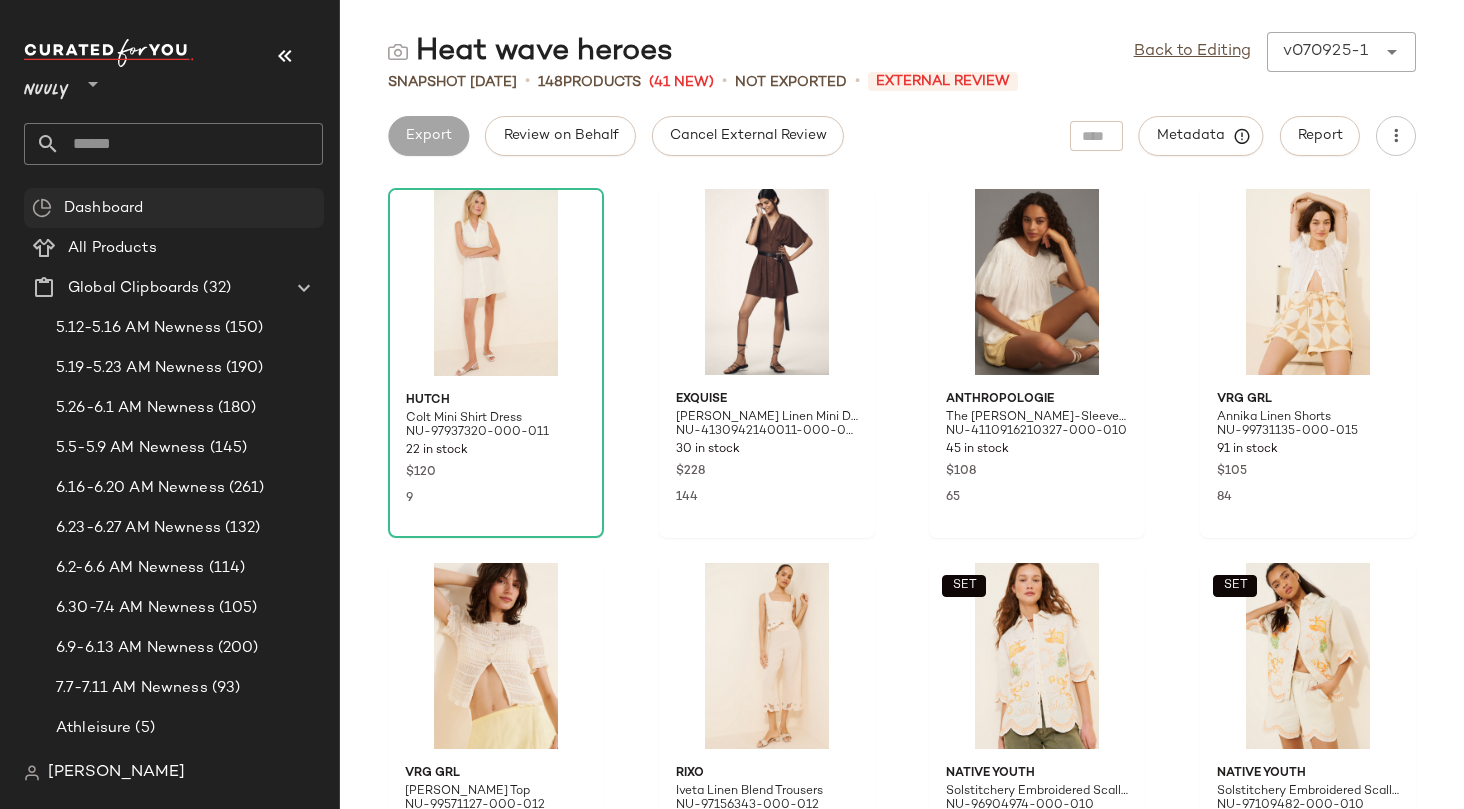 click on "Dashboard" 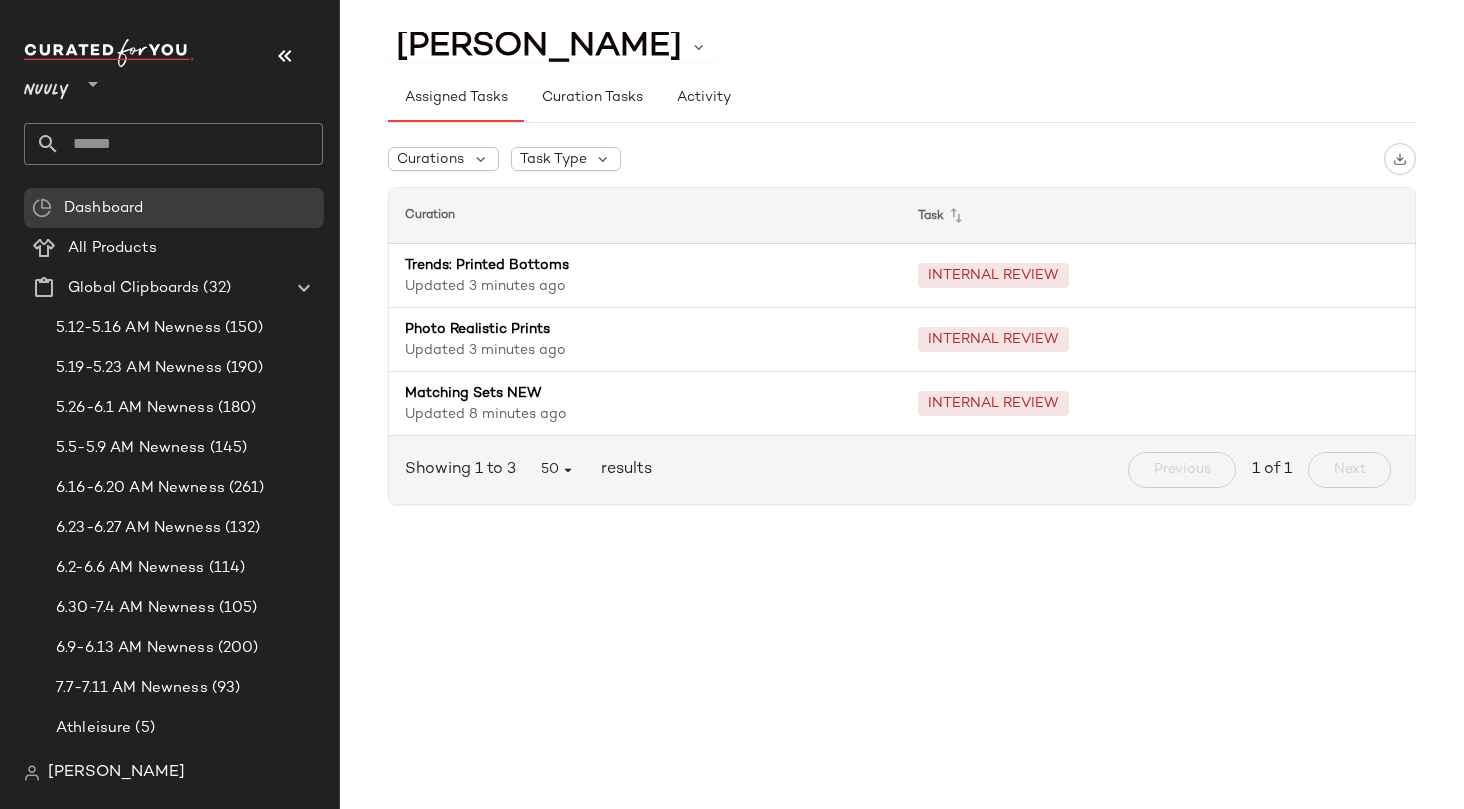 click 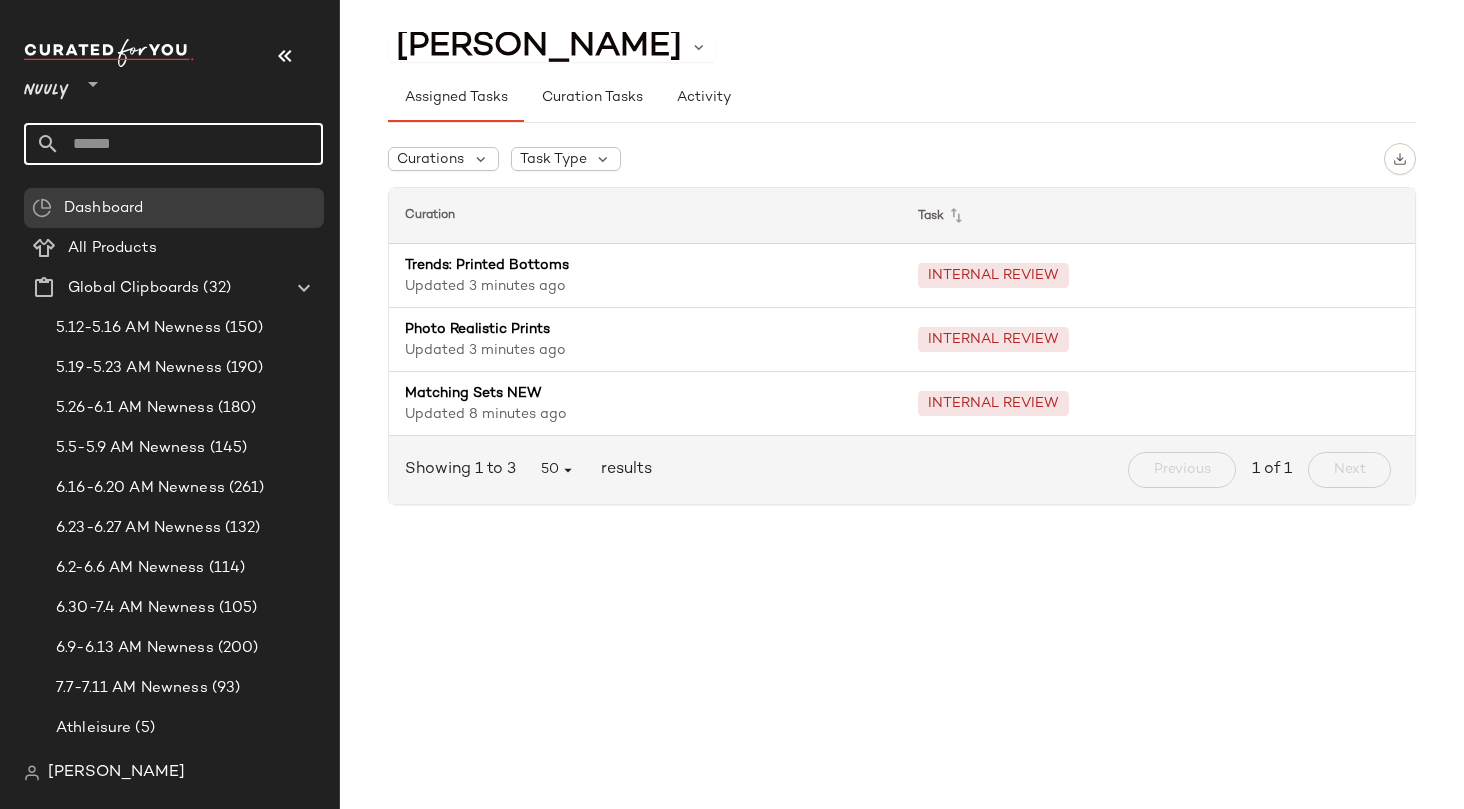 click on "[PERSON_NAME]   Assigned Tasks   Curation Tasks   Activity  Curations  Task Type  Curation  Task  Trends: Printed Bottoms Updated 3 minutes ago INTERNAL REVIEW Photo Realistic Prints Updated 3 minutes ago INTERNAL REVIEW Matching Sets NEW Updated 8 minutes ago INTERNAL REVIEW Showing 1 to 3 50  results  Previous  1 of 1  Next" at bounding box center [902, 420] 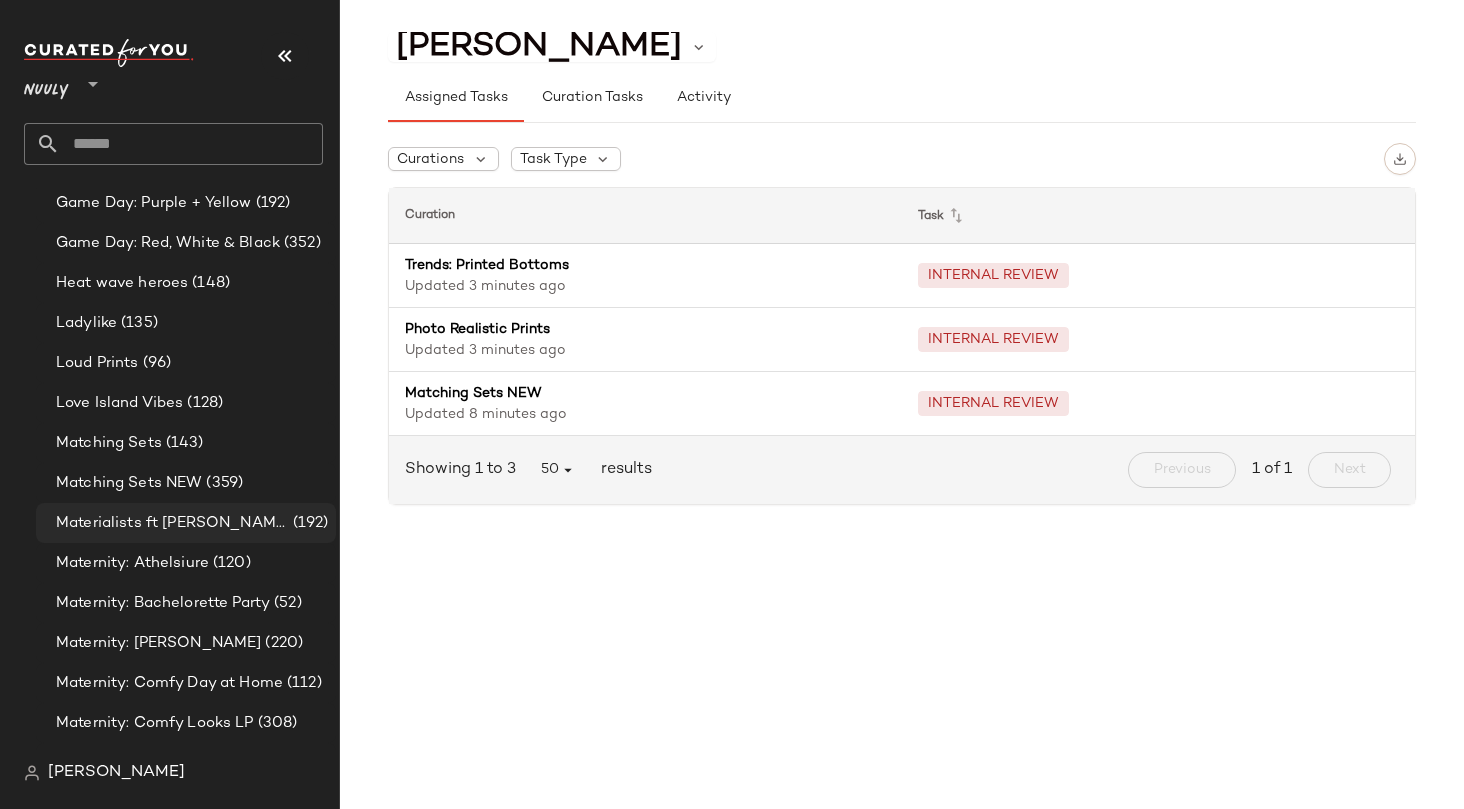 scroll, scrollTop: 5003, scrollLeft: 0, axis: vertical 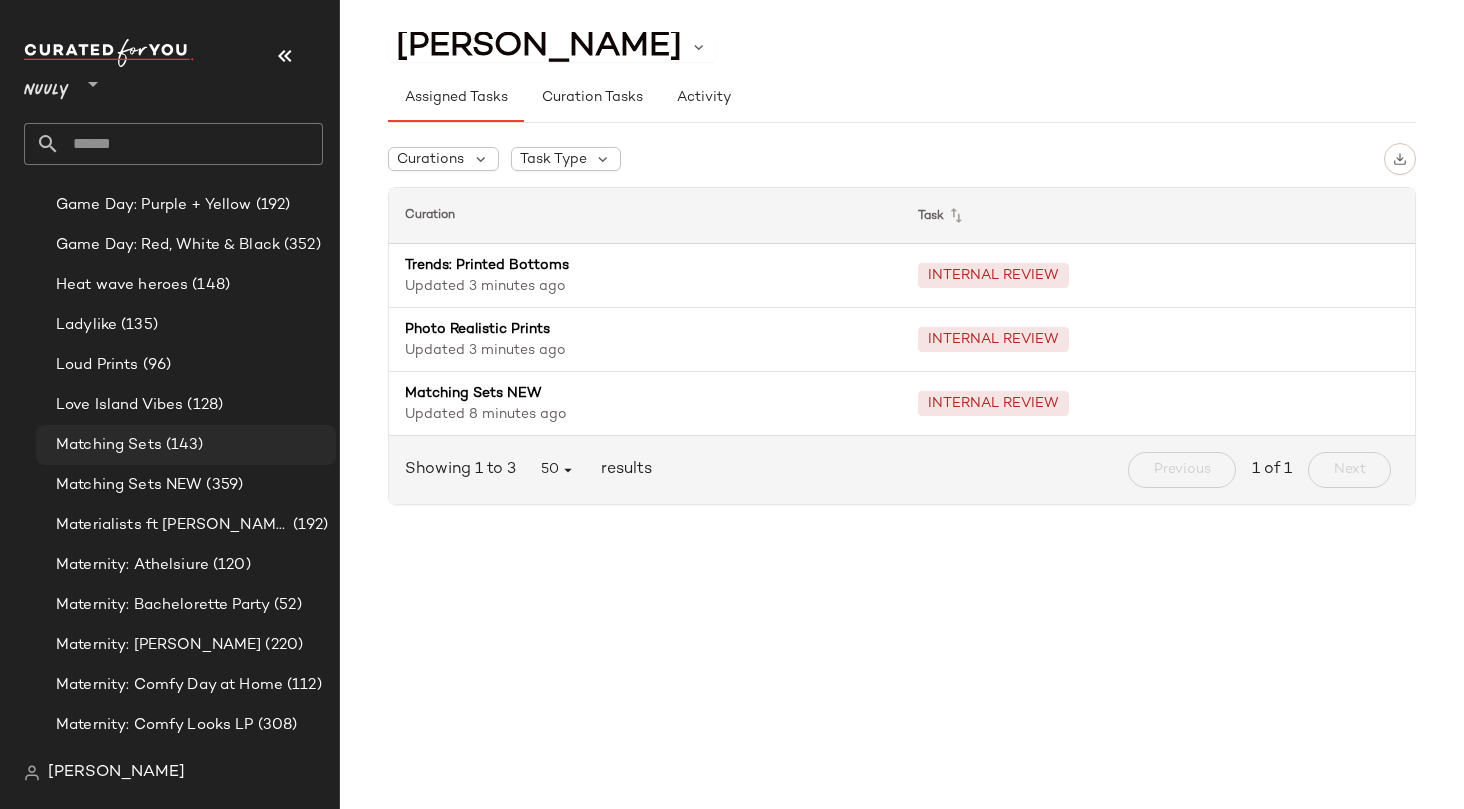 click on "Matching Sets (143)" 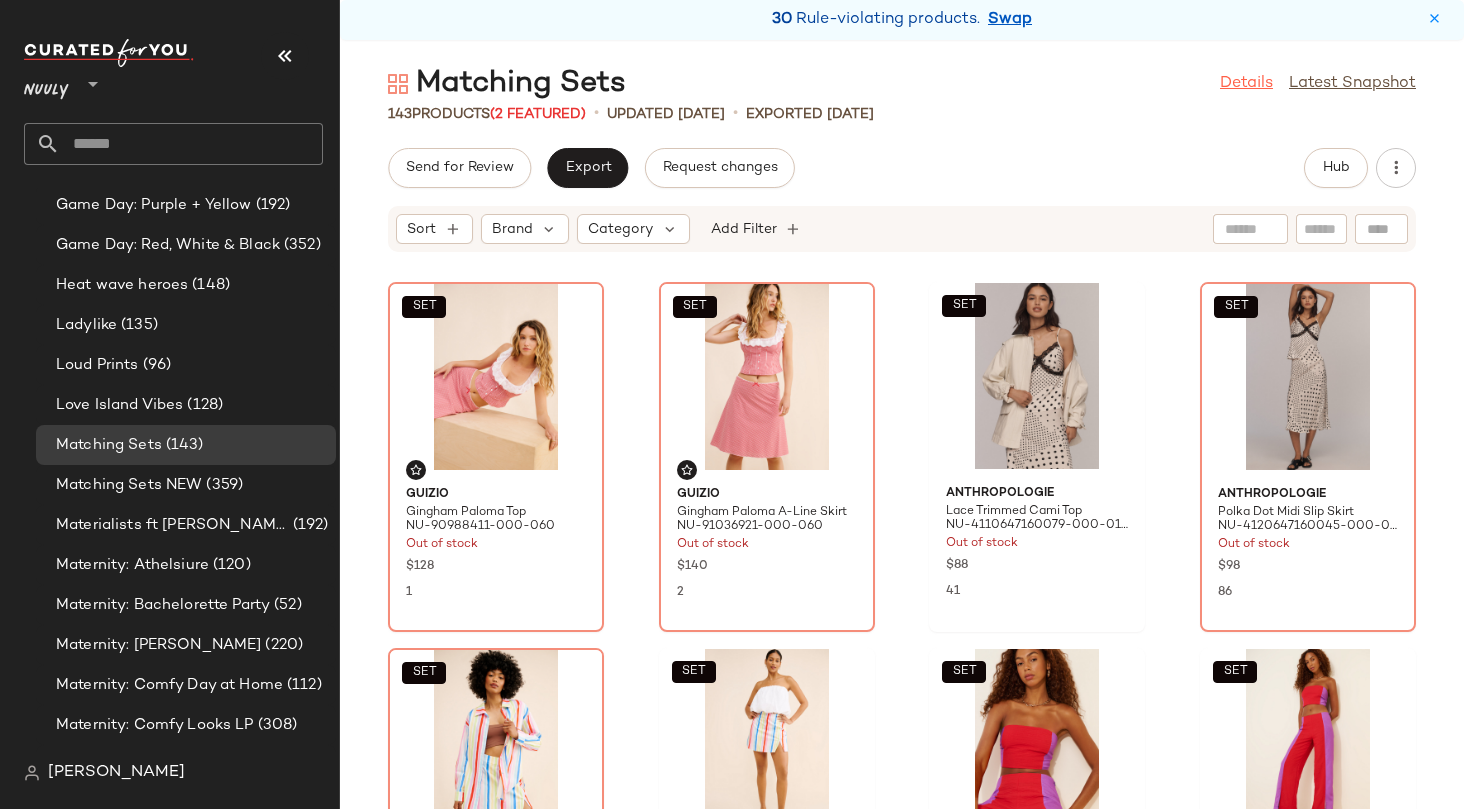 click on "Details" at bounding box center (1246, 84) 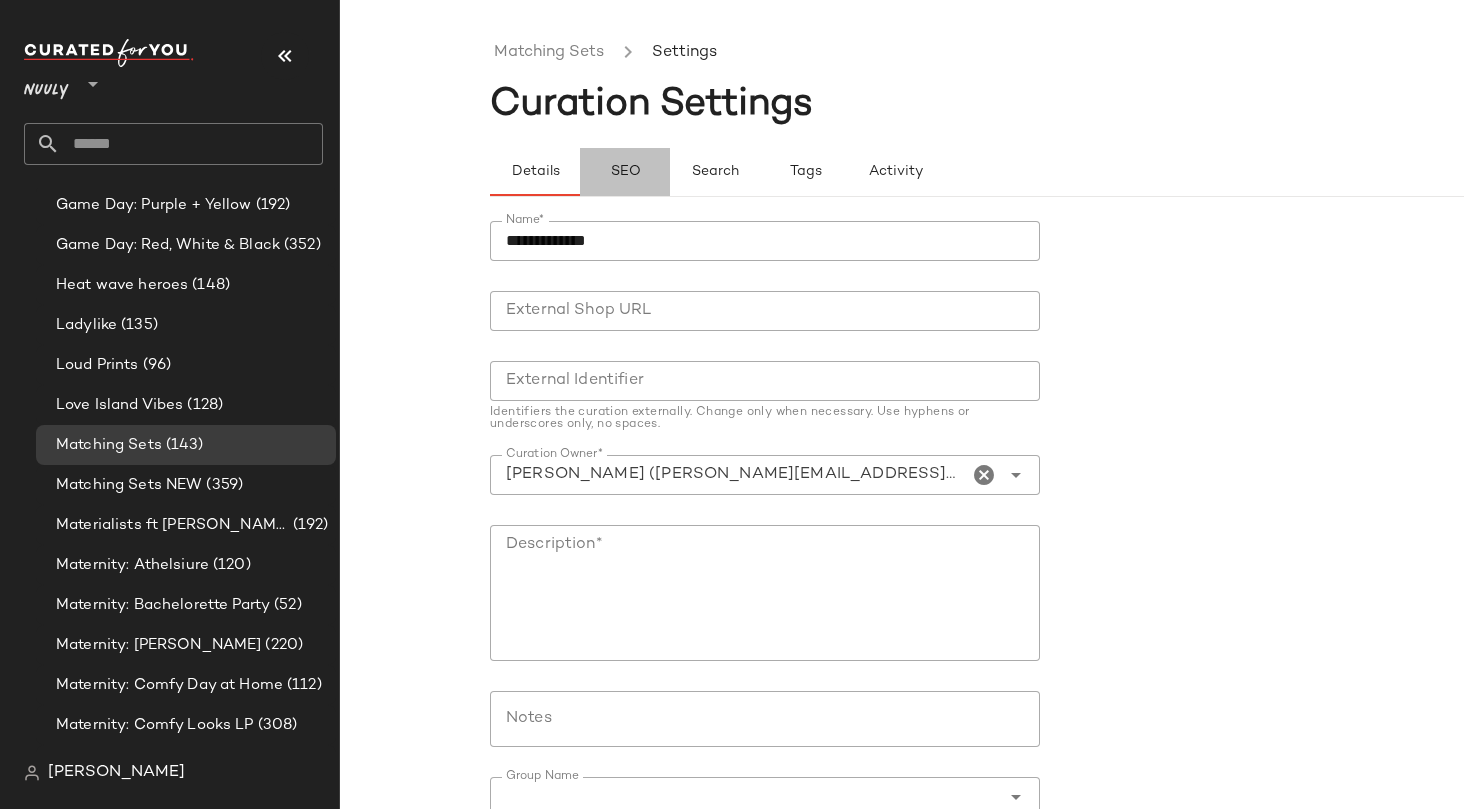 click on "SEO" 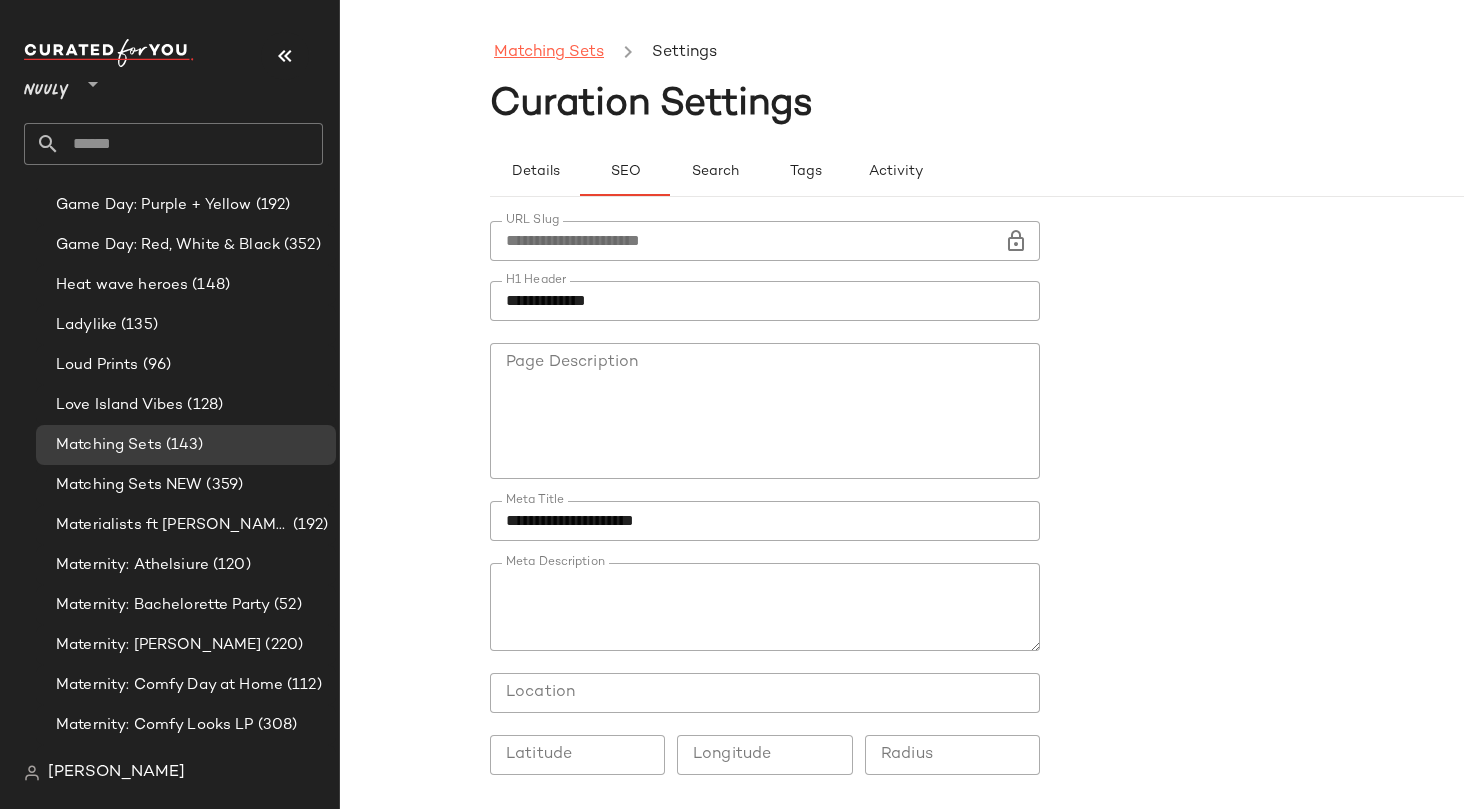 click on "Matching Sets" at bounding box center [549, 53] 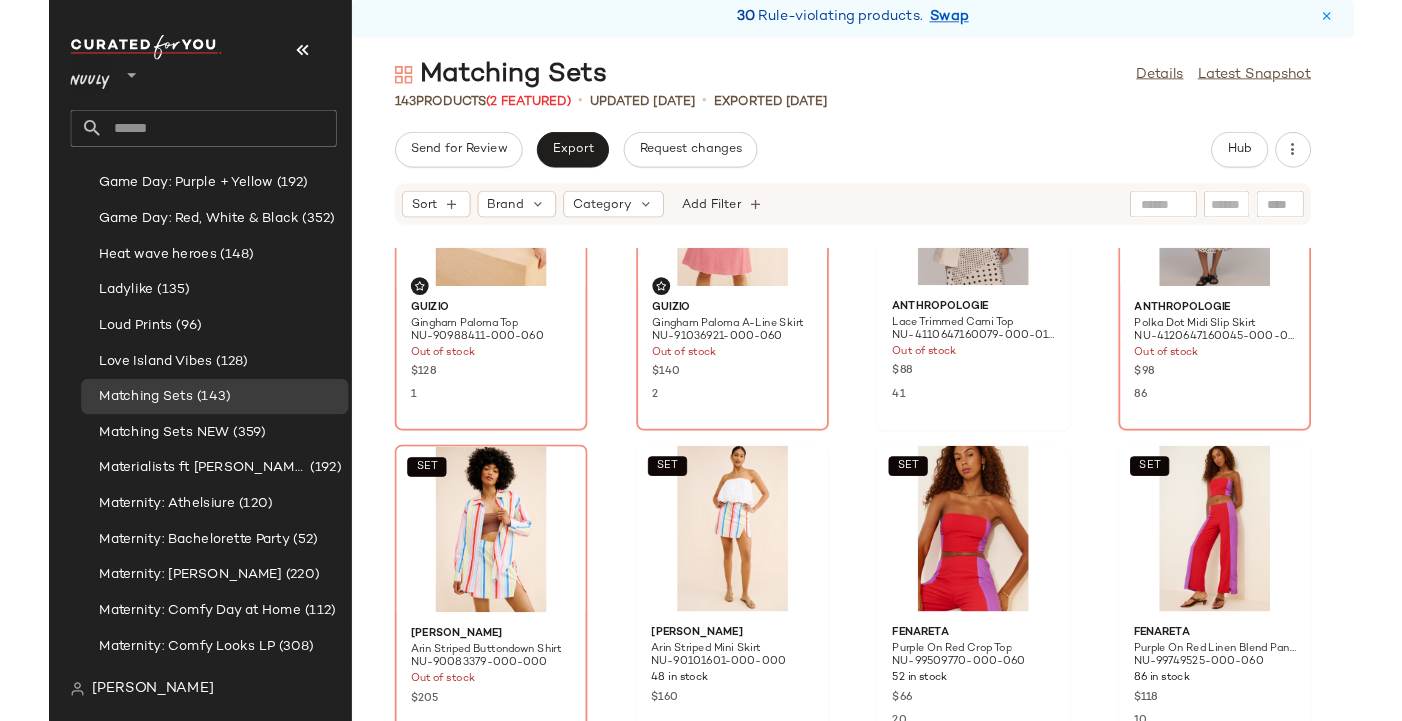 scroll, scrollTop: 170, scrollLeft: 0, axis: vertical 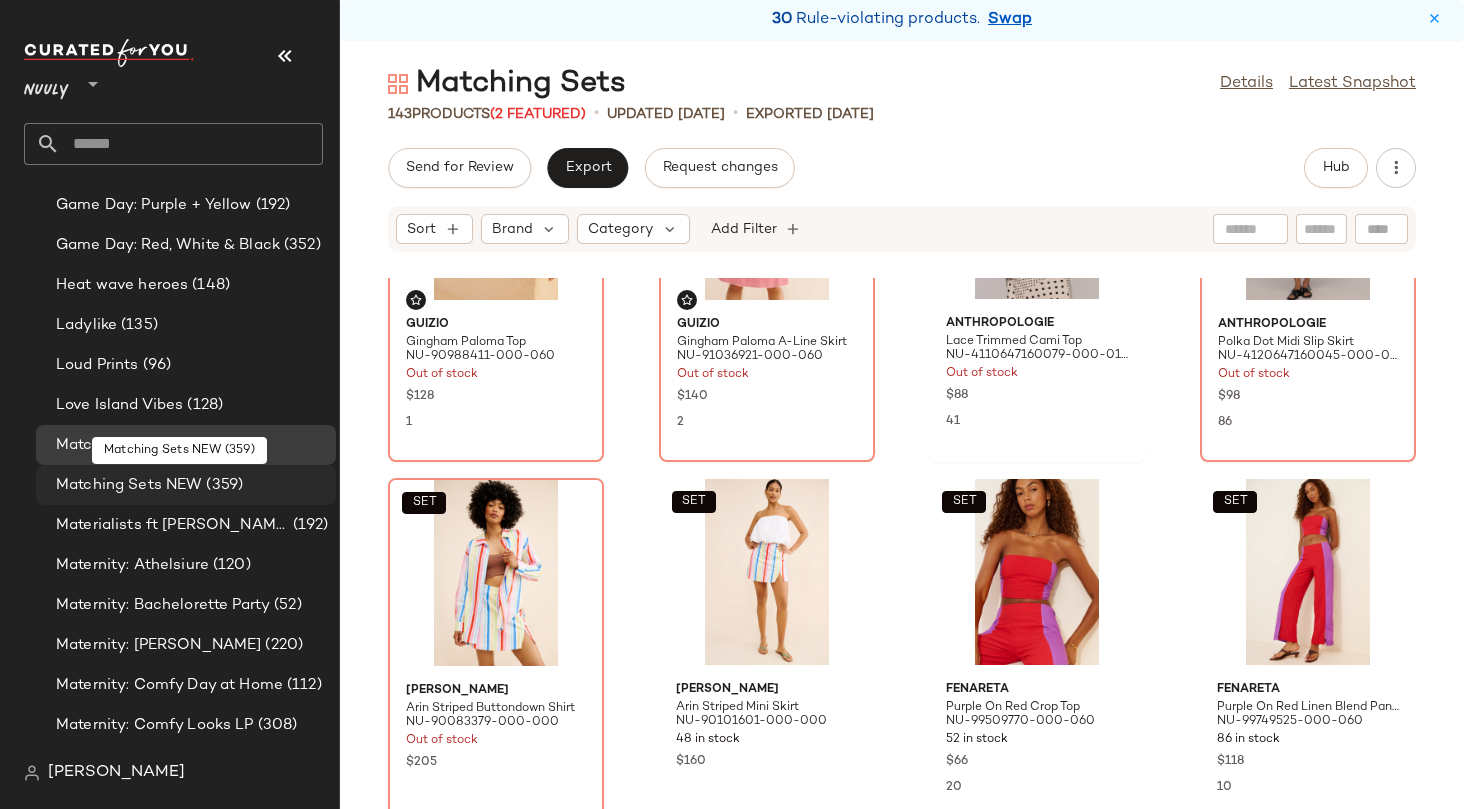 click on "Matching Sets NEW" at bounding box center [129, 485] 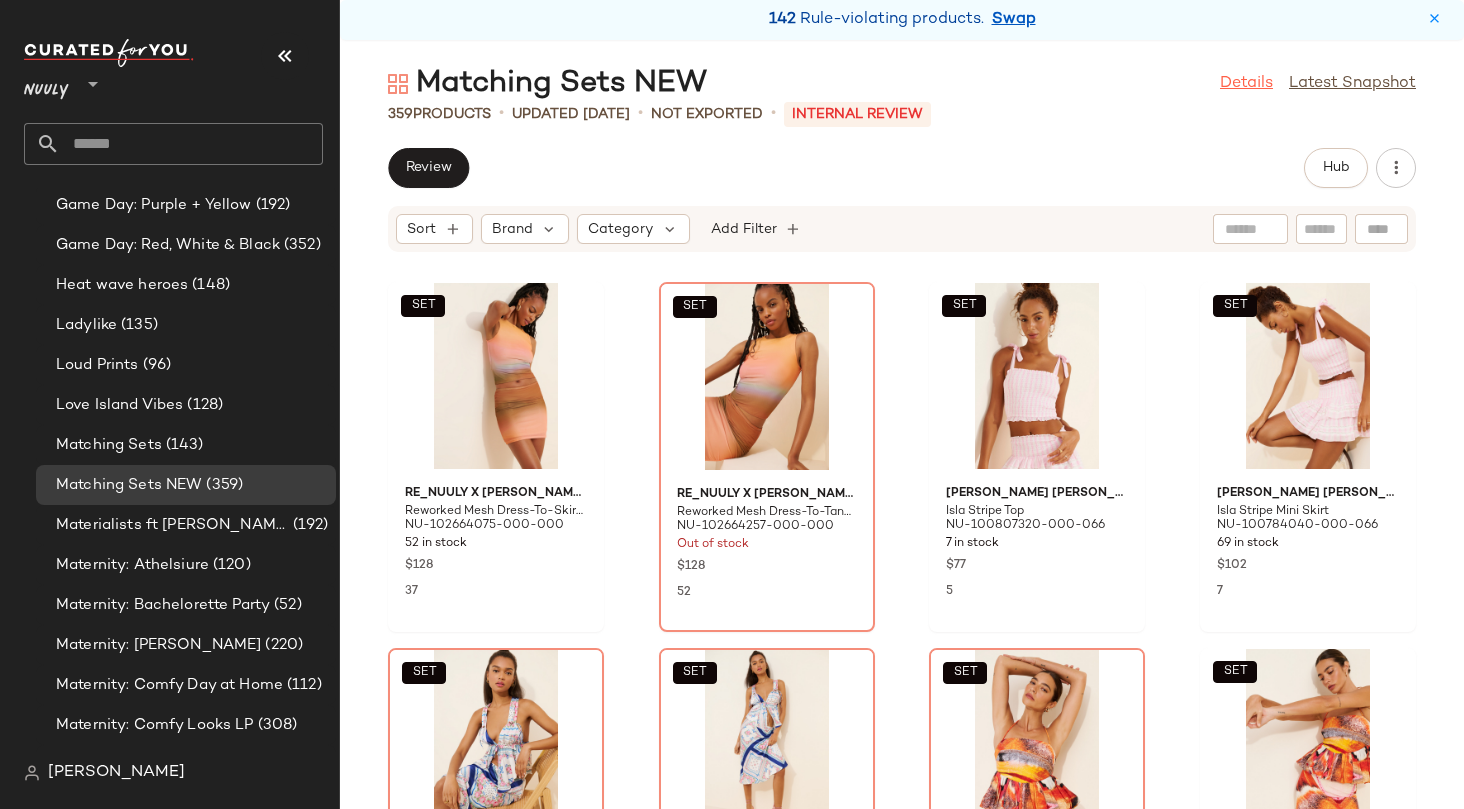 click on "Details" at bounding box center (1246, 84) 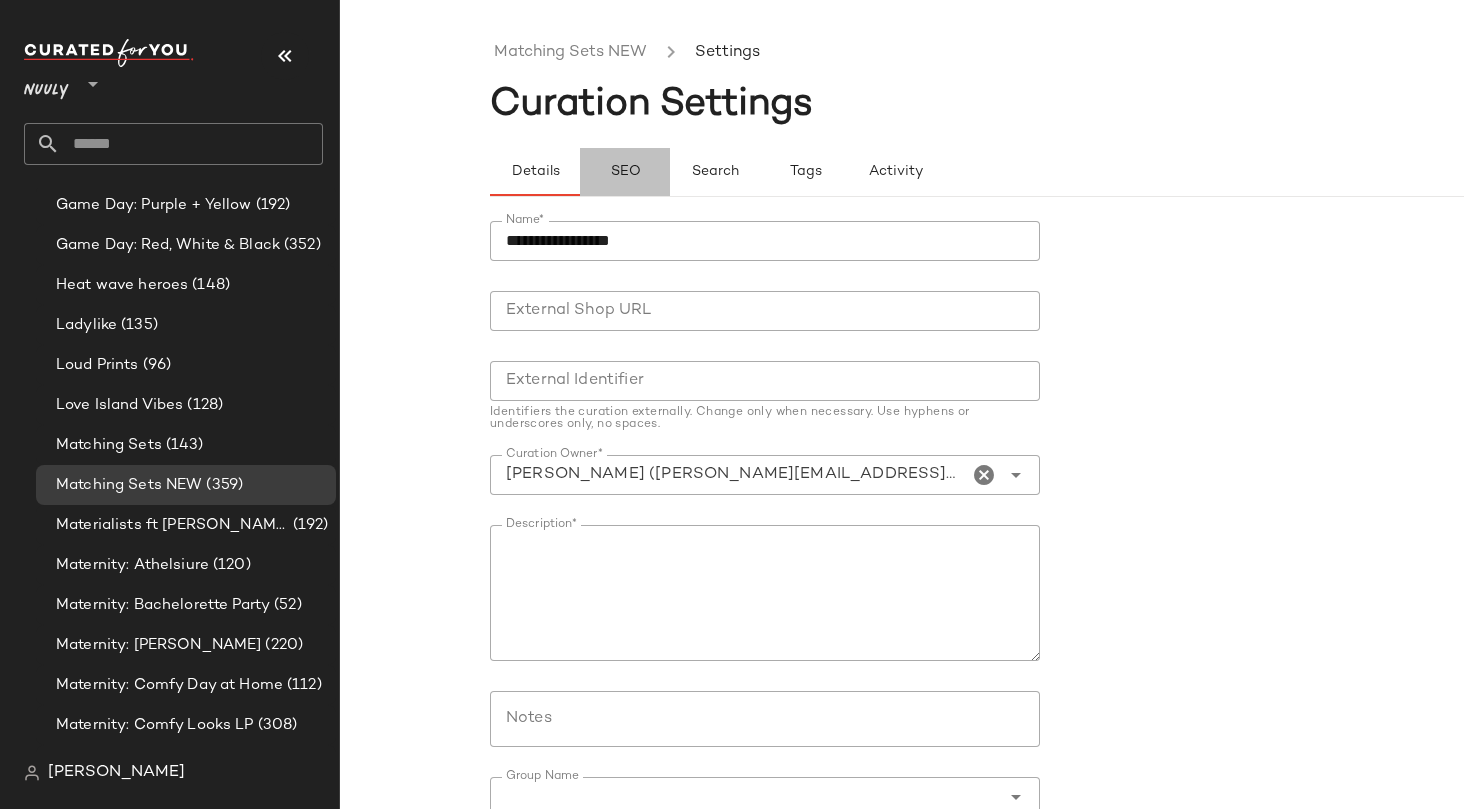 click on "SEO" 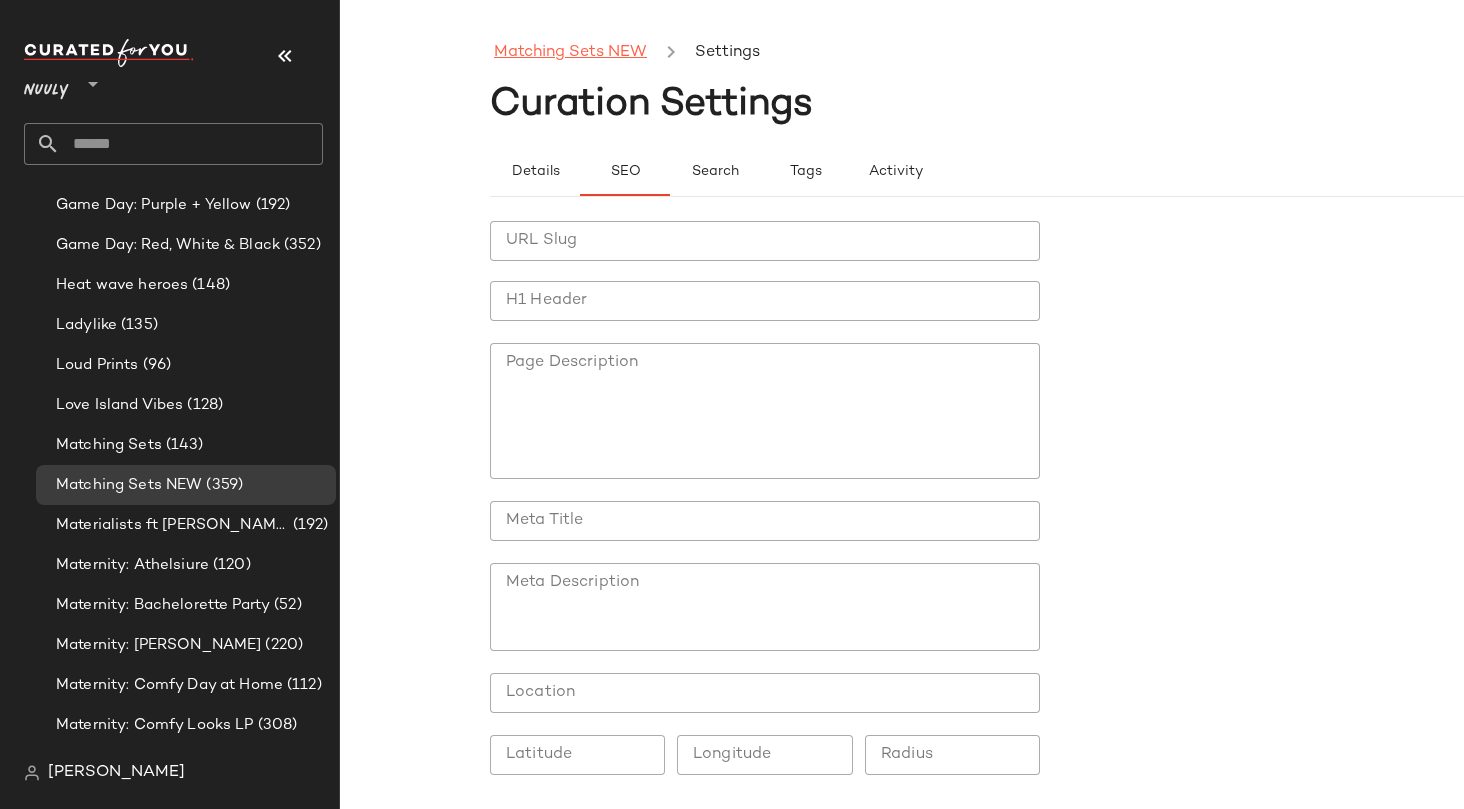 click on "Matching Sets NEW" at bounding box center (570, 53) 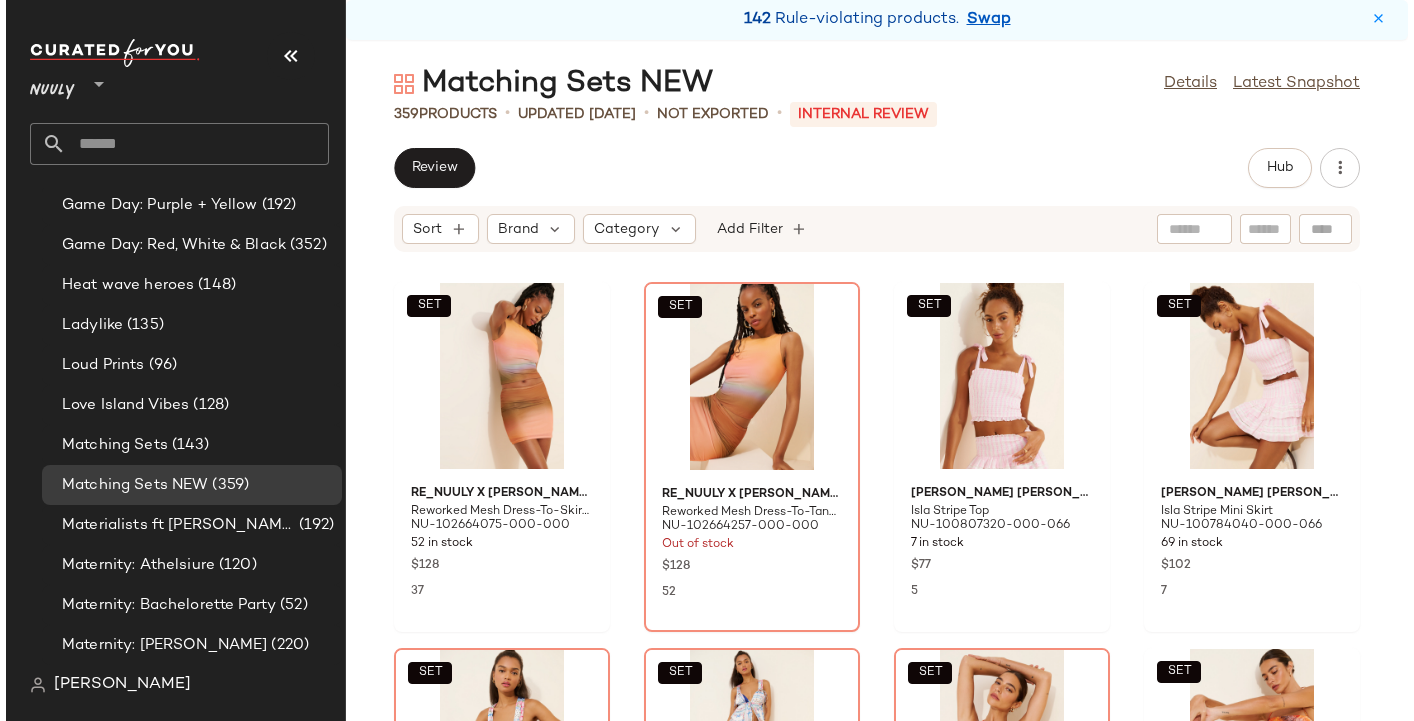 scroll, scrollTop: 5003, scrollLeft: 0, axis: vertical 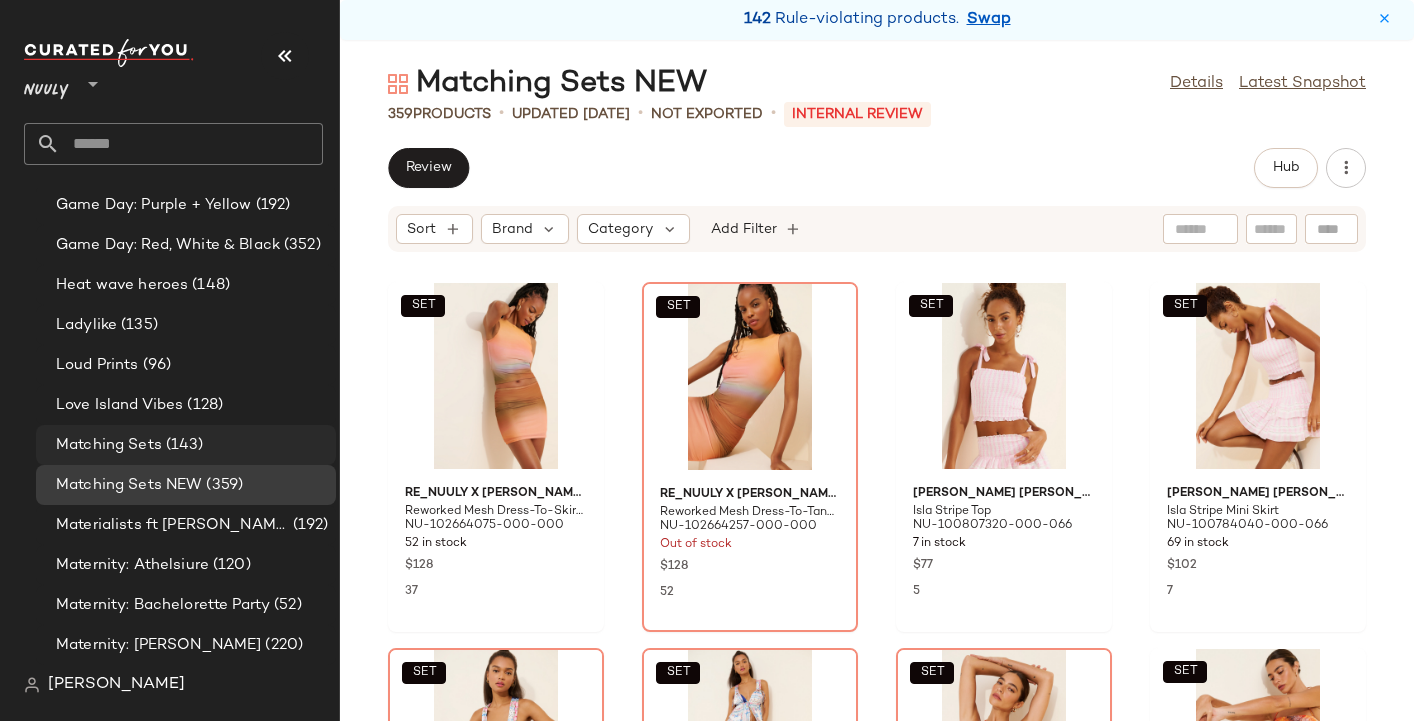 click on "(143)" at bounding box center [183, 445] 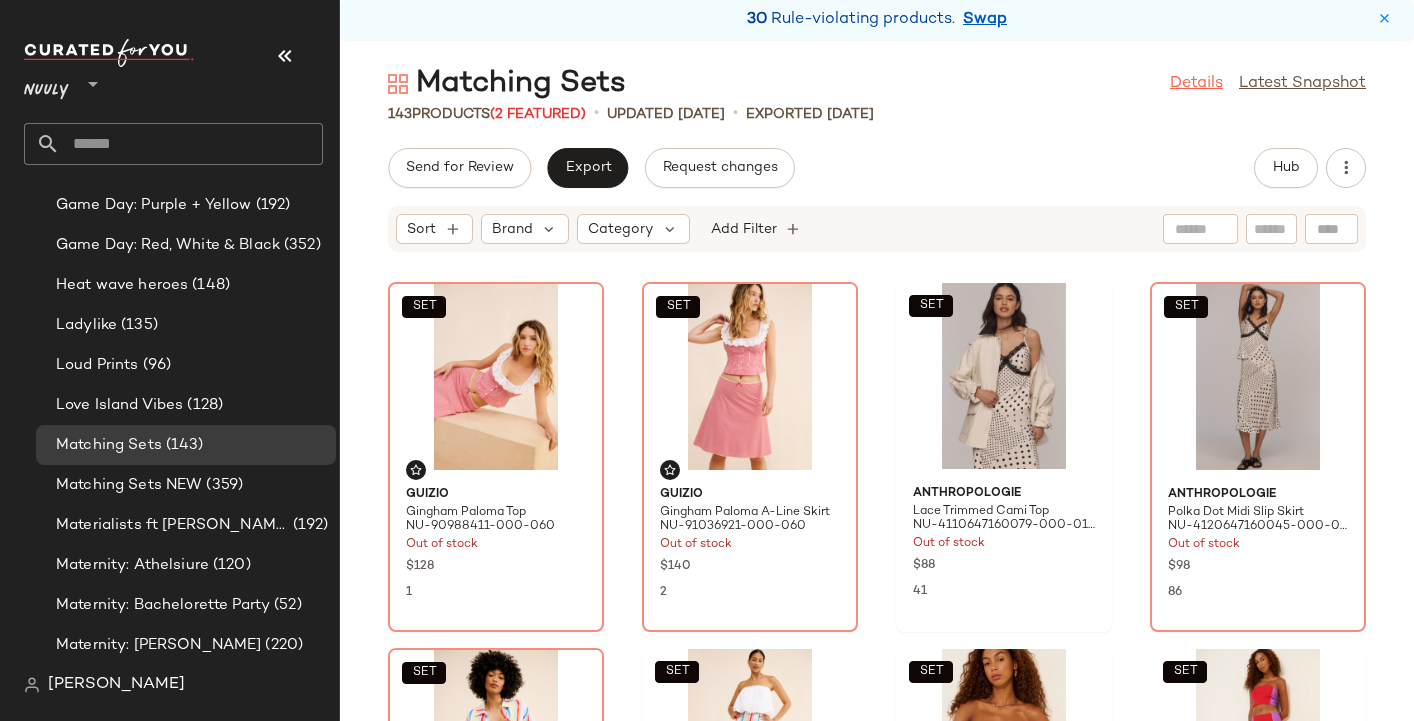 click on "Details" at bounding box center (1196, 84) 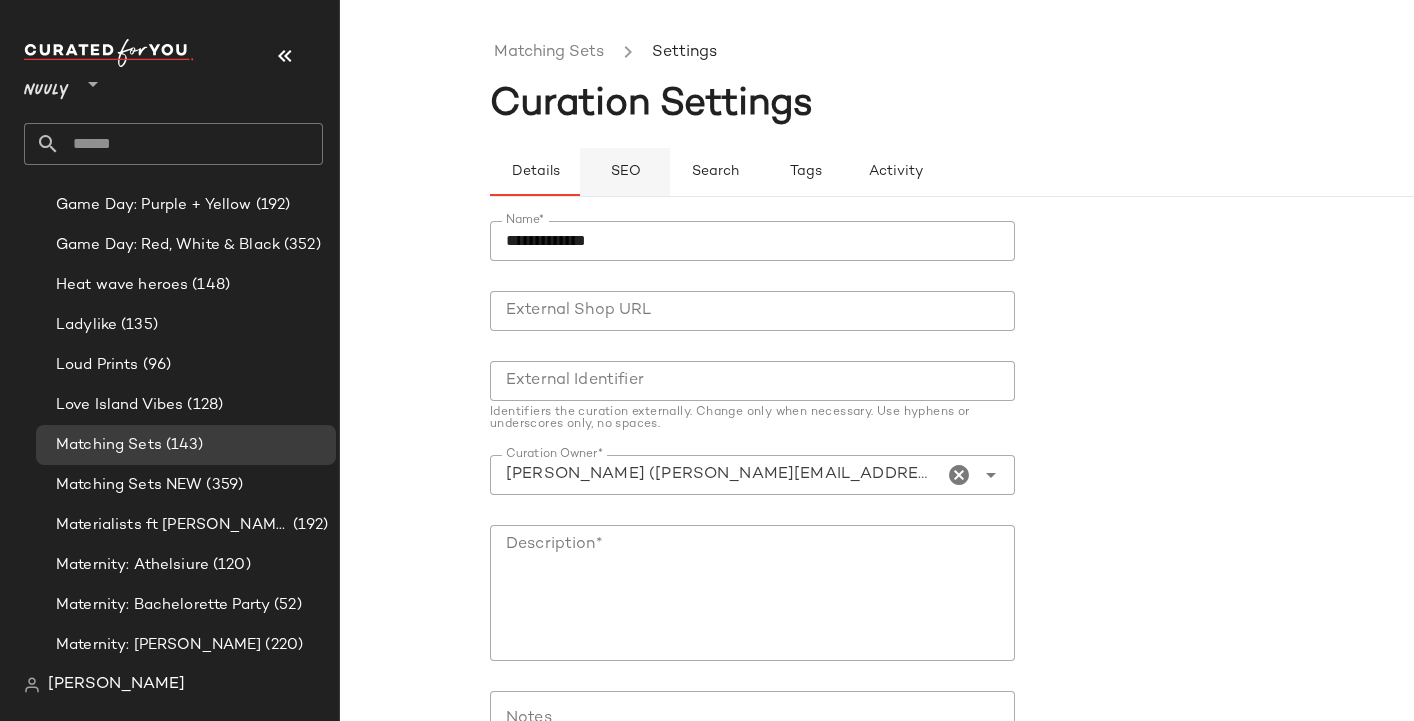 click on "SEO" 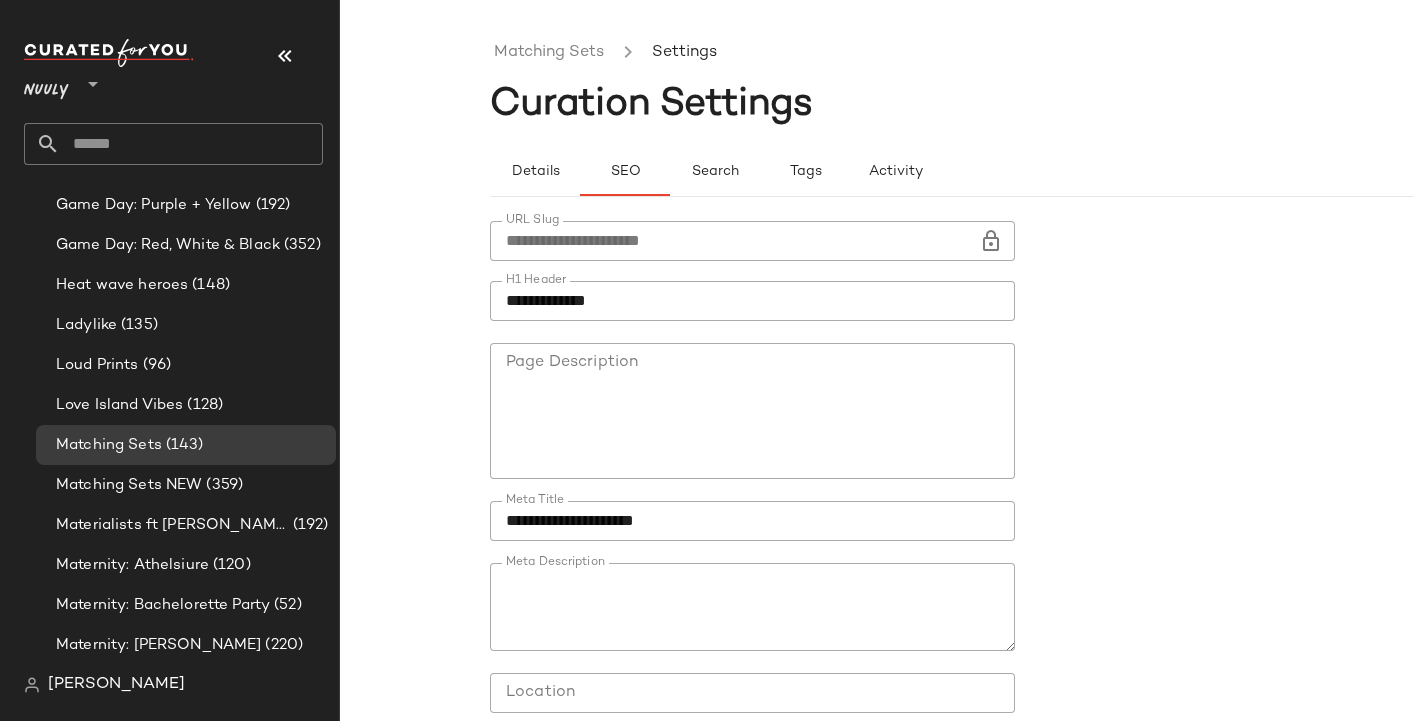 click on "**********" 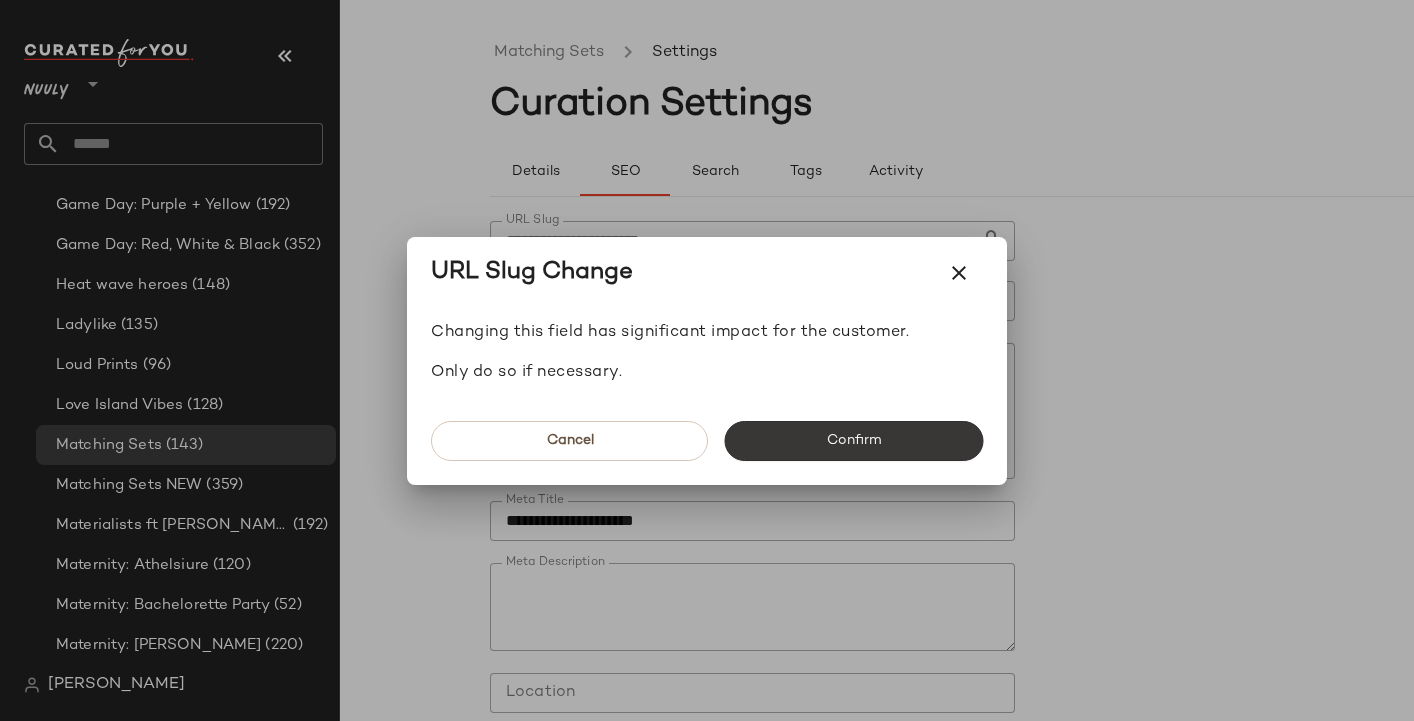 click on "Confirm" at bounding box center [853, 441] 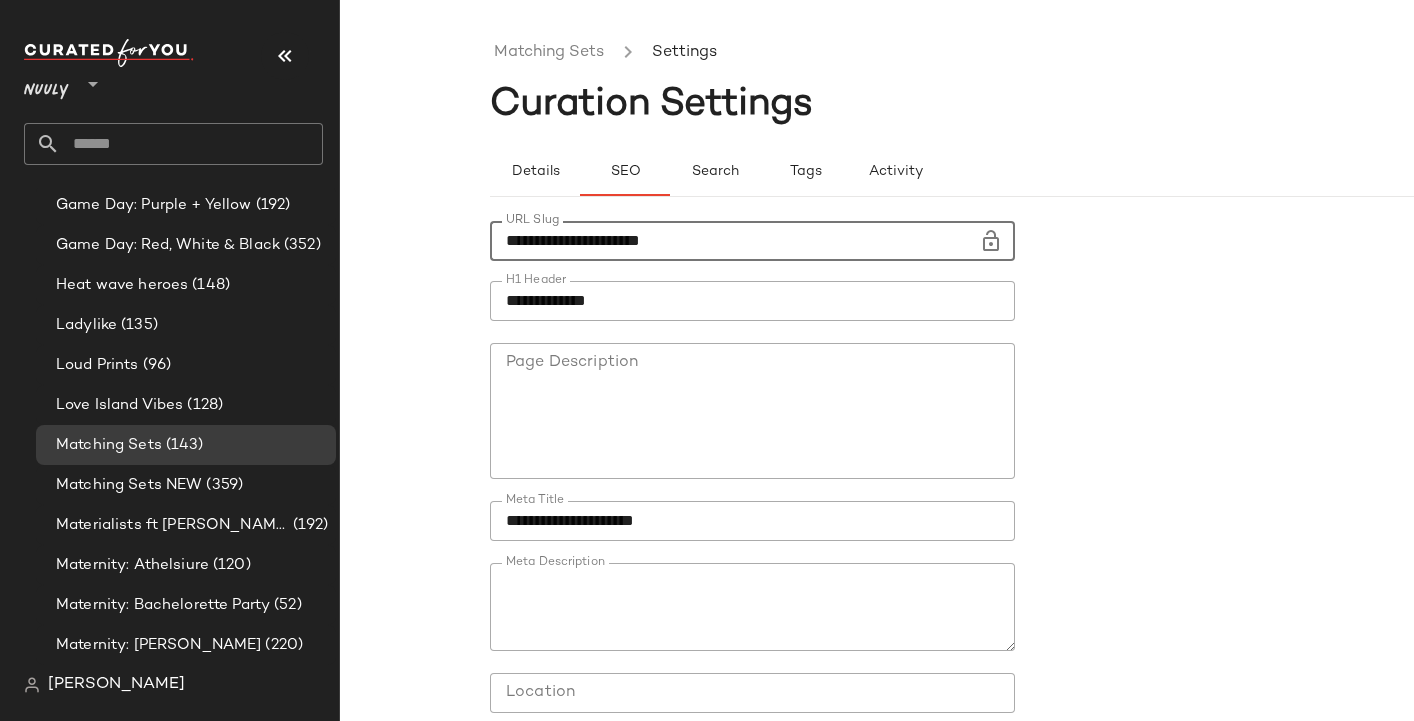 click on "**********" 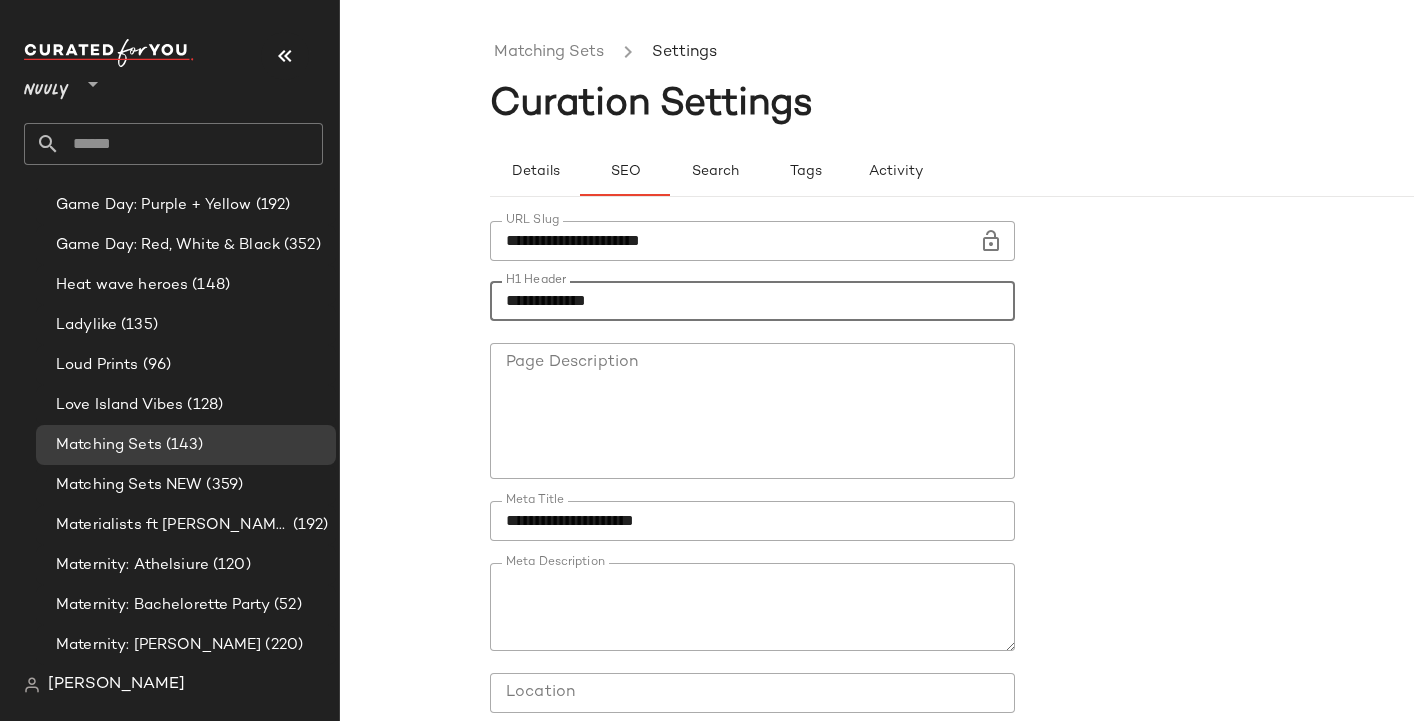click on "**********" 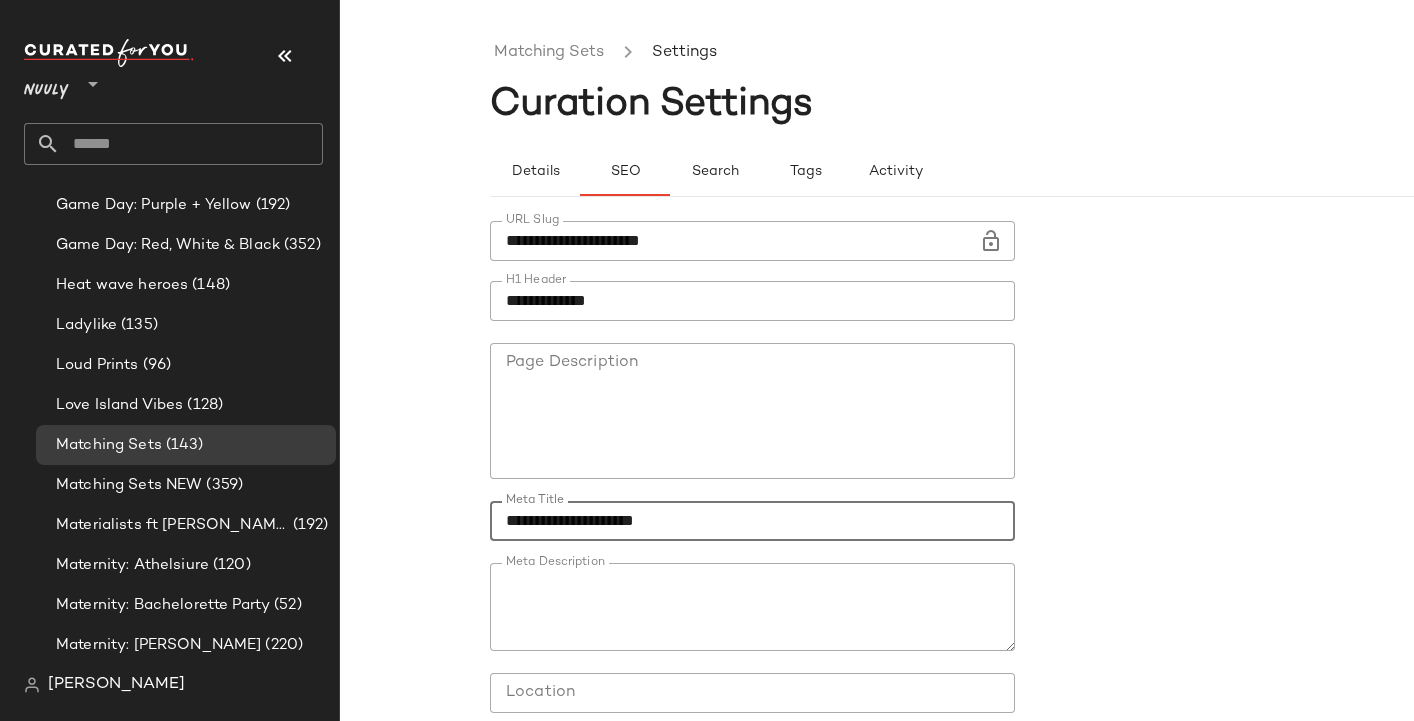 click on "**********" 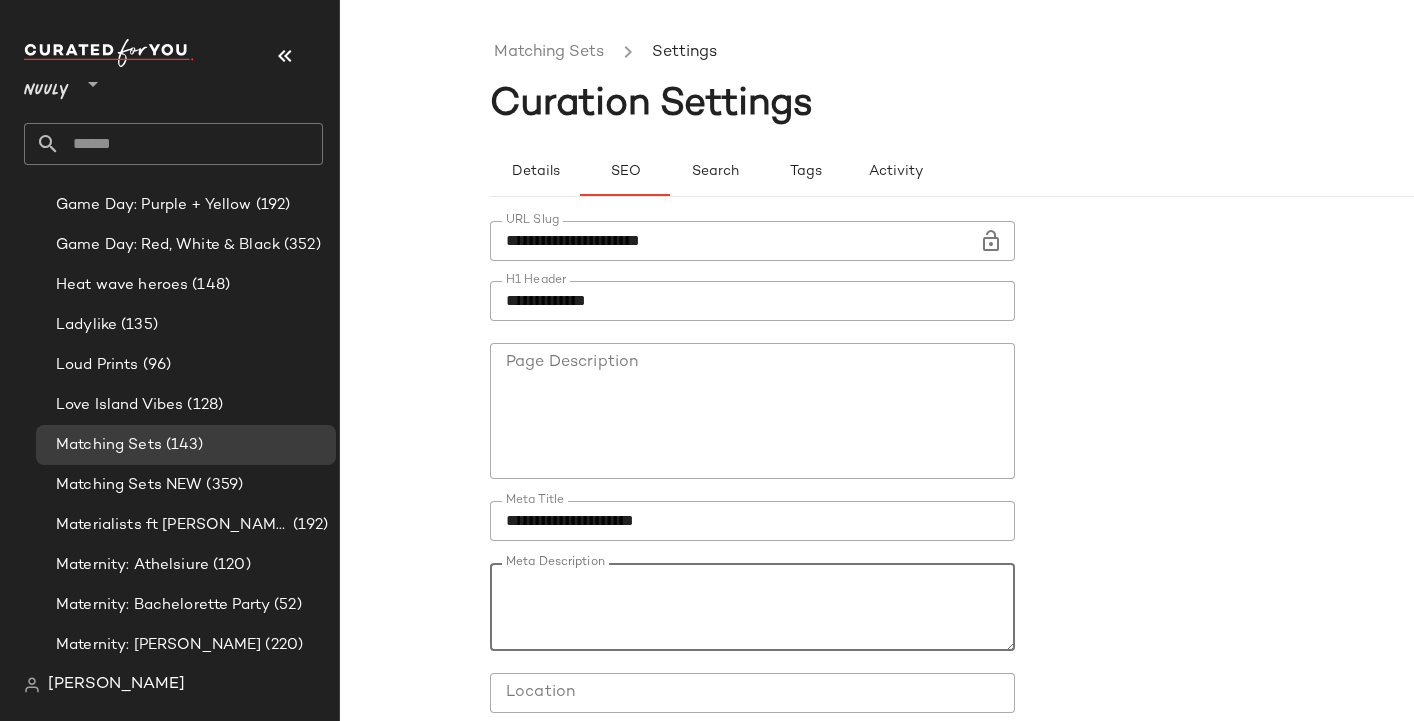 click on "Meta Description" 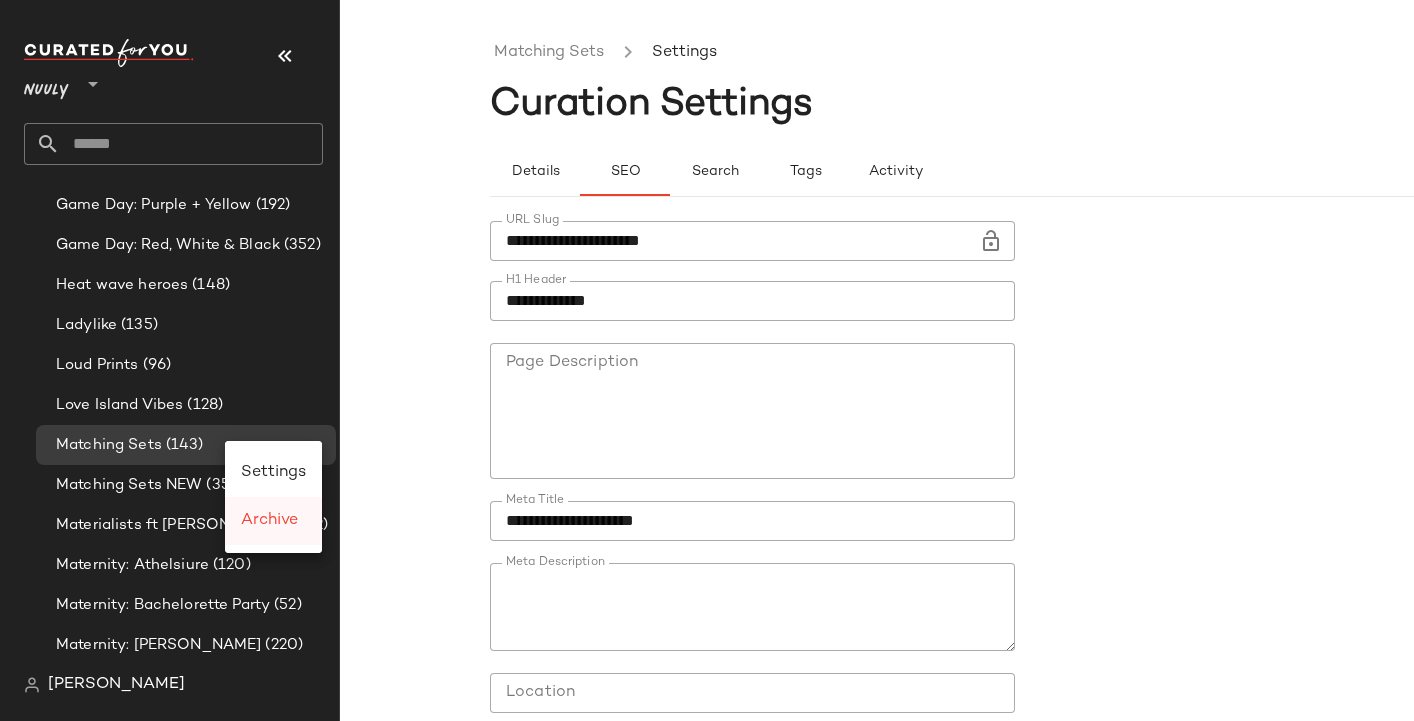 click on "Archive" 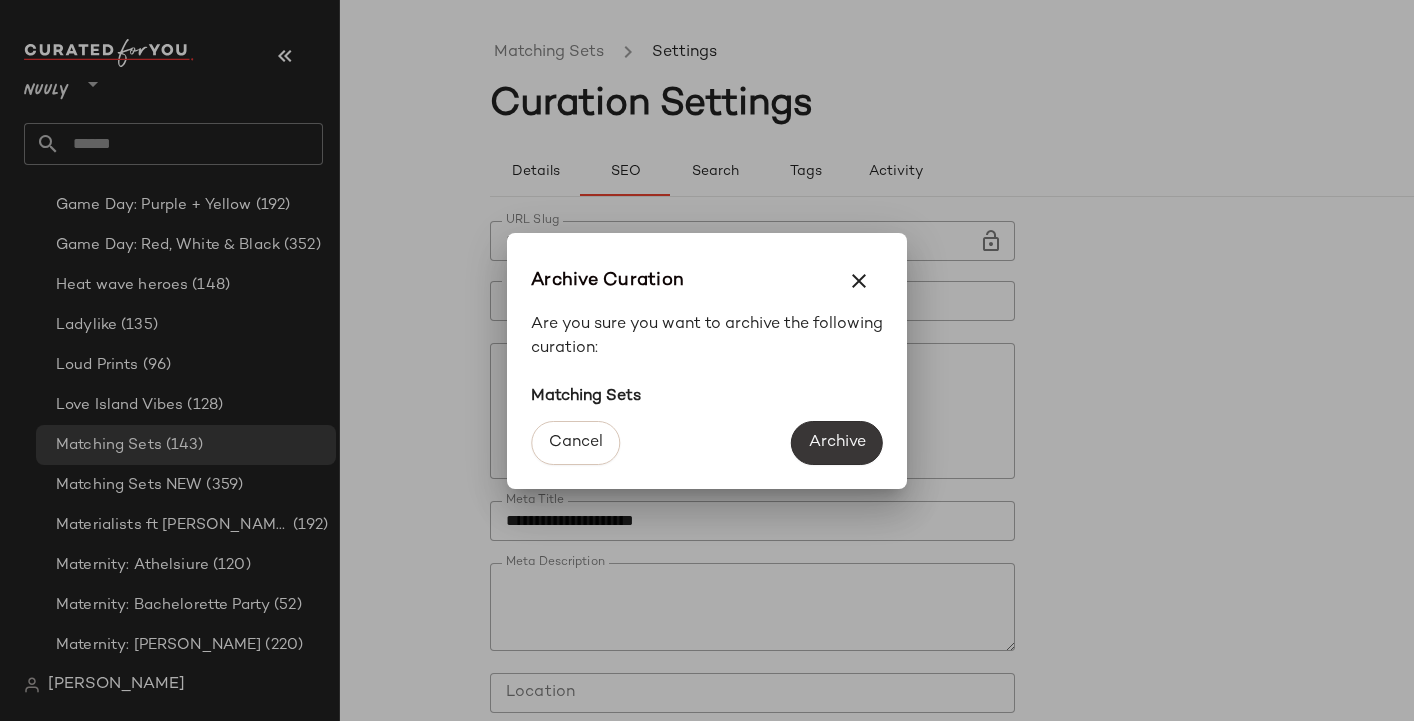 click on "Archive" 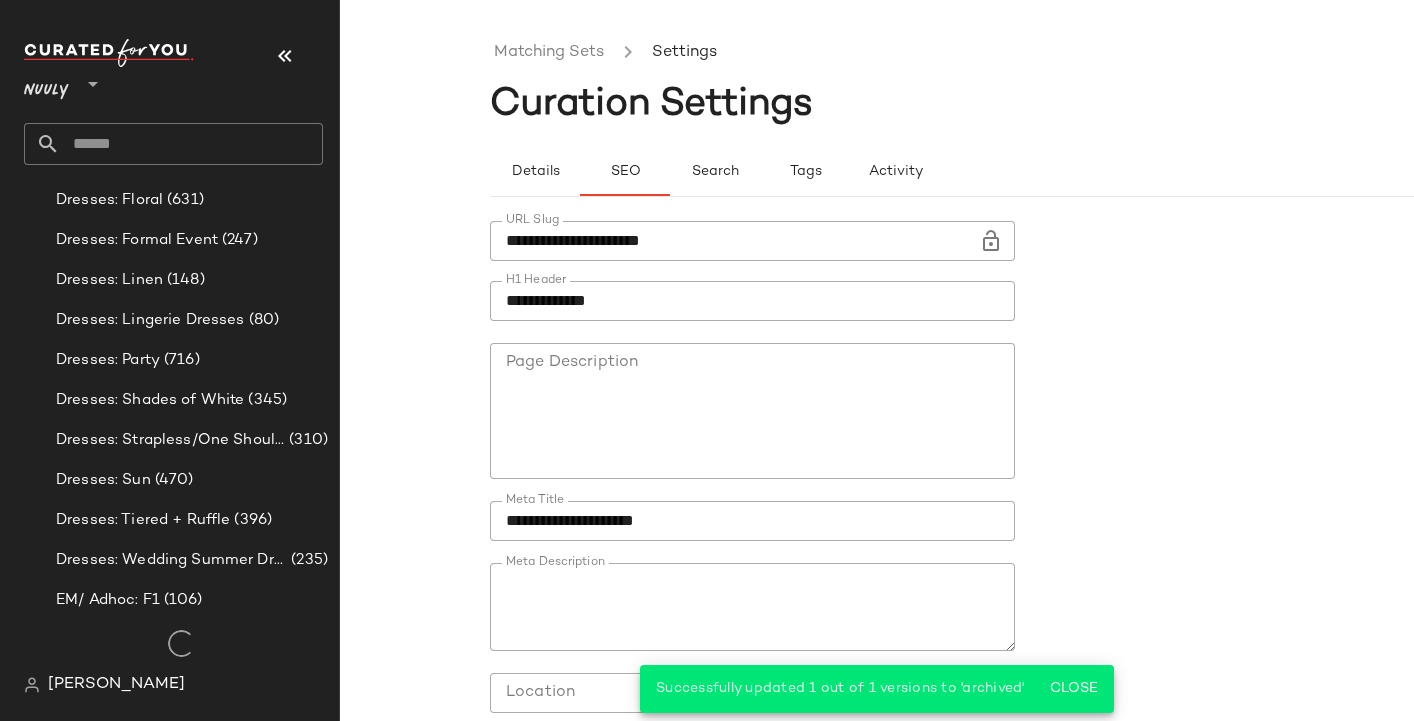 scroll, scrollTop: 5003, scrollLeft: 0, axis: vertical 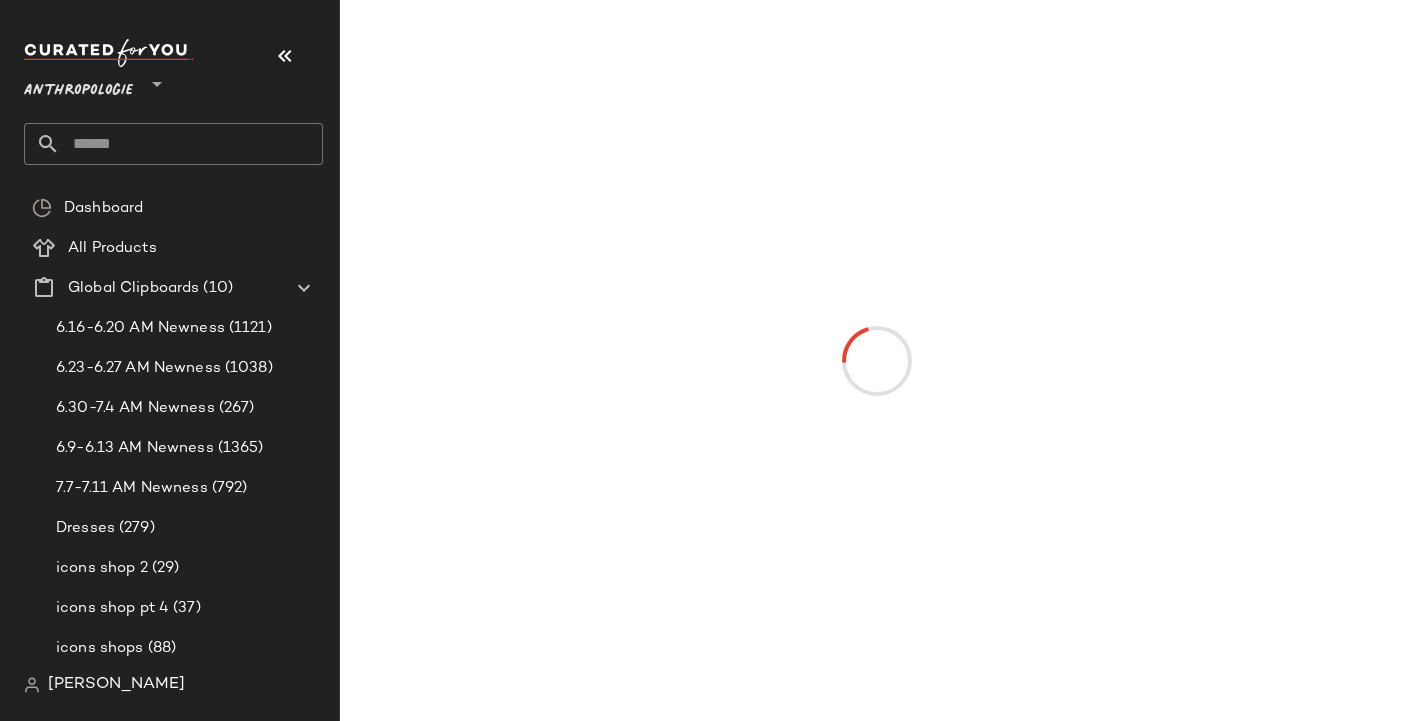 click on "Anthropologie" at bounding box center [78, 86] 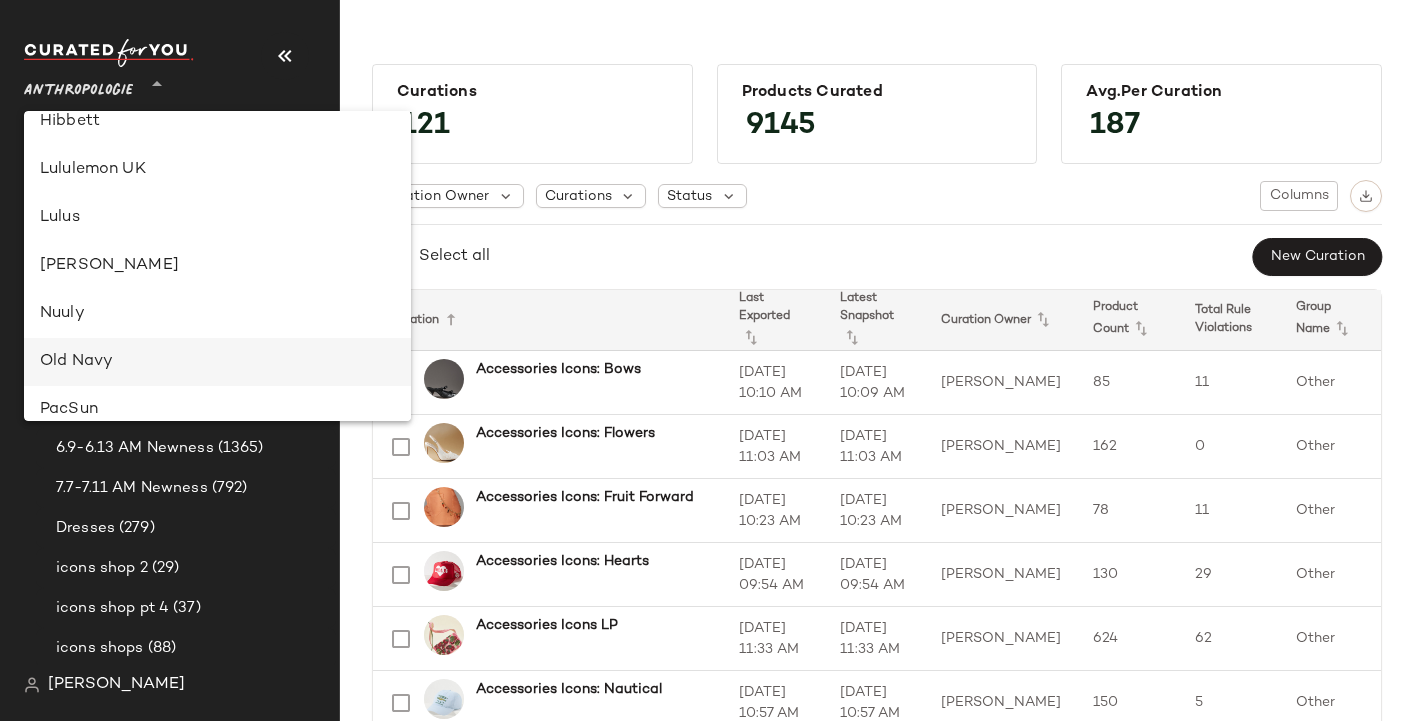 scroll, scrollTop: 559, scrollLeft: 0, axis: vertical 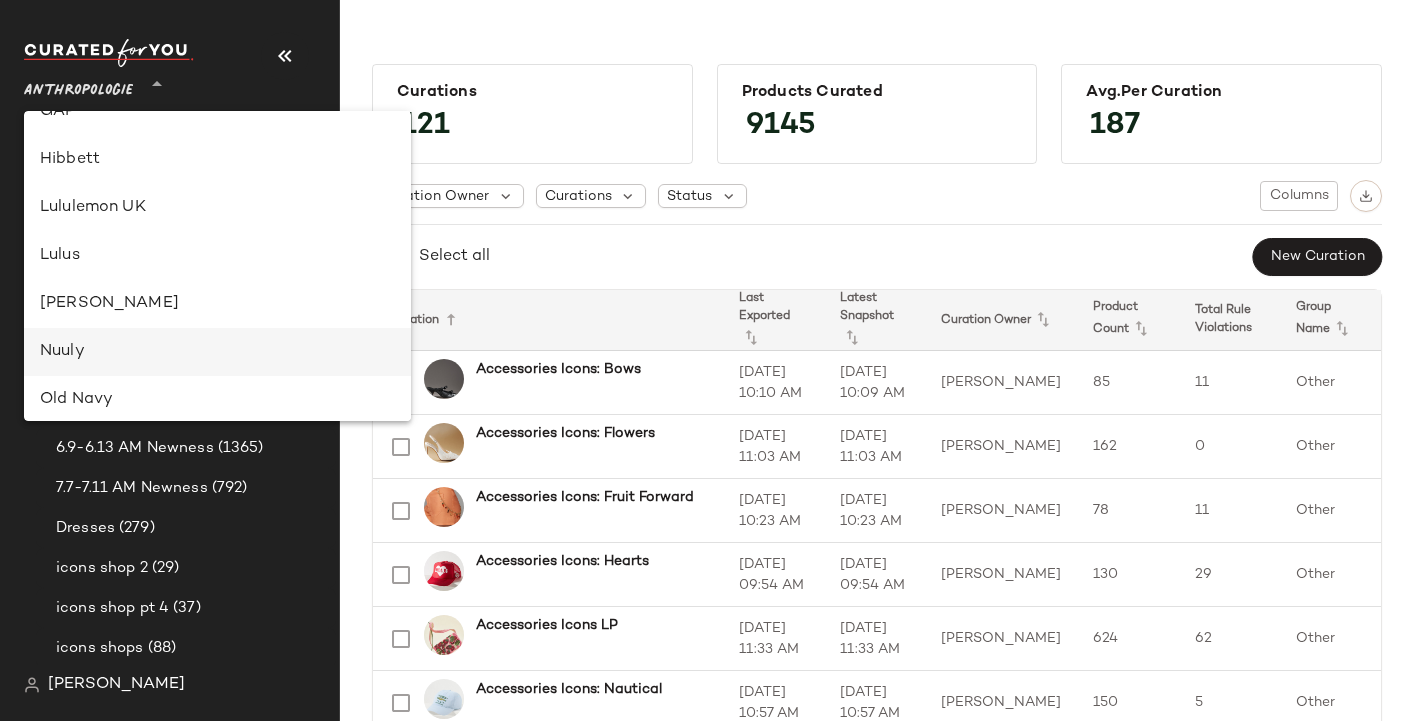 click on "Nuuly" at bounding box center (217, 352) 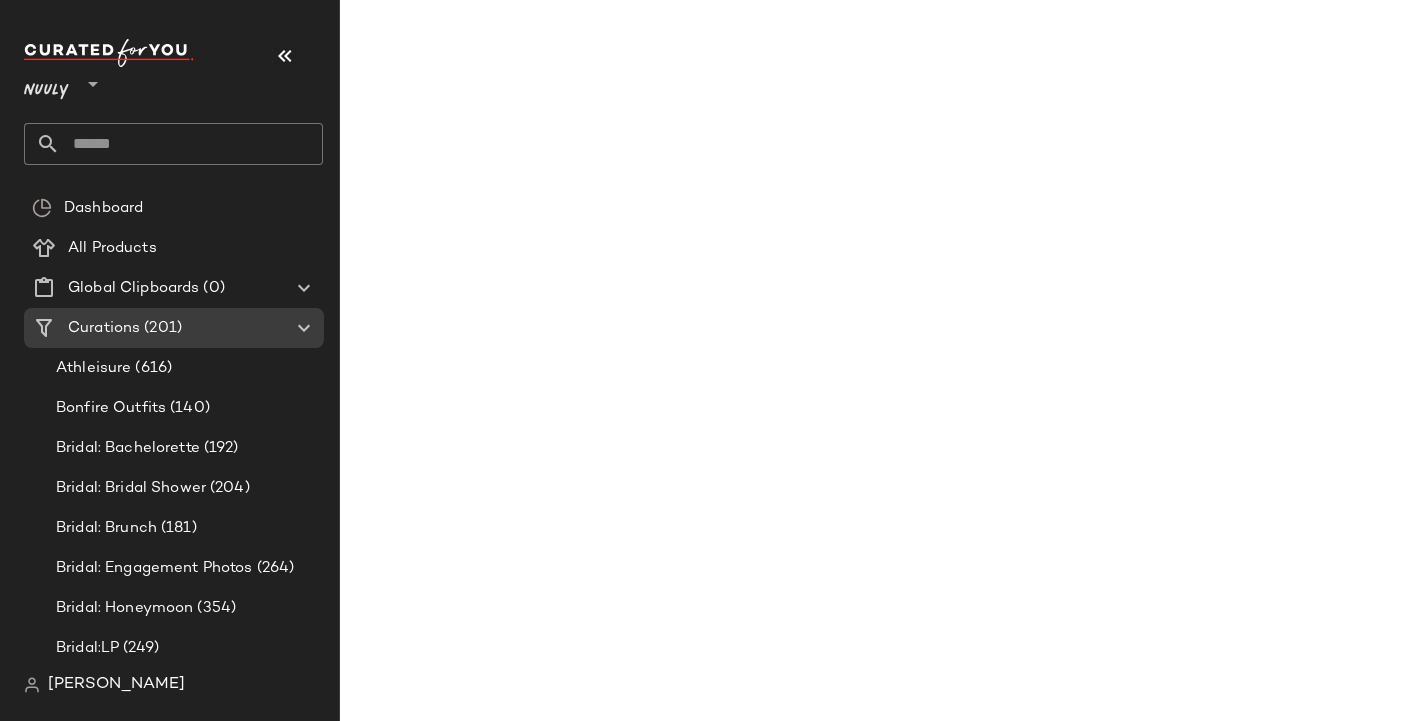 click 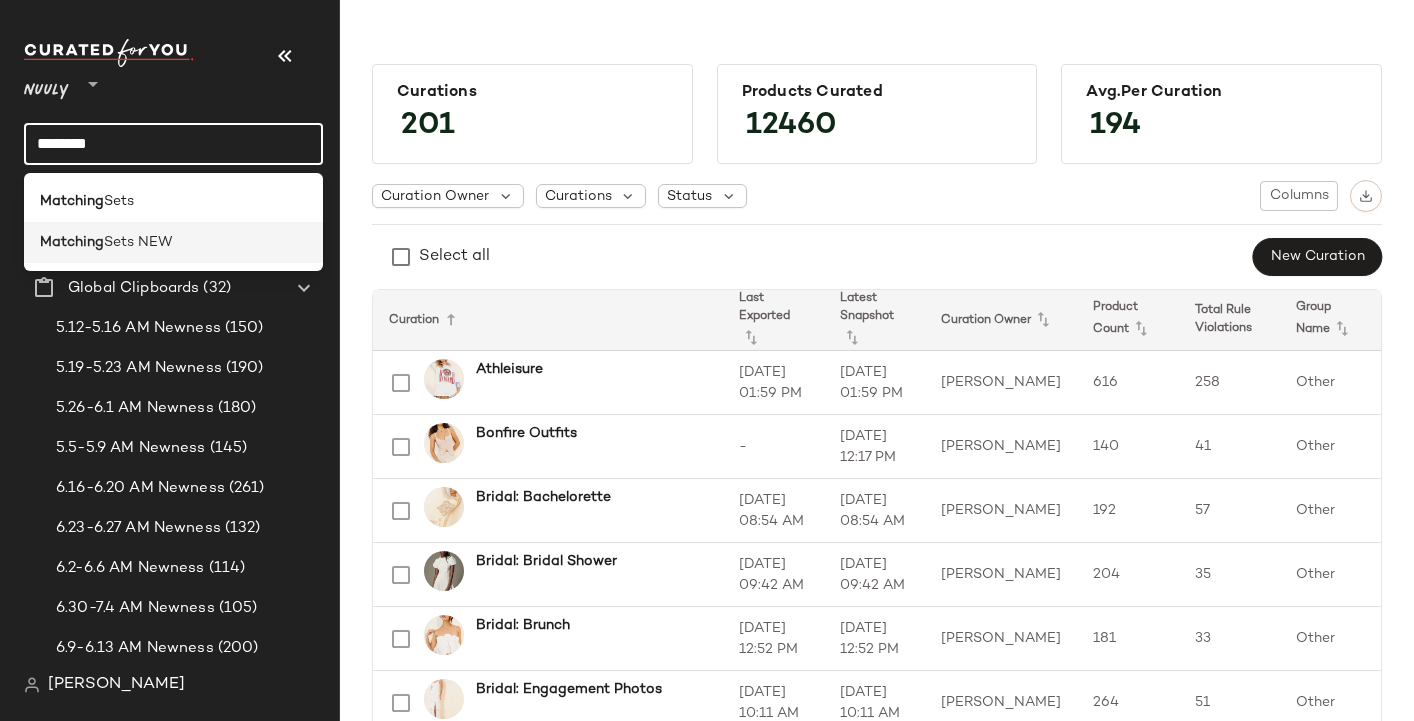 type on "********" 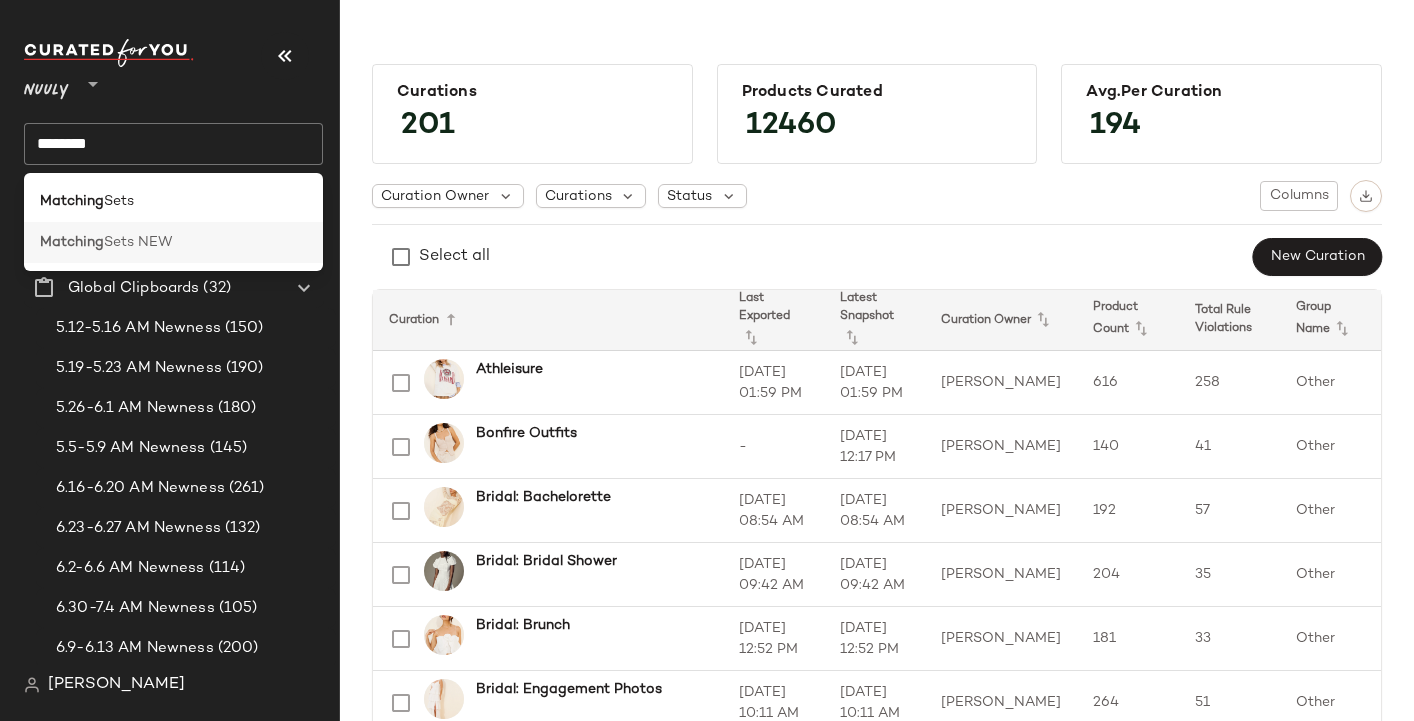 click on "Sets NEW" at bounding box center (138, 242) 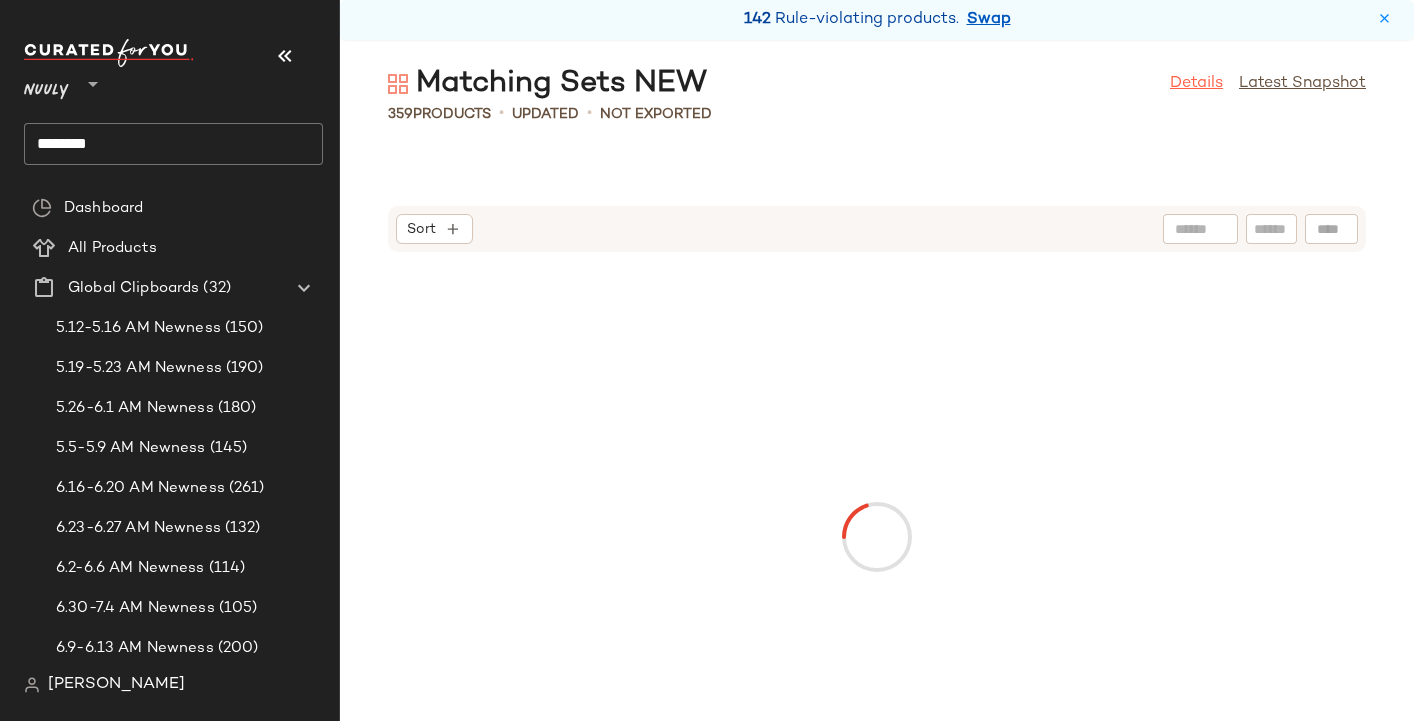 click on "Details" at bounding box center (1196, 84) 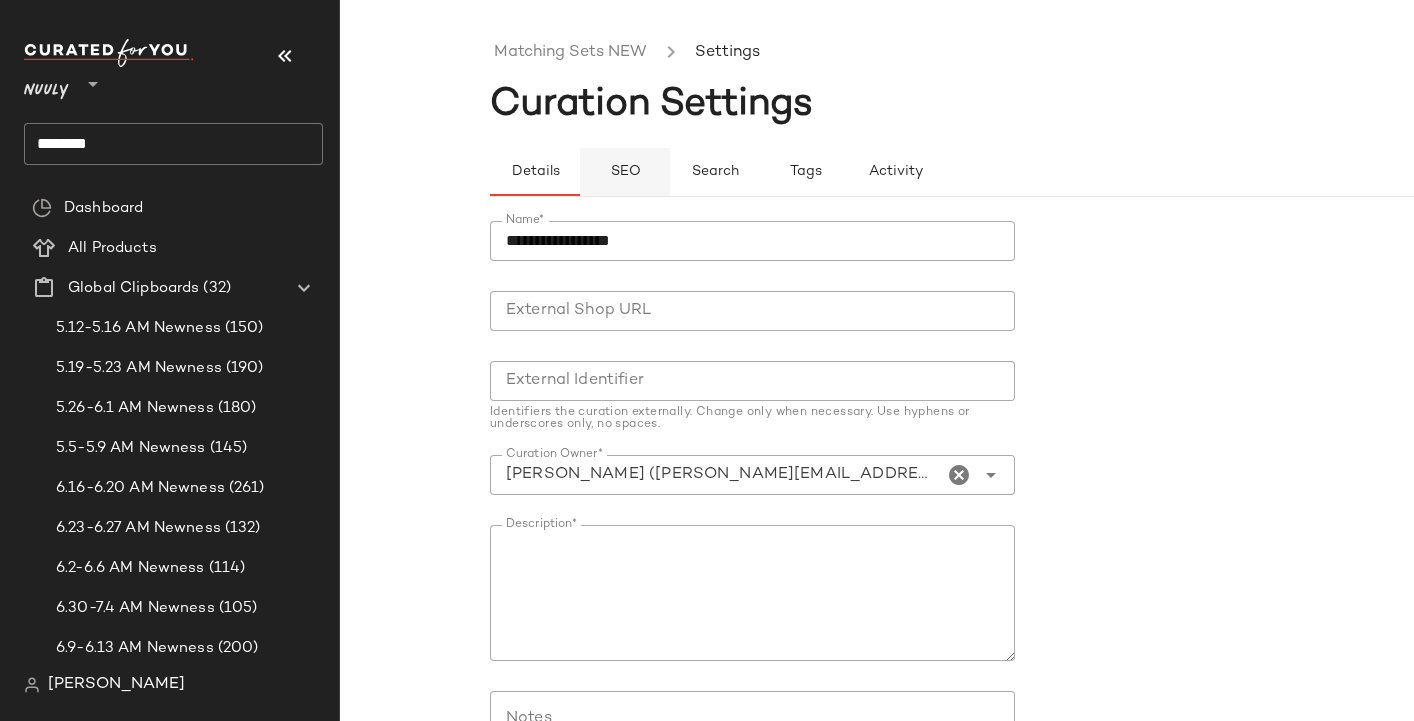 click on "SEO" 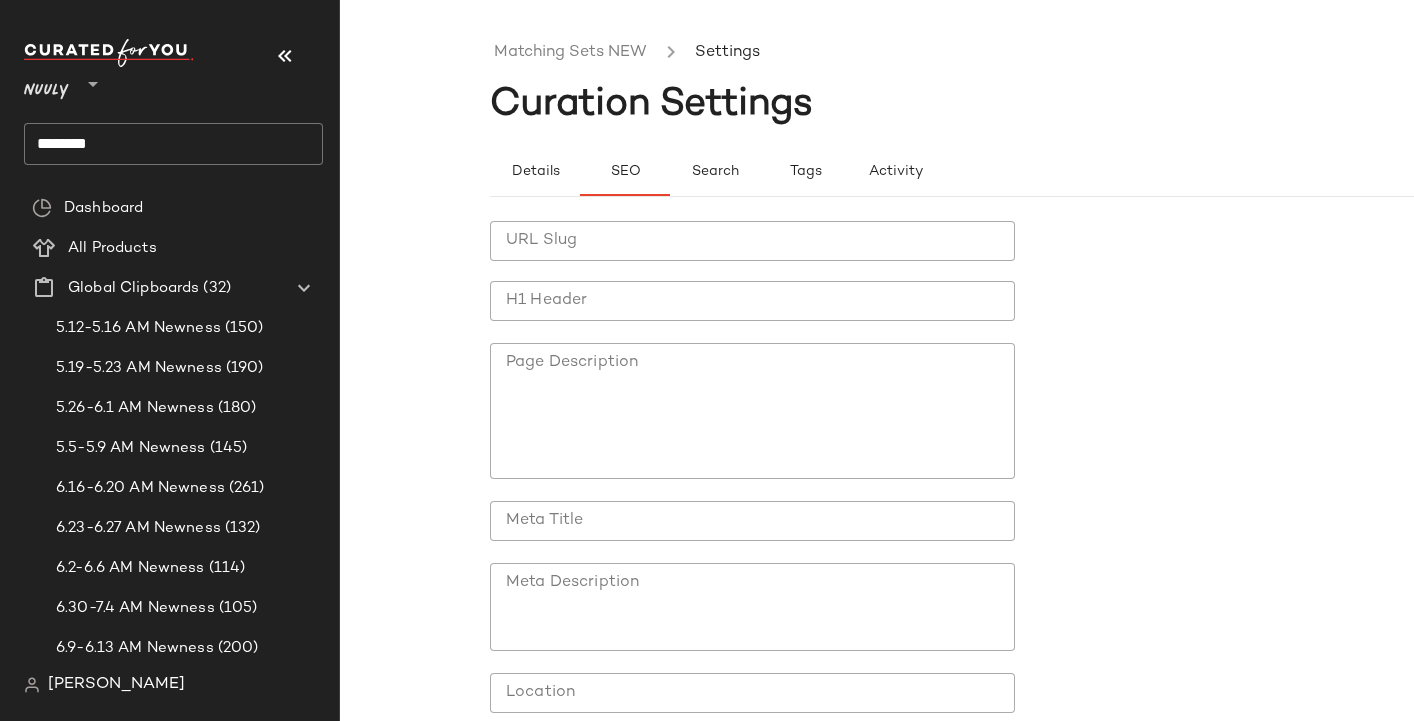 click on "URL Slug" 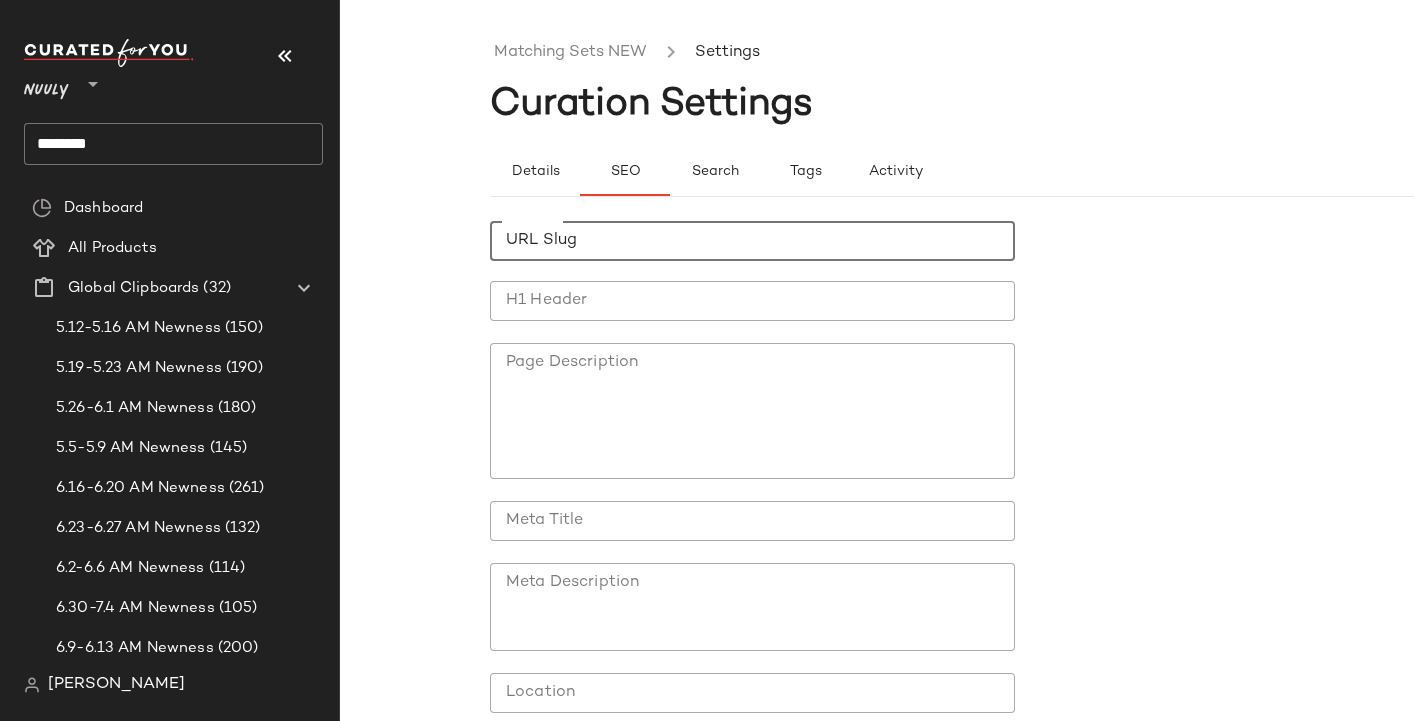 paste on "**********" 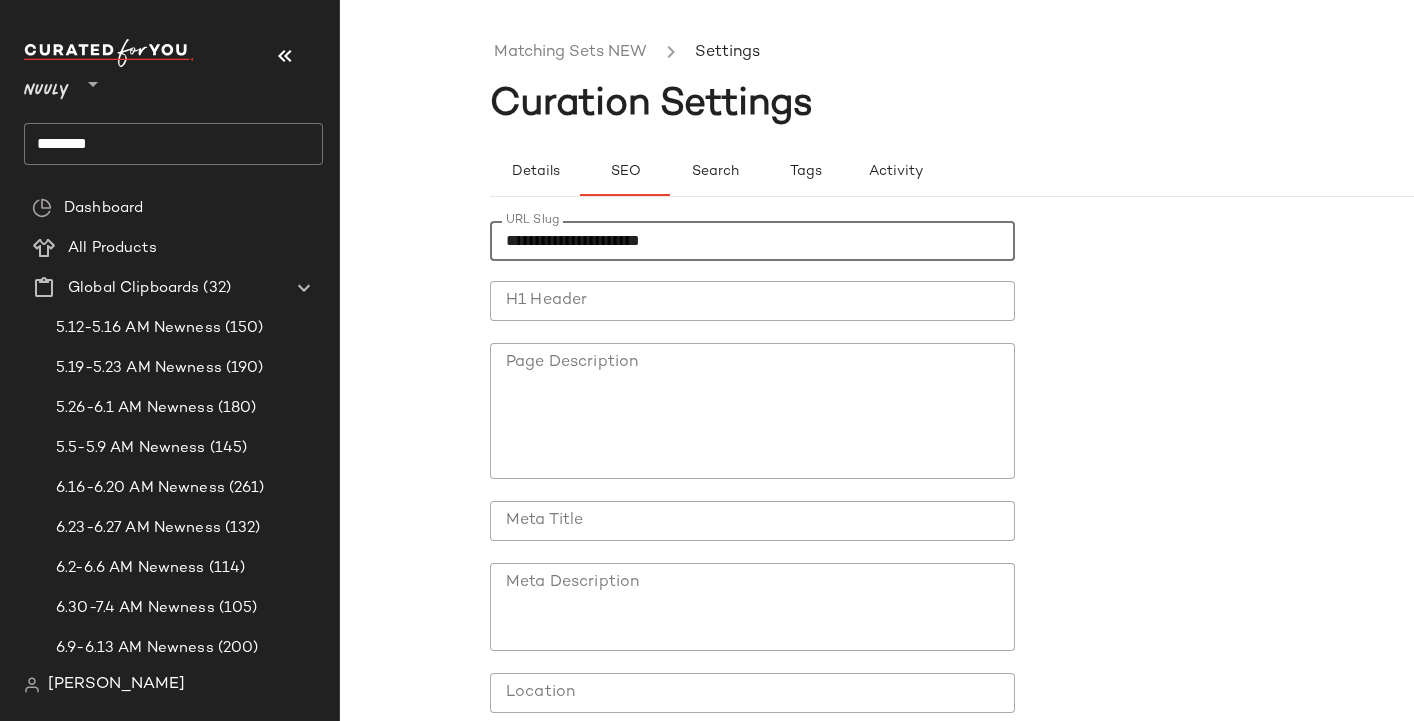 type on "**********" 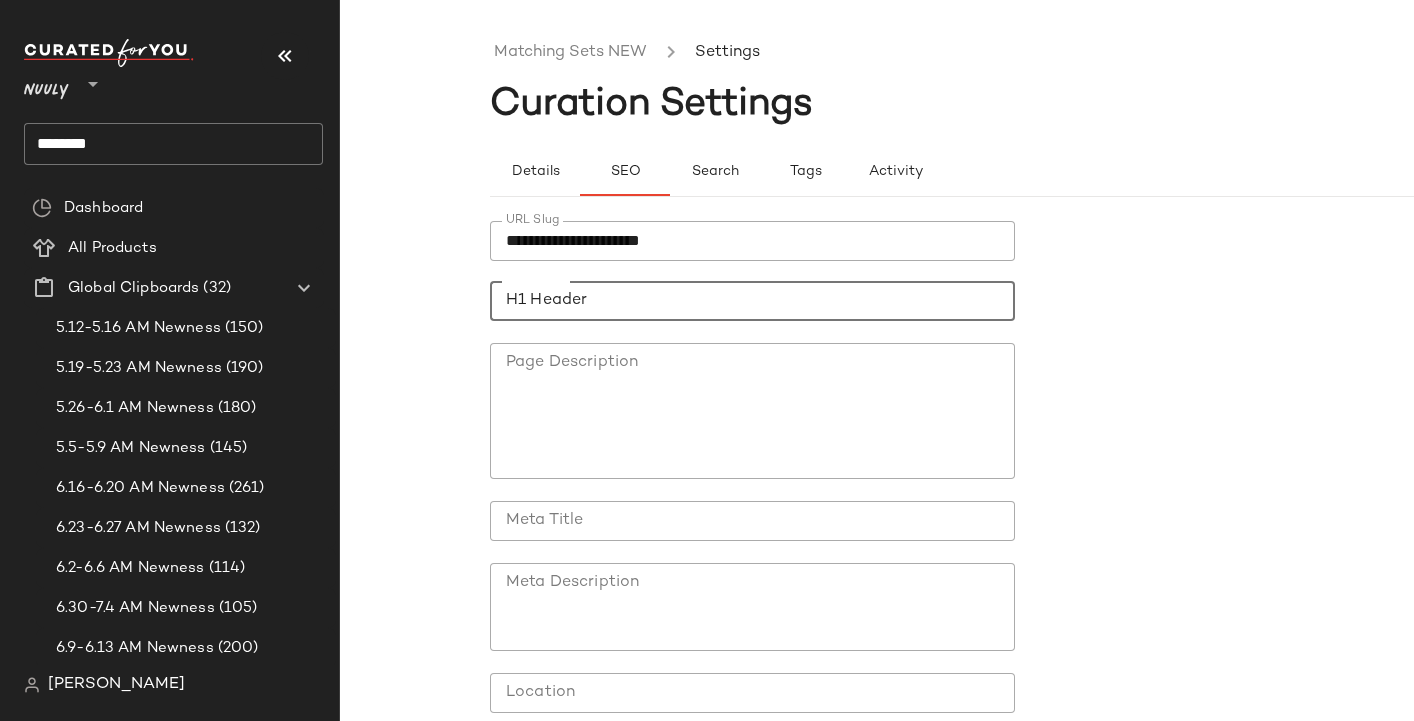 click on "H1 Header" 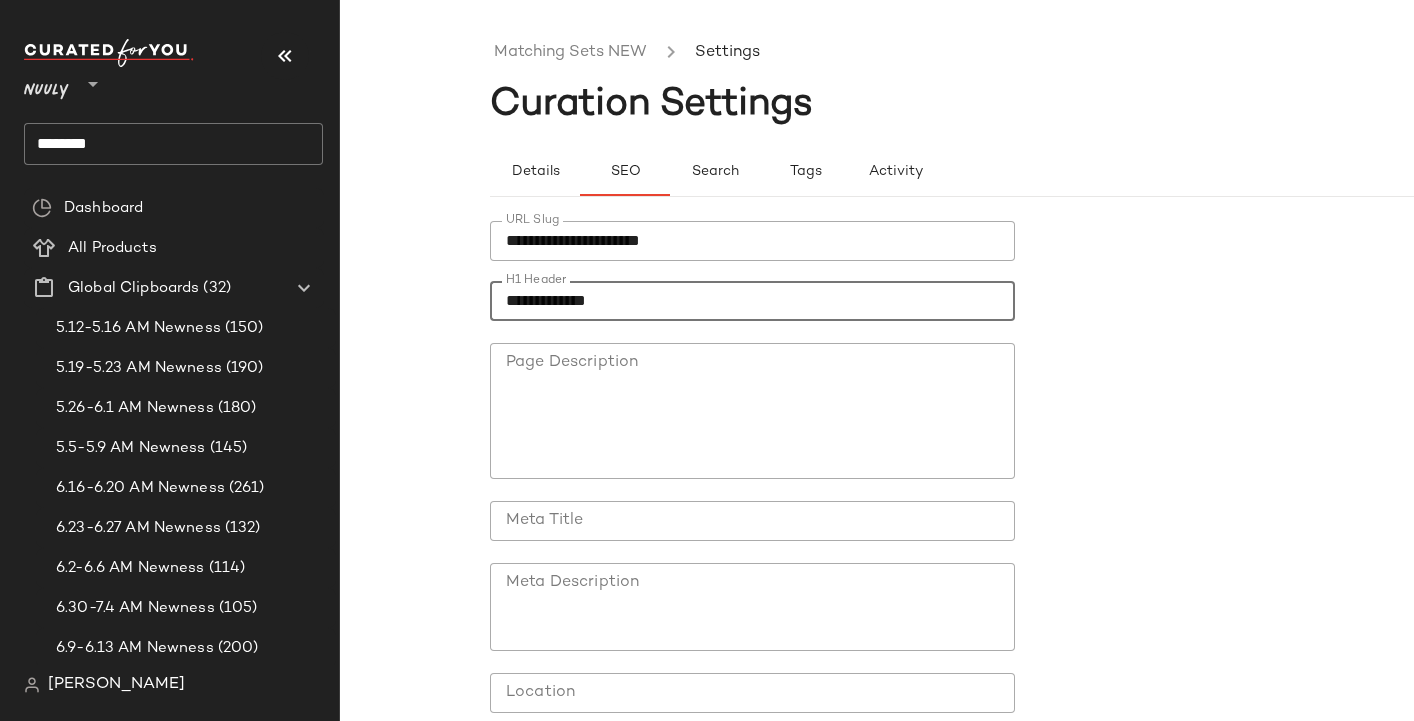 type on "**********" 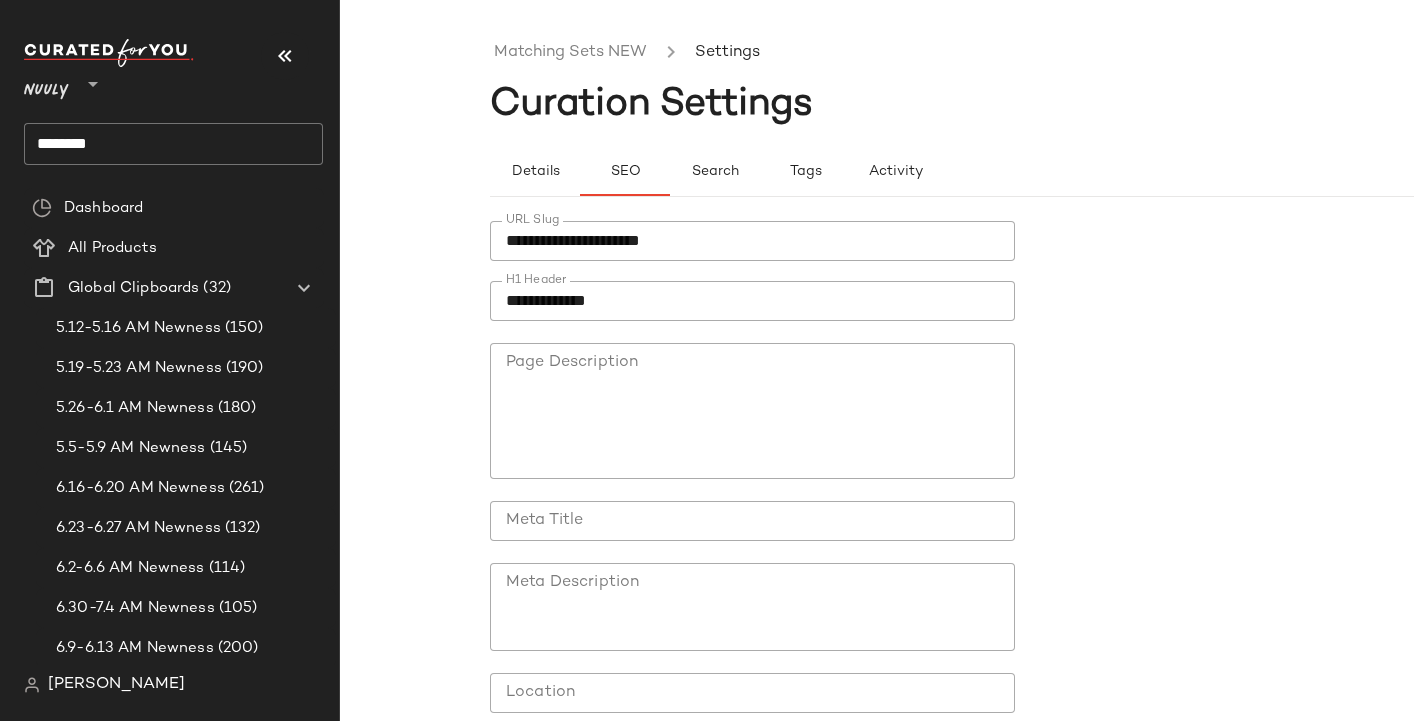 click at bounding box center [752, 556] 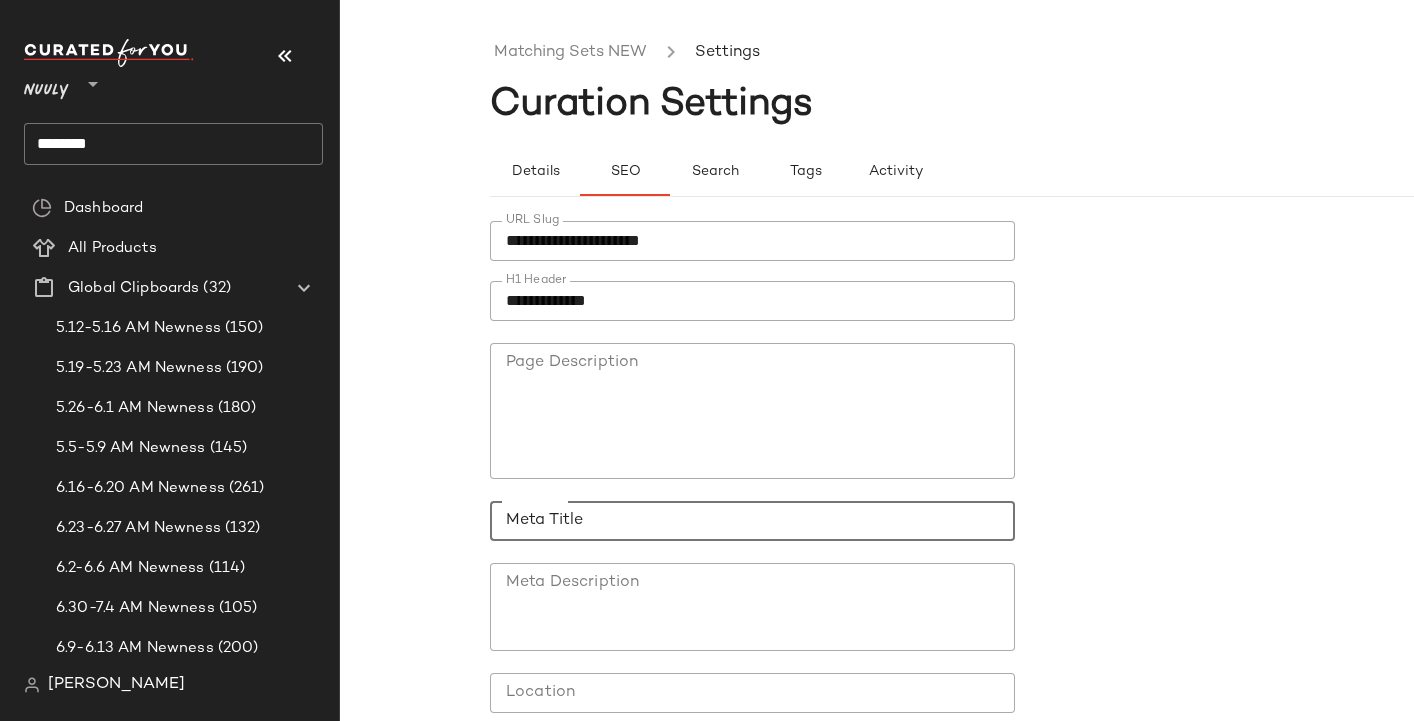 click on "Meta Title" 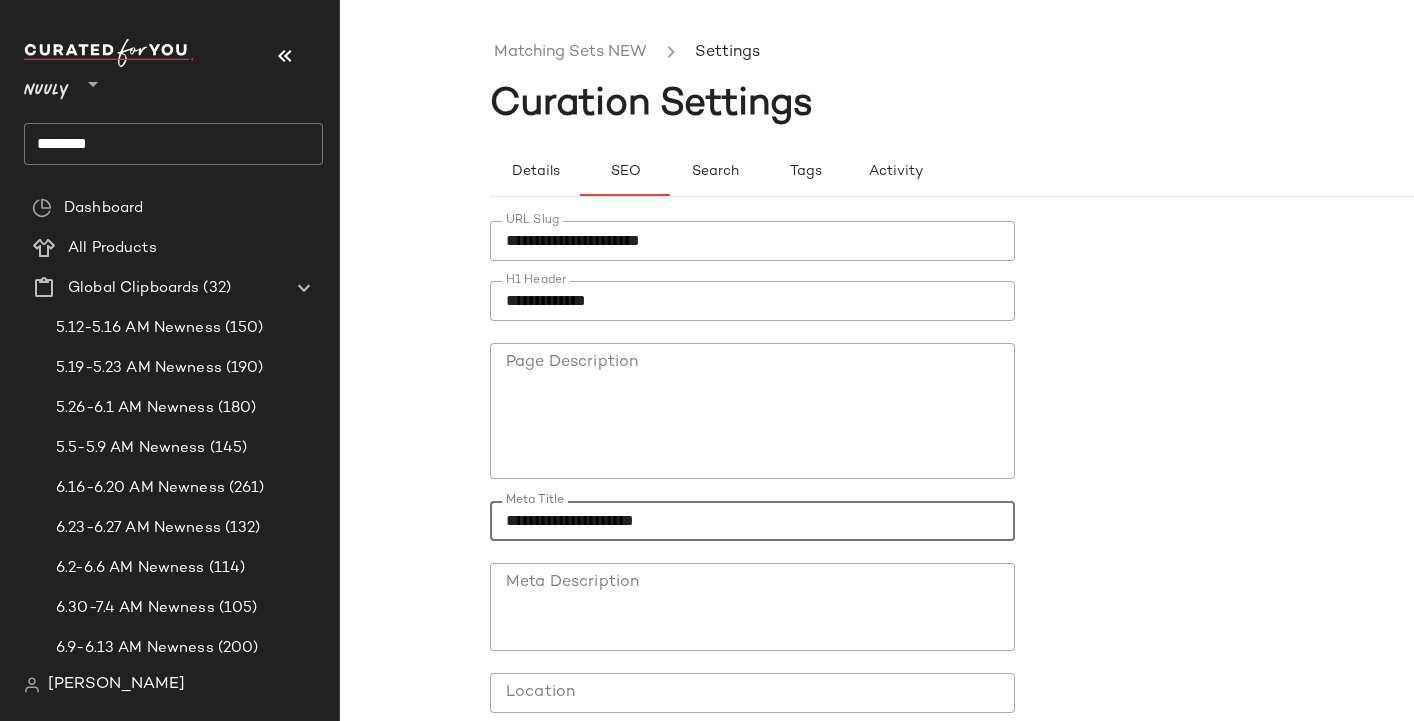 type on "**********" 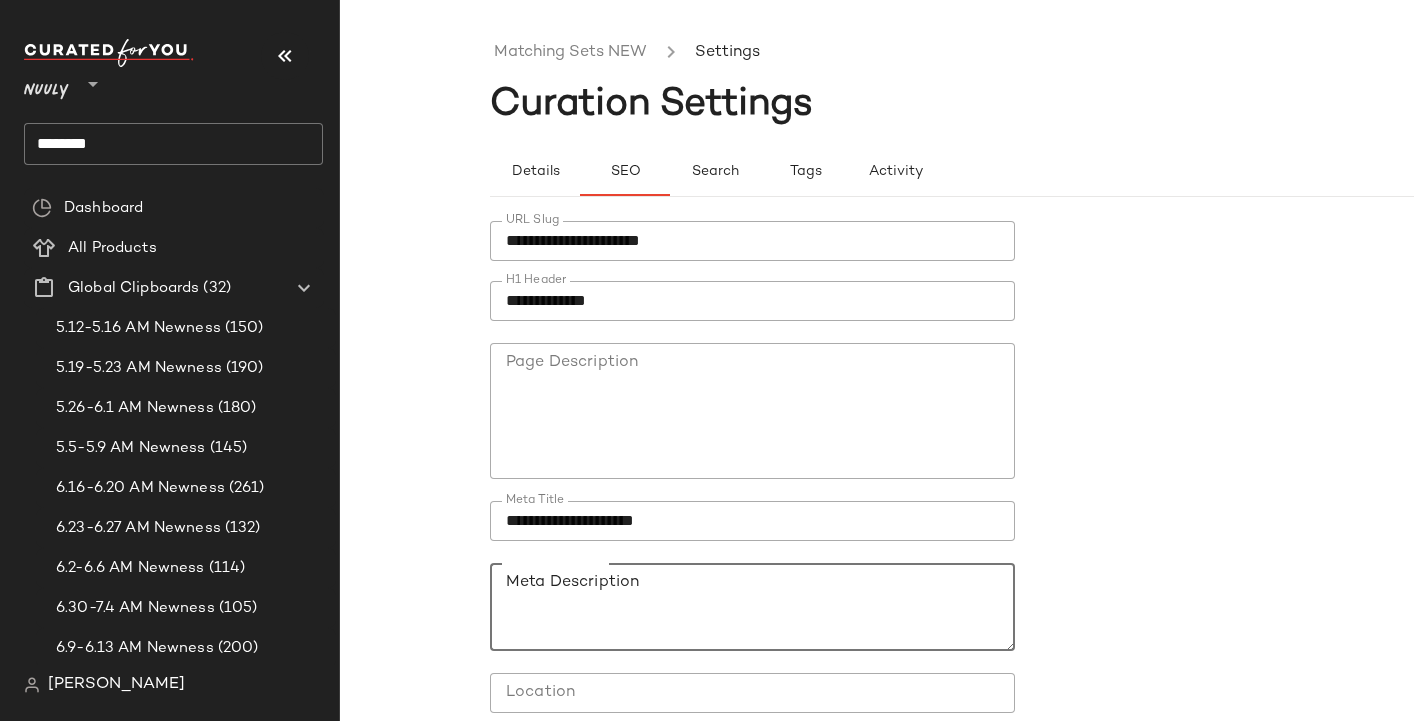 click on "Meta Description" 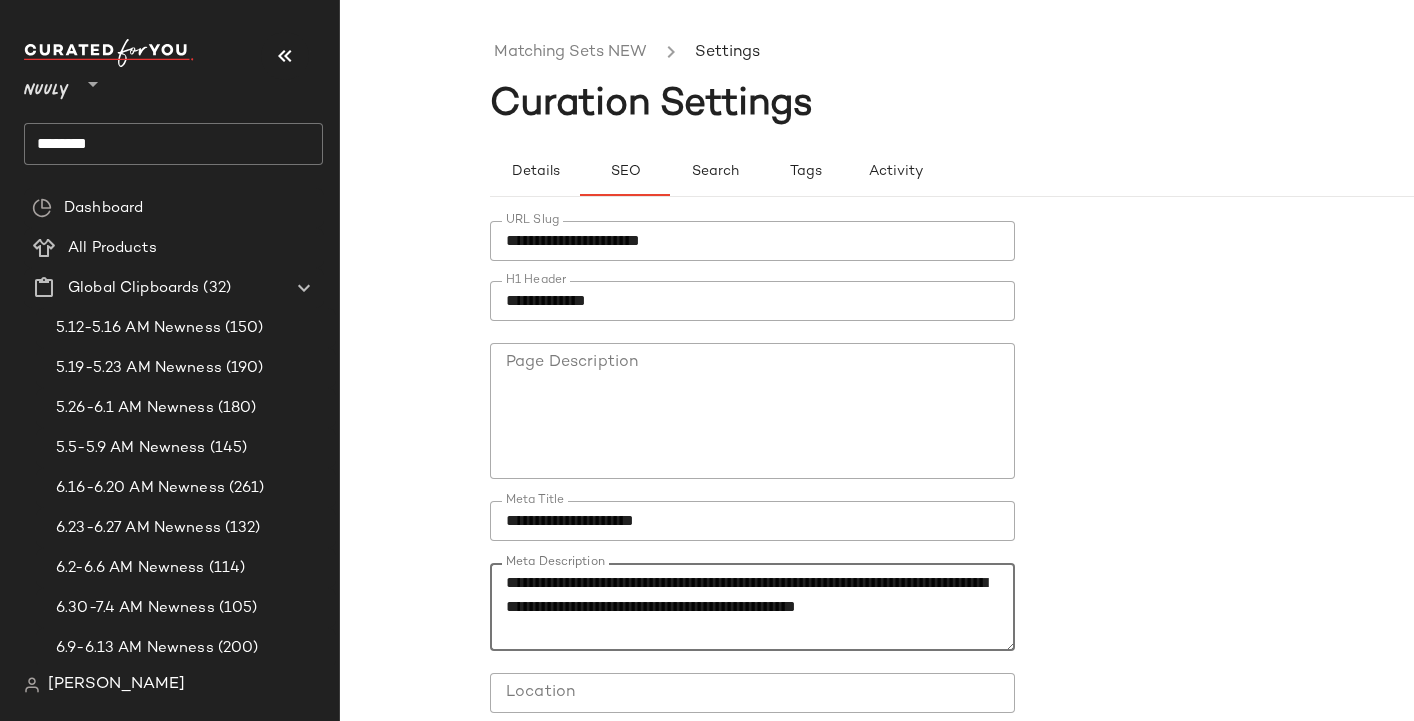 scroll, scrollTop: 161, scrollLeft: 0, axis: vertical 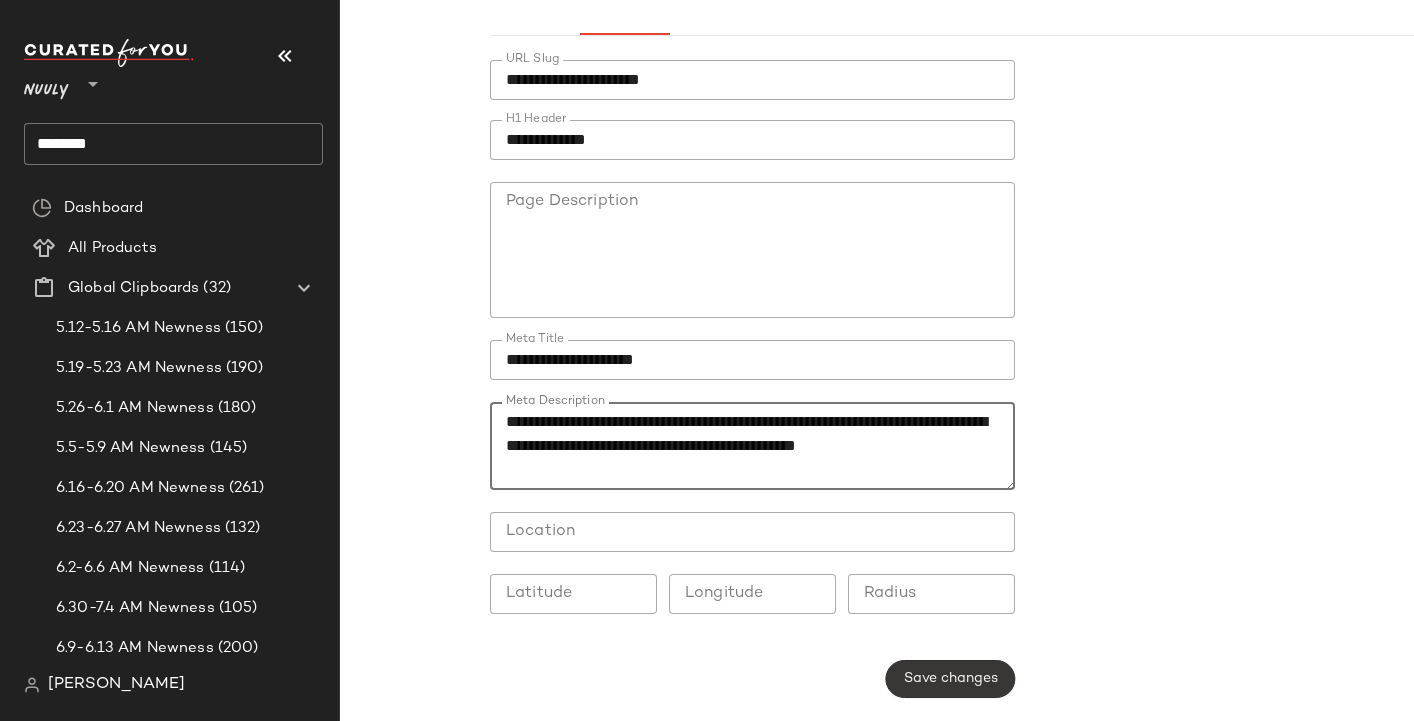 type on "**********" 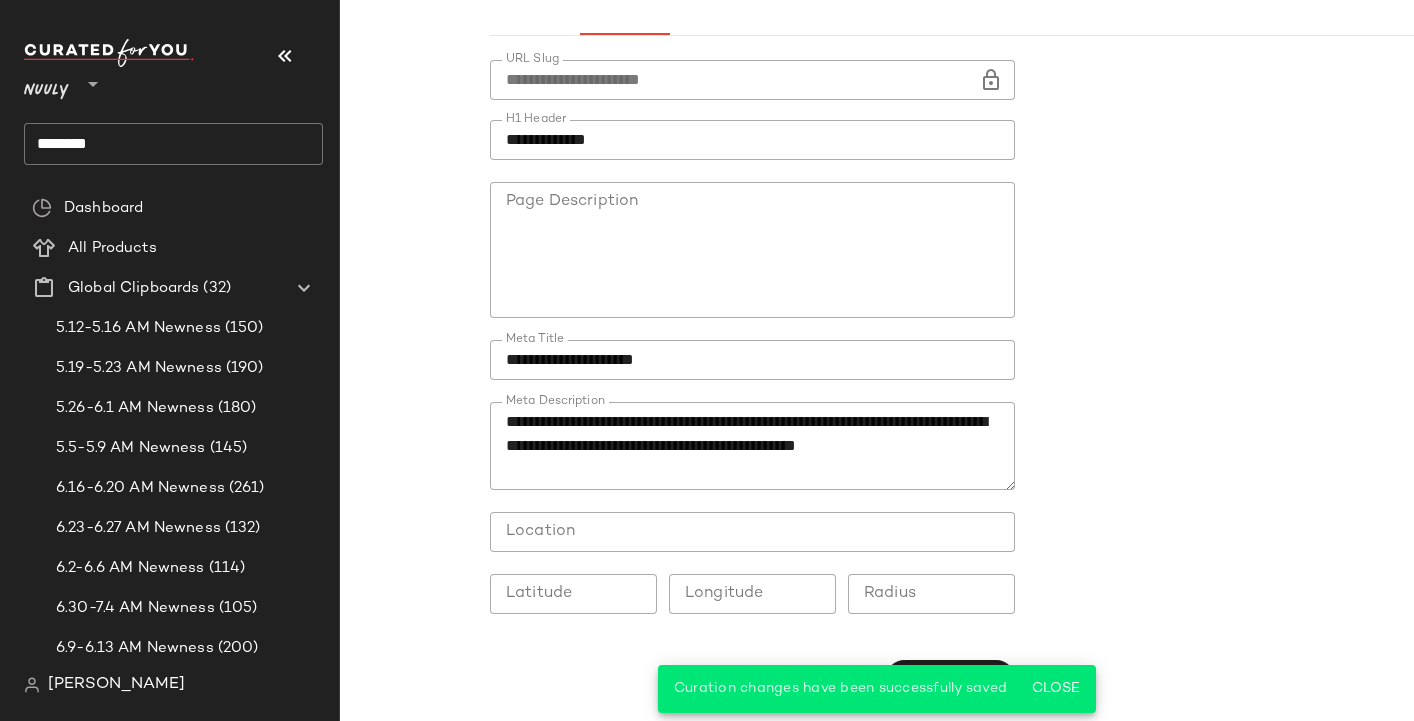 scroll, scrollTop: 0, scrollLeft: 0, axis: both 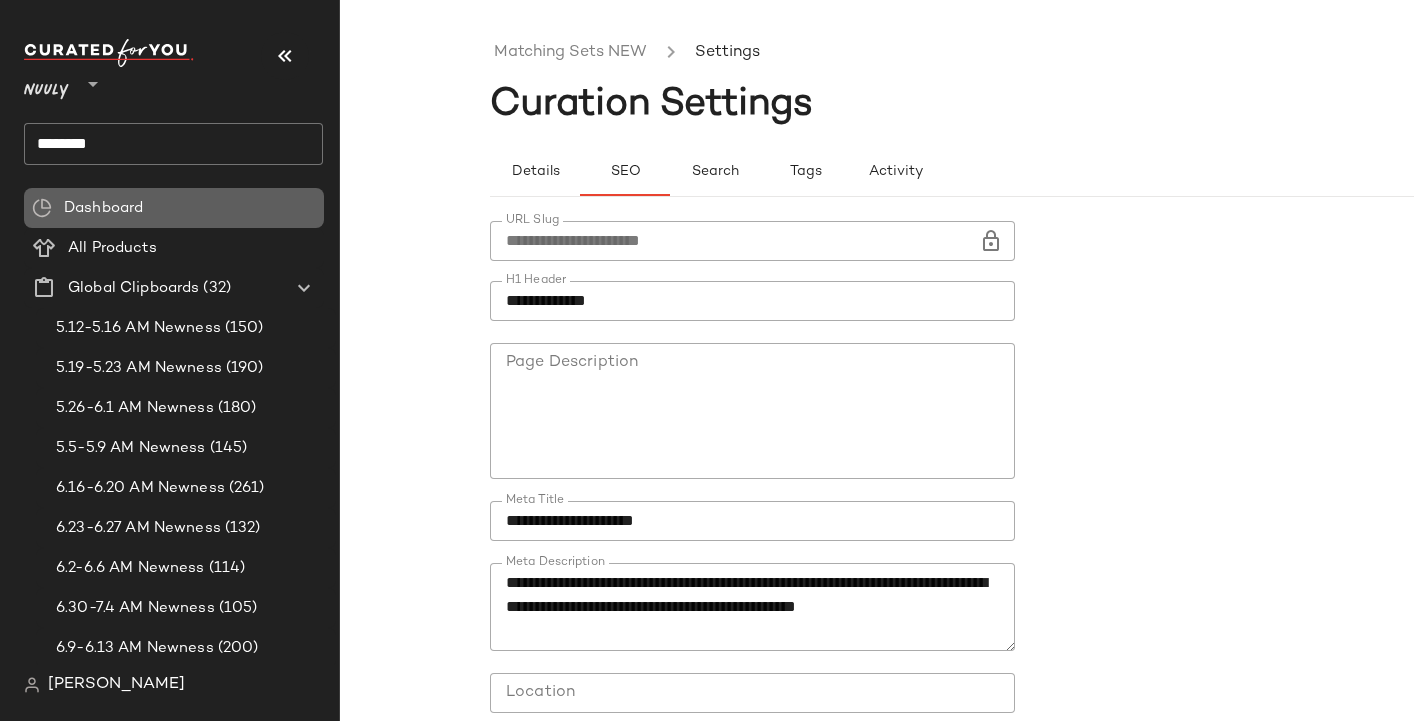 click on "Dashboard" at bounding box center [103, 208] 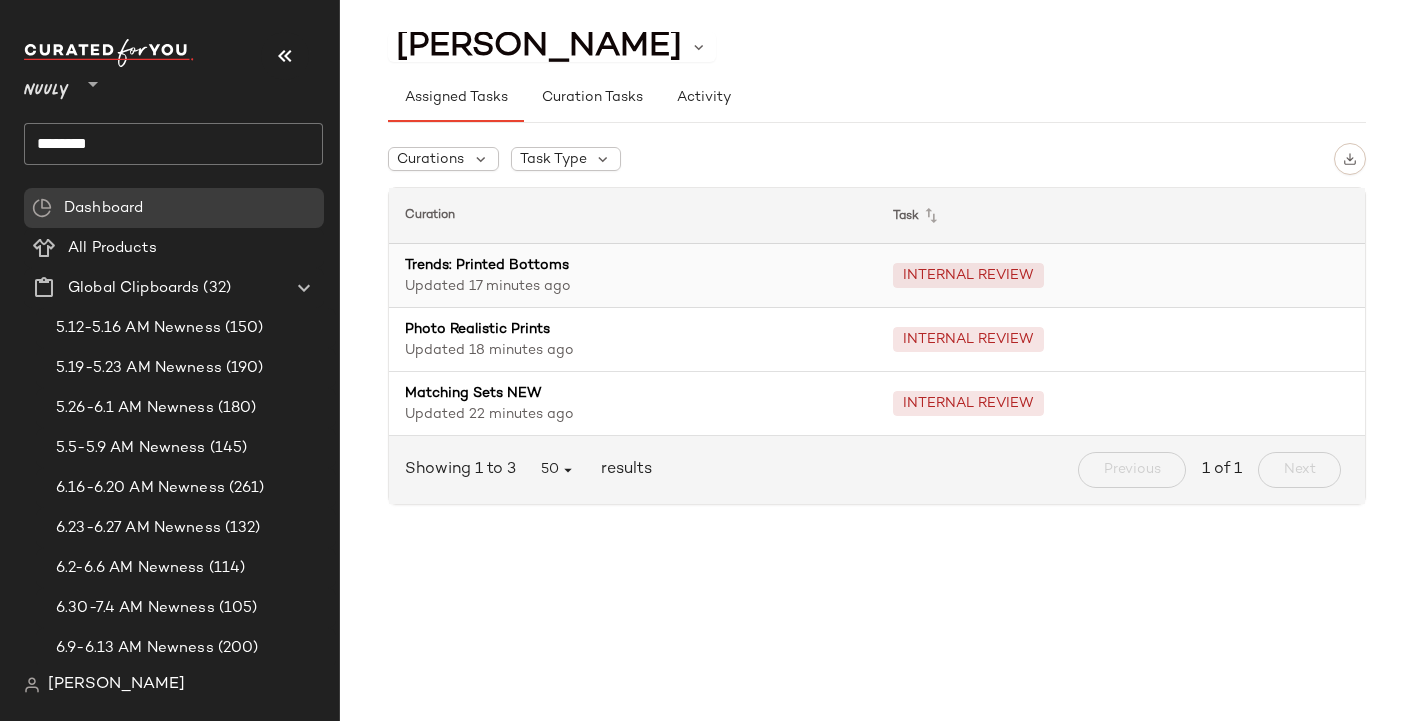 click on "Trends: Printed Bottoms" at bounding box center [633, 265] 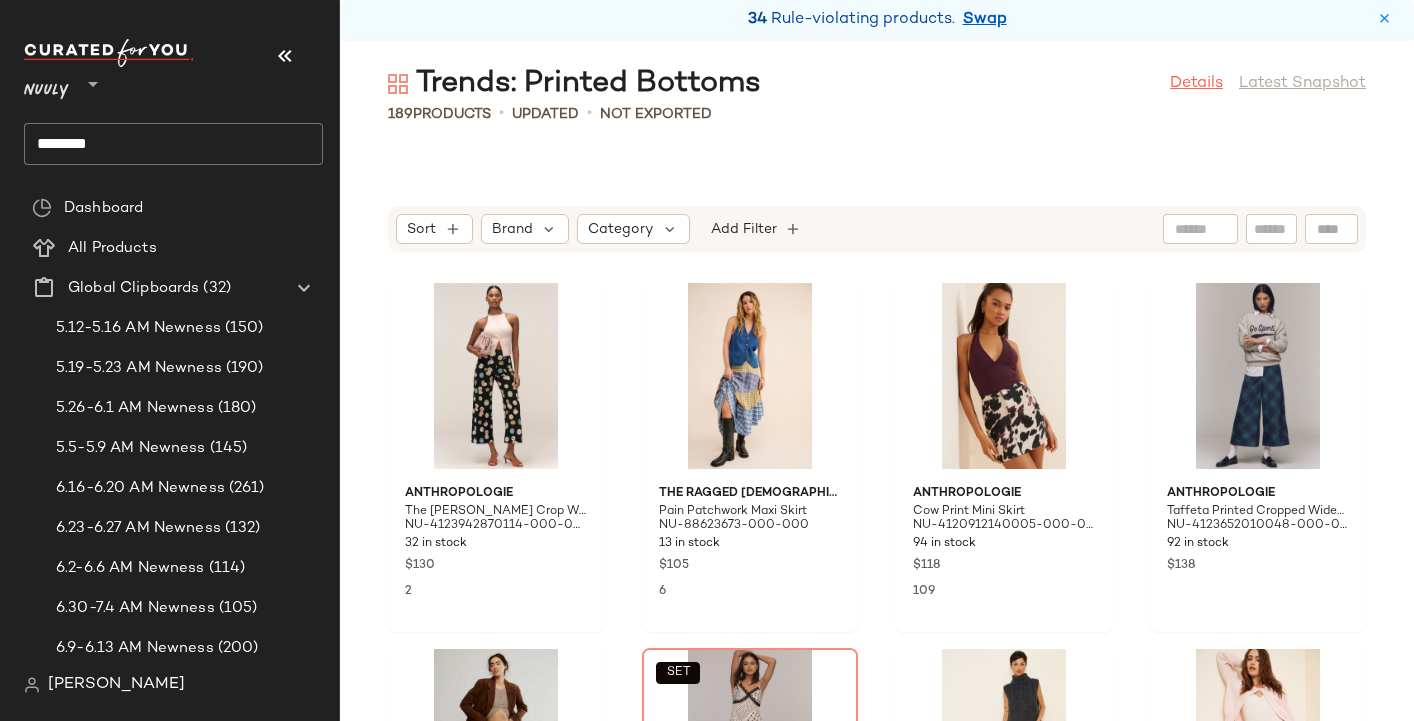 click on "Details" at bounding box center [1196, 84] 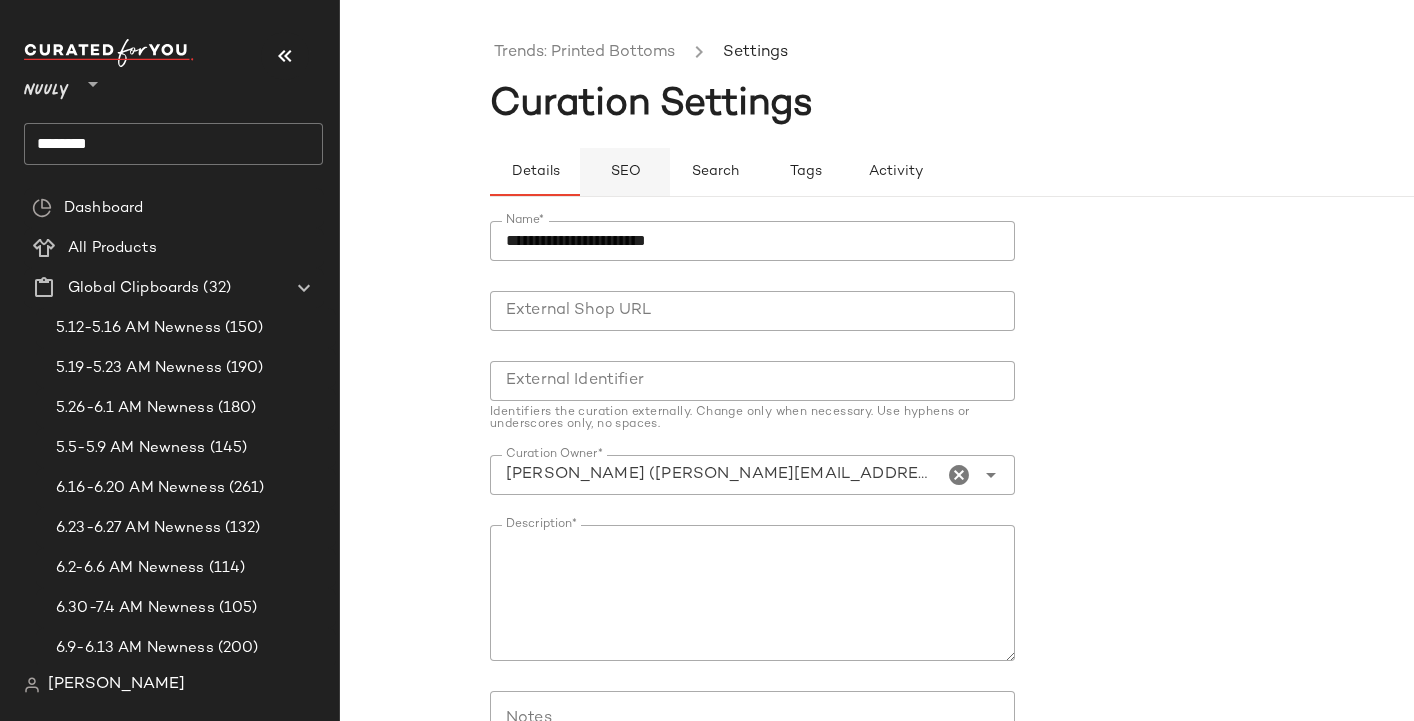 click on "SEO" 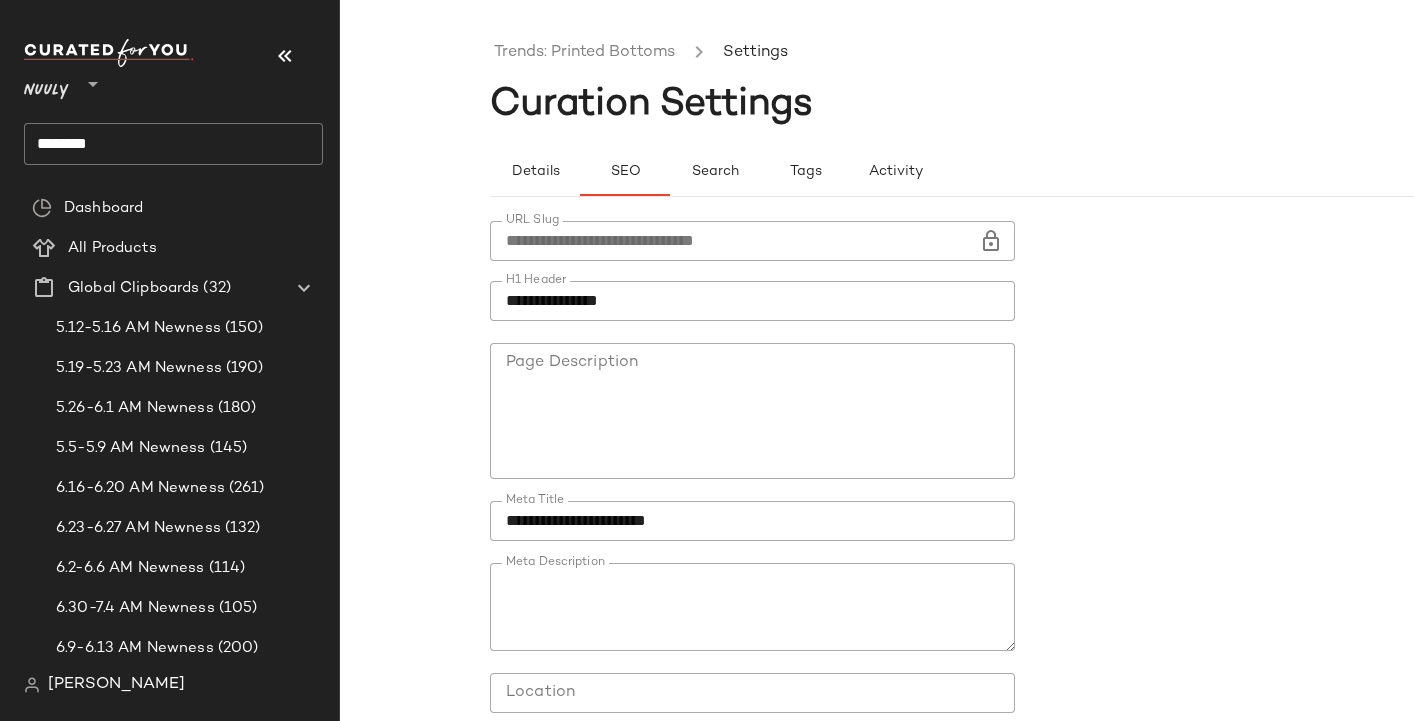 click on "**********" 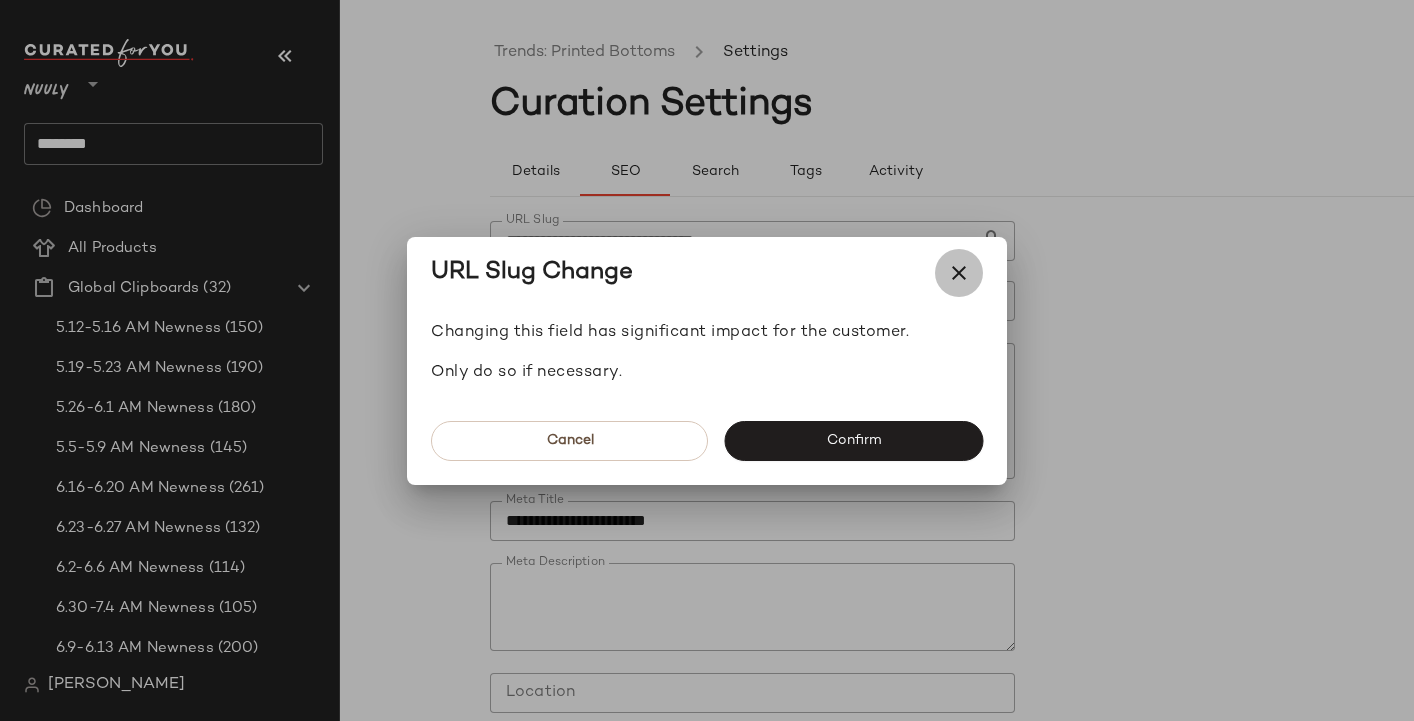 click at bounding box center [959, 273] 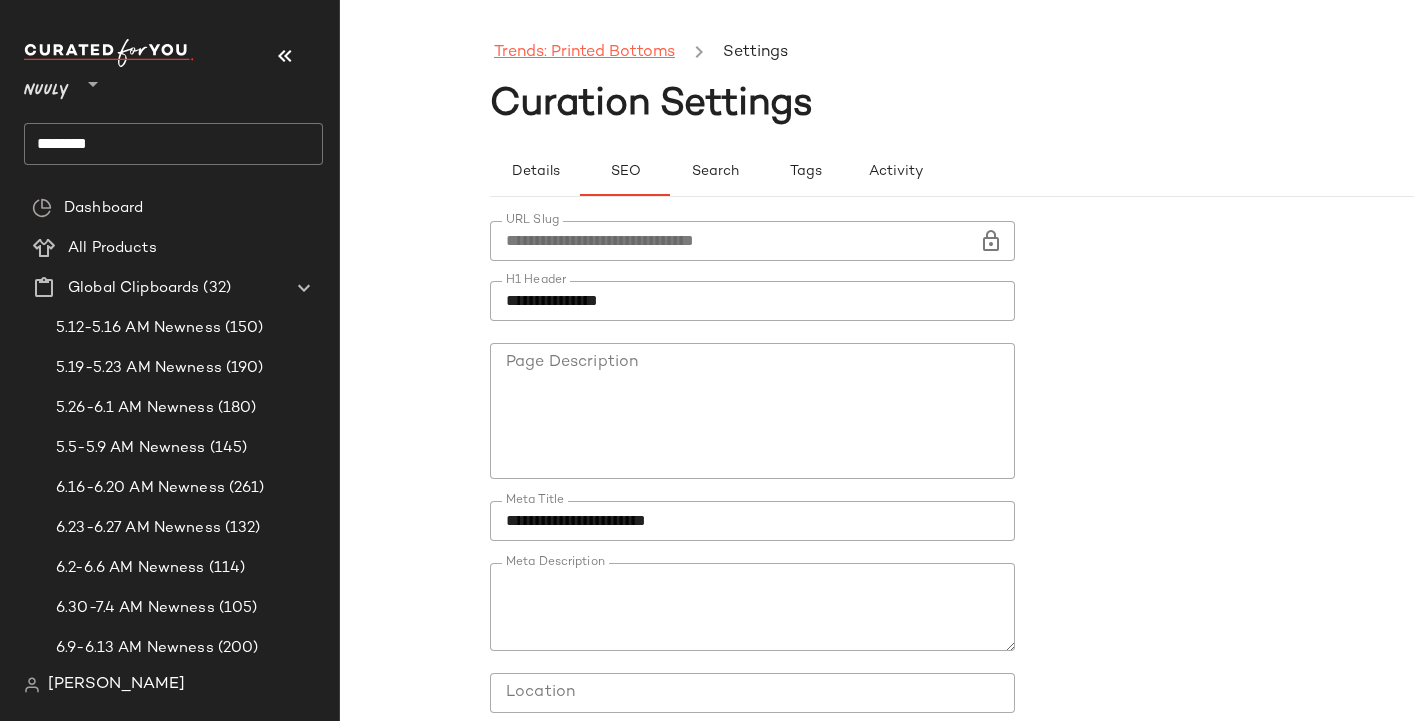 click on "Trends: Printed Bottoms" at bounding box center [584, 53] 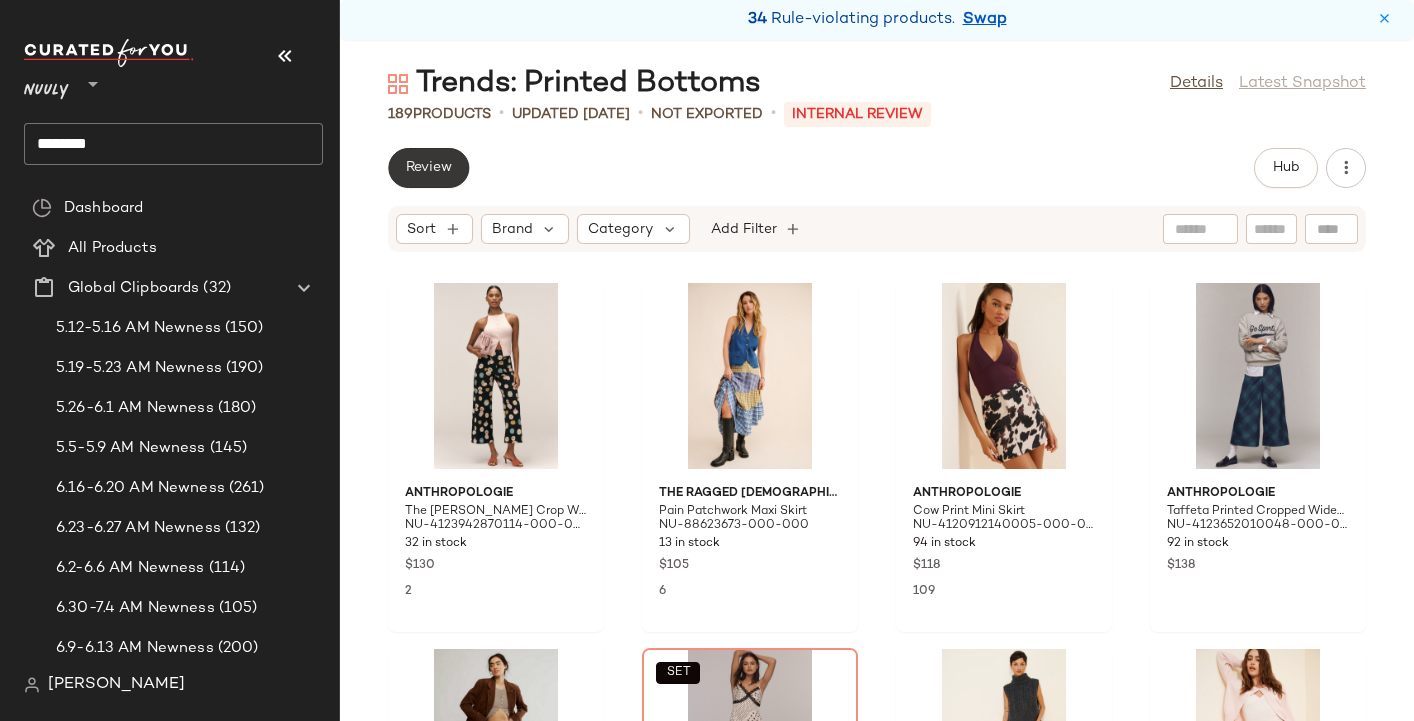 click on "Review" 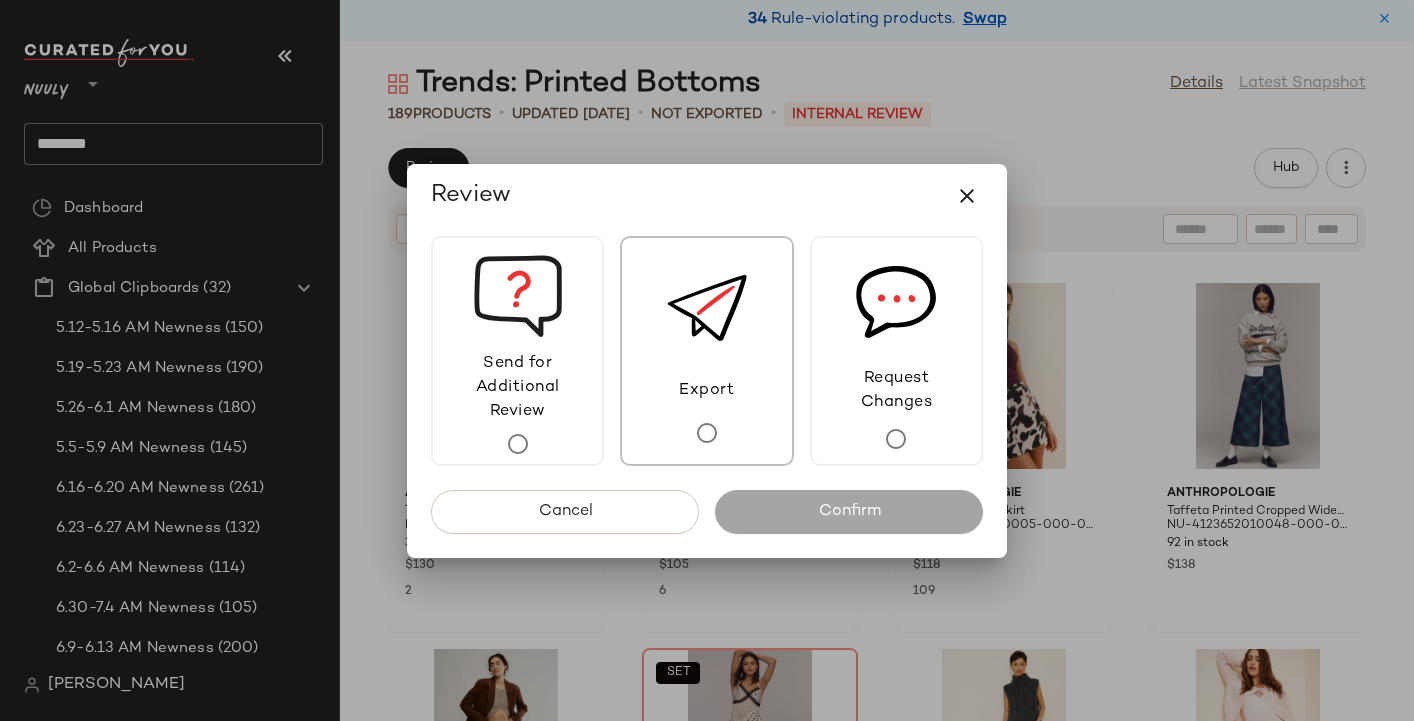 click on "Export" at bounding box center (706, 391) 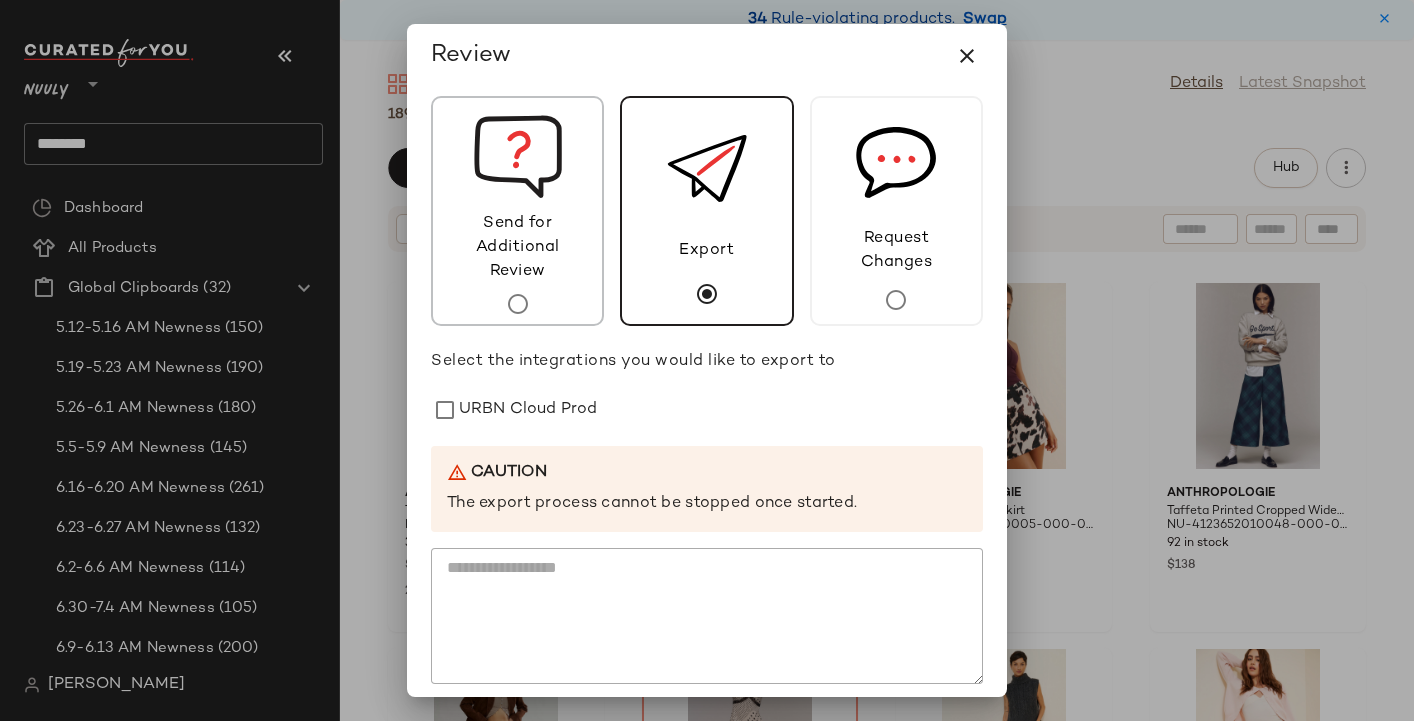 click on "Send for Additional Review" at bounding box center (517, 248) 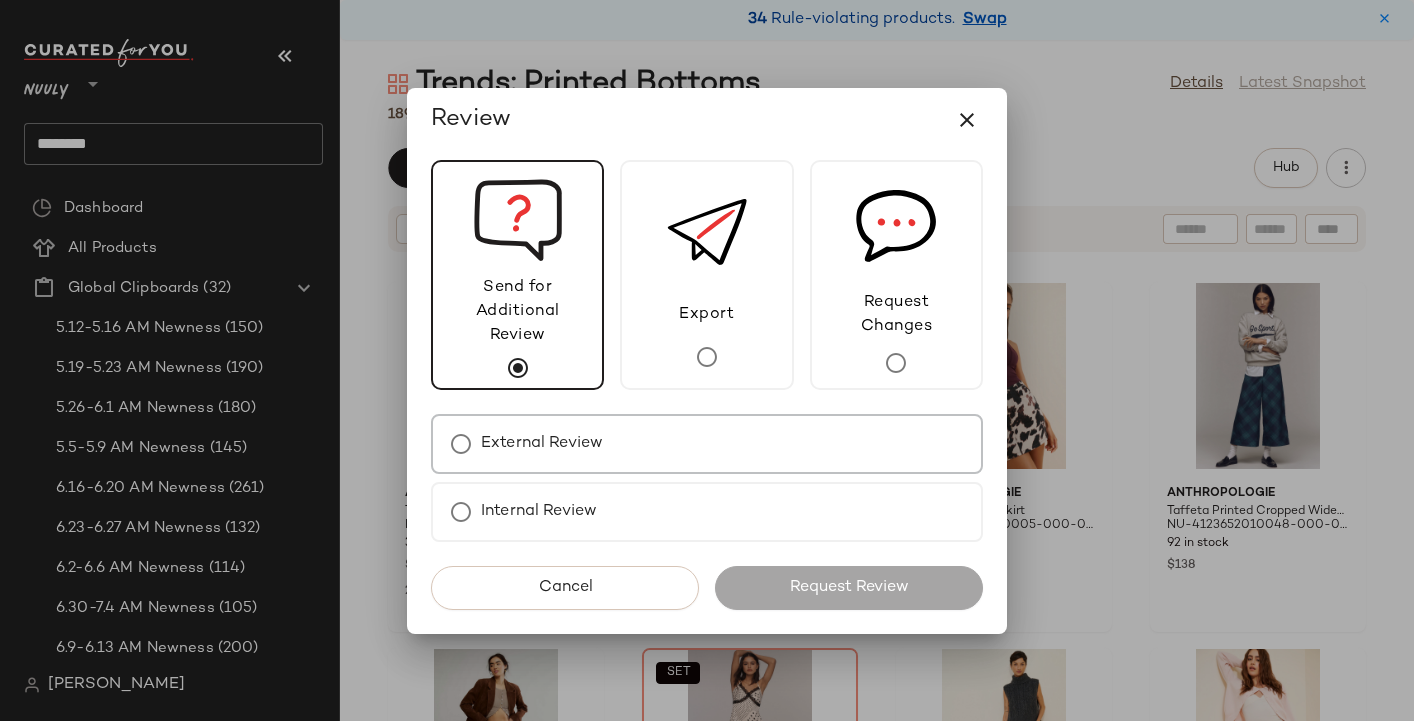 click on "External Review" at bounding box center (542, 444) 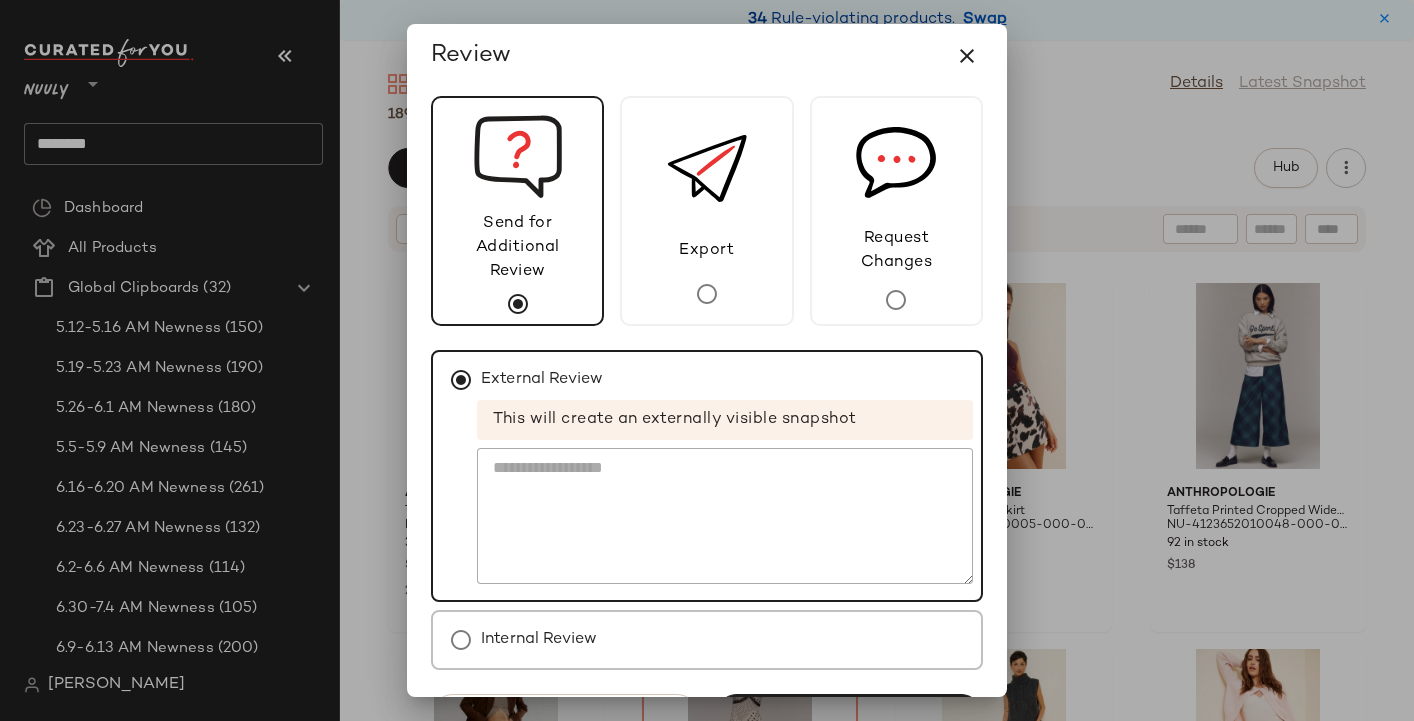 scroll, scrollTop: 65, scrollLeft: 0, axis: vertical 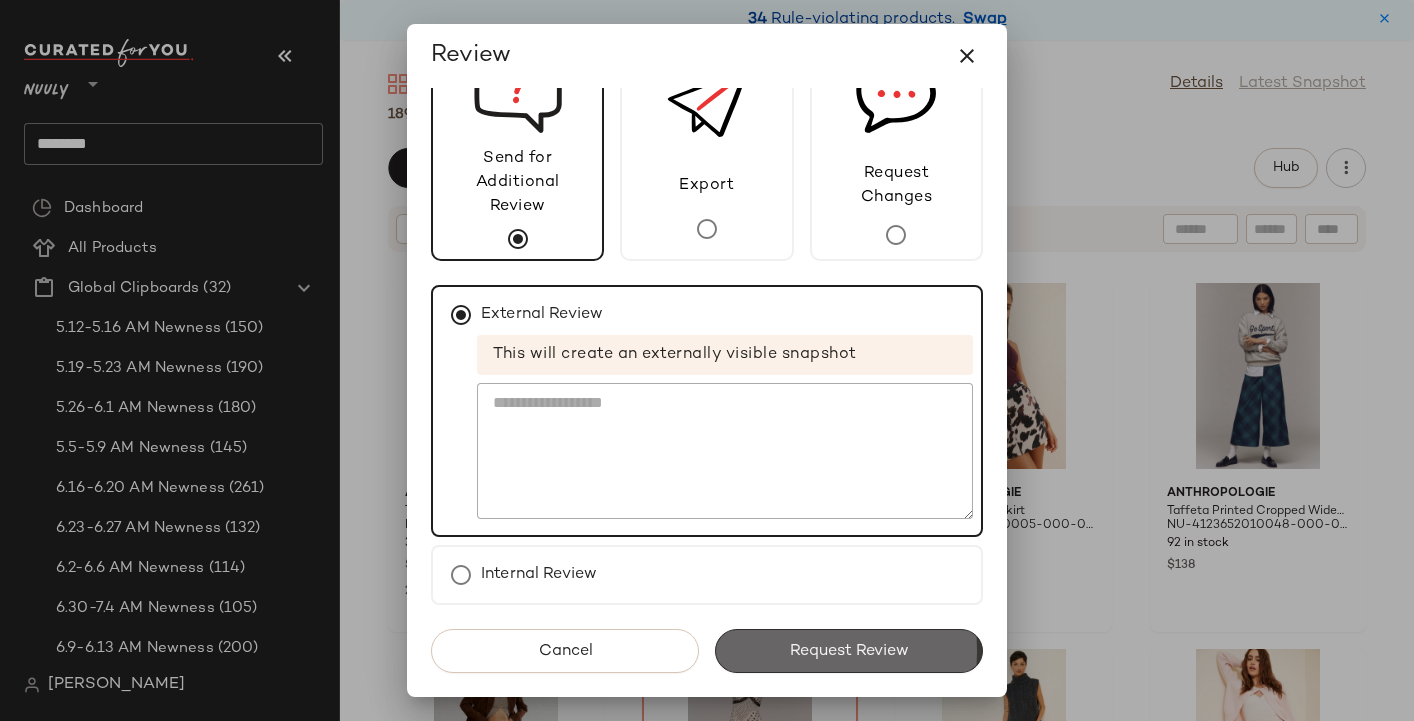 click on "Request Review" at bounding box center [849, 651] 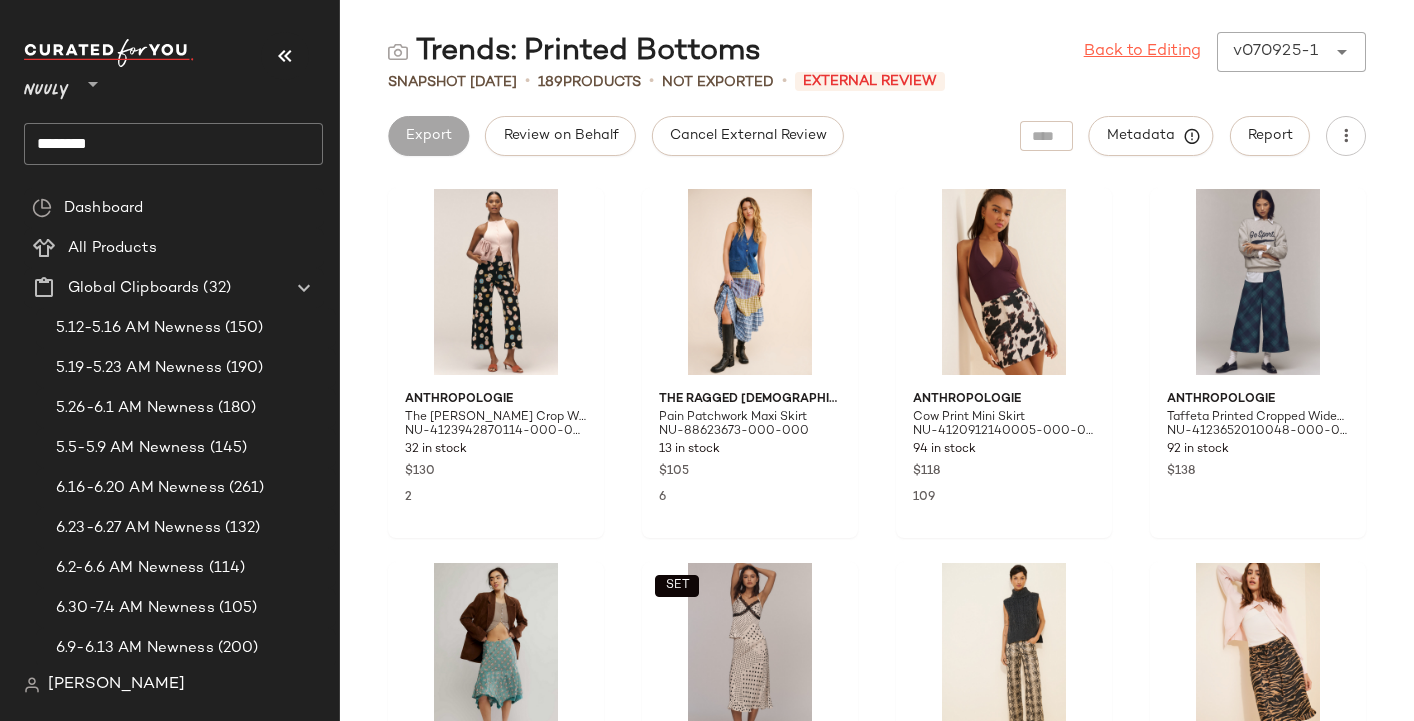 click on "Back to Editing" at bounding box center (1142, 52) 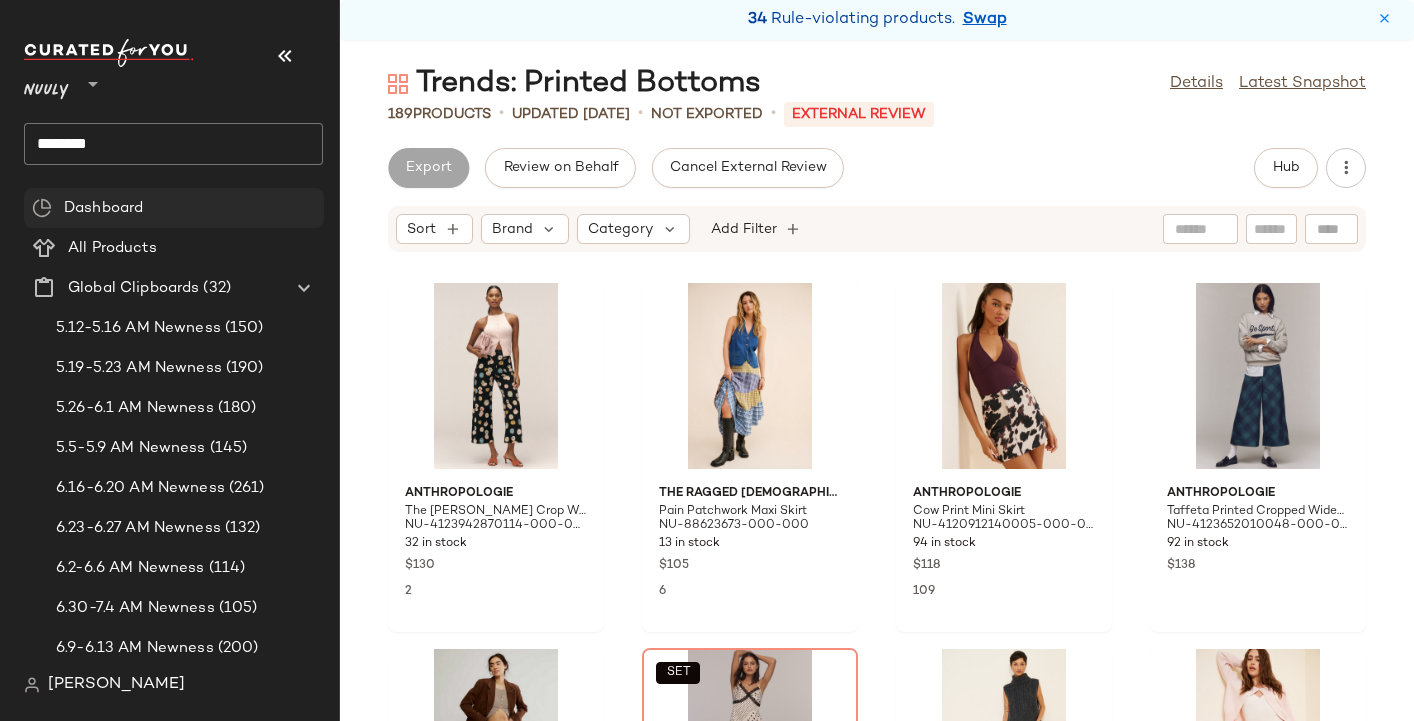 click on "Dashboard" 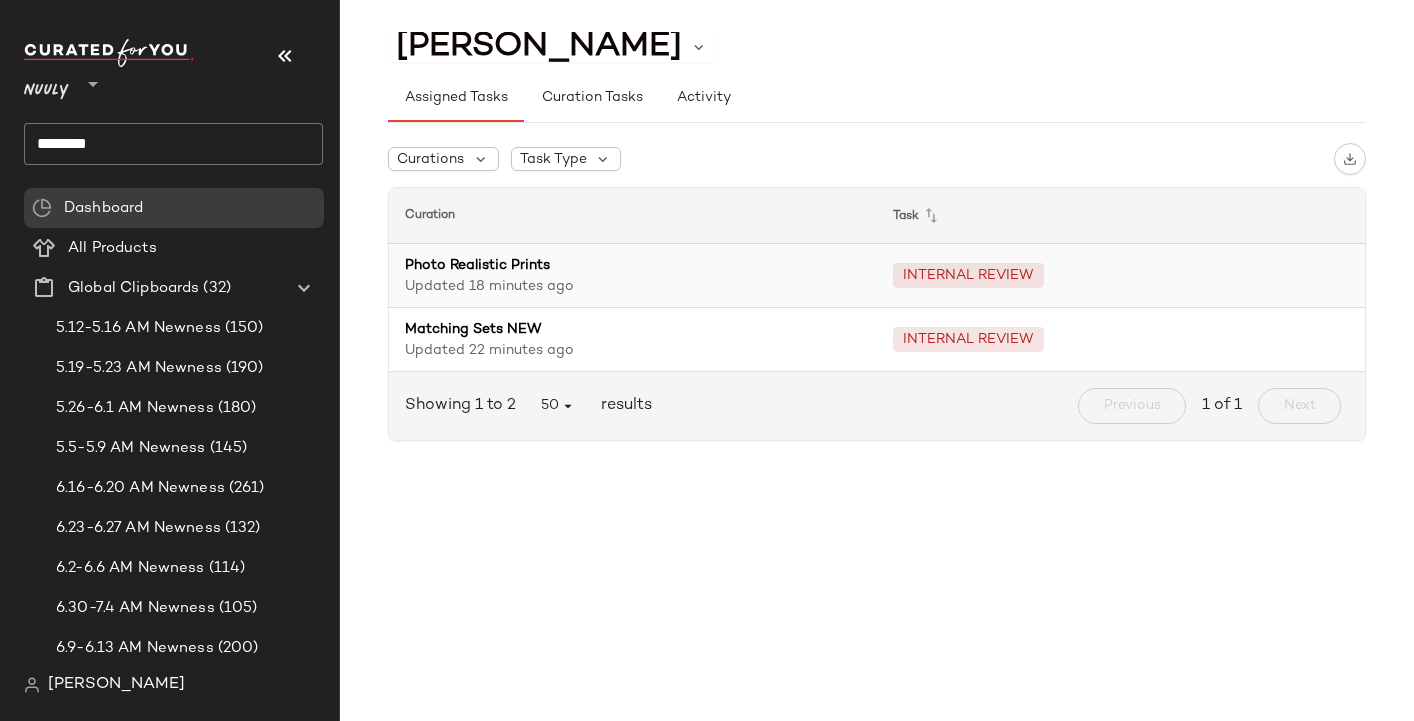 click on "Photo Realistic Prints" at bounding box center [633, 265] 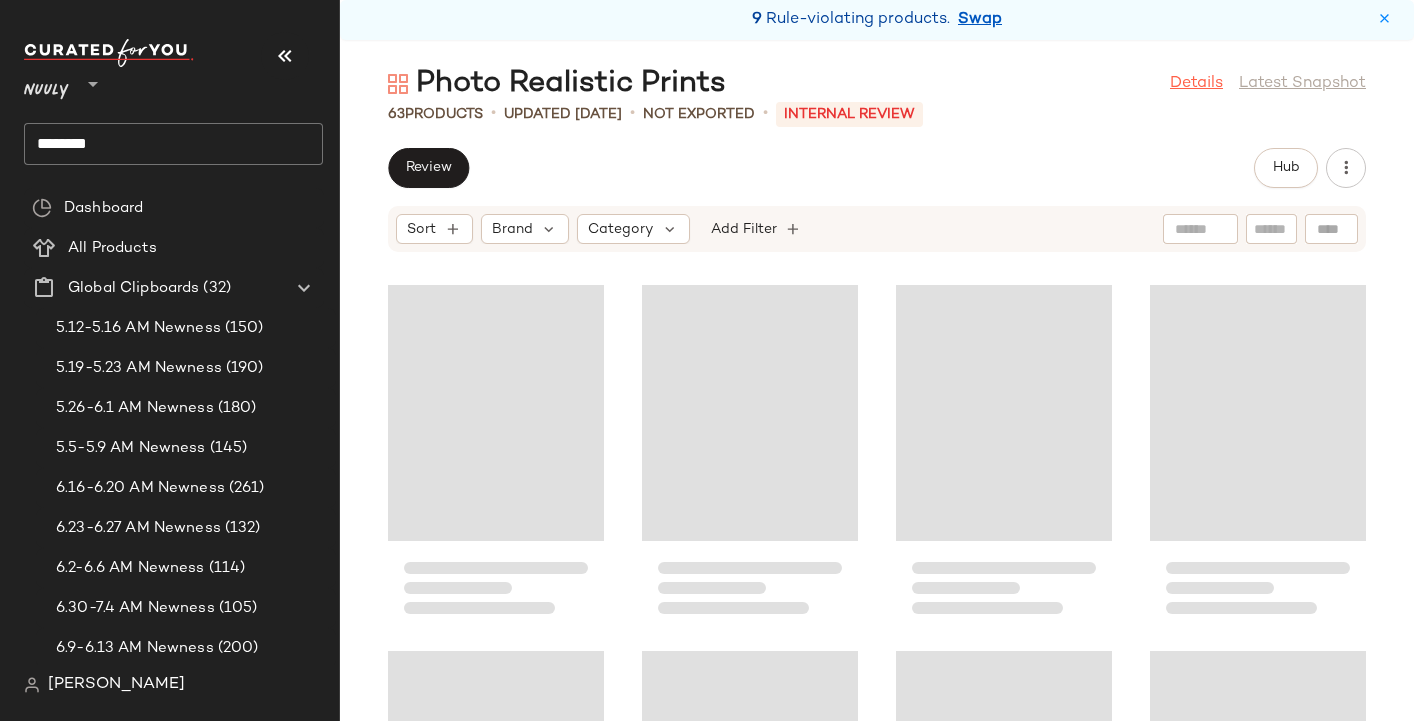 click on "Details" at bounding box center [1196, 84] 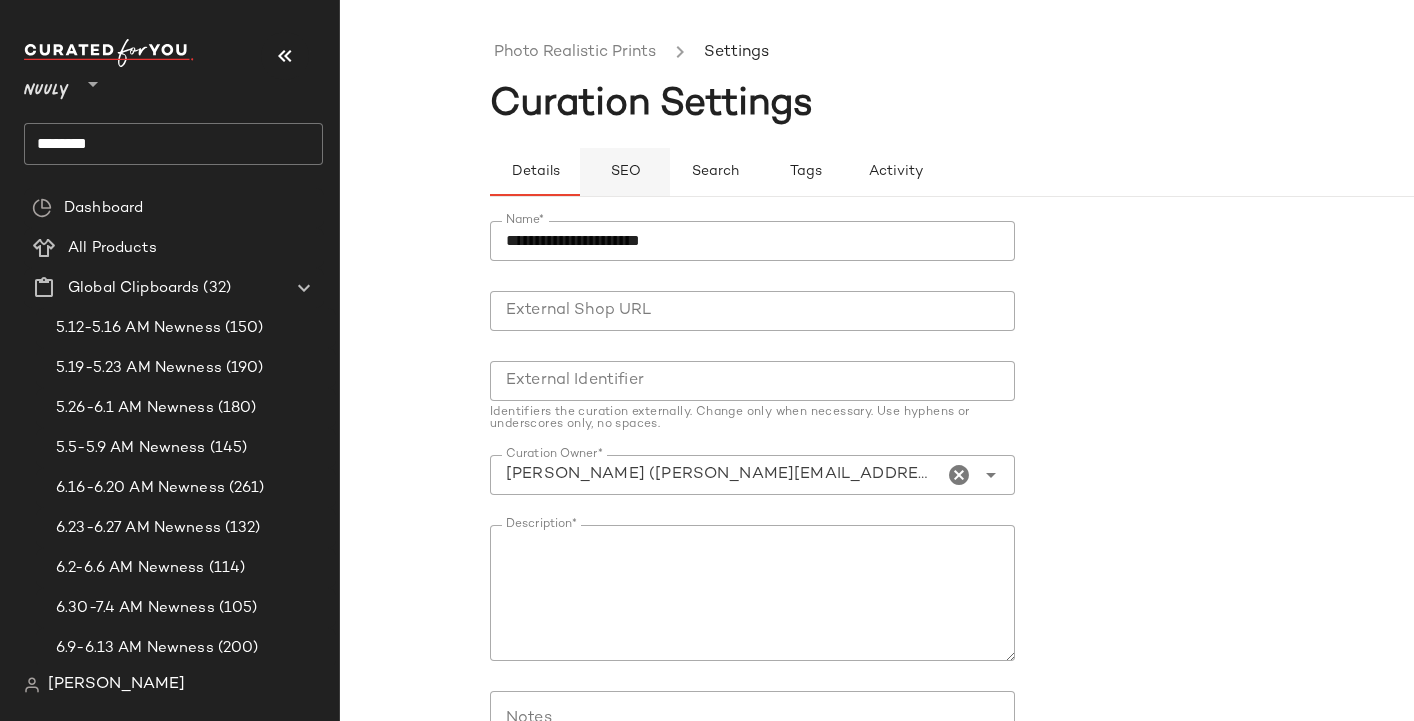 click on "SEO" 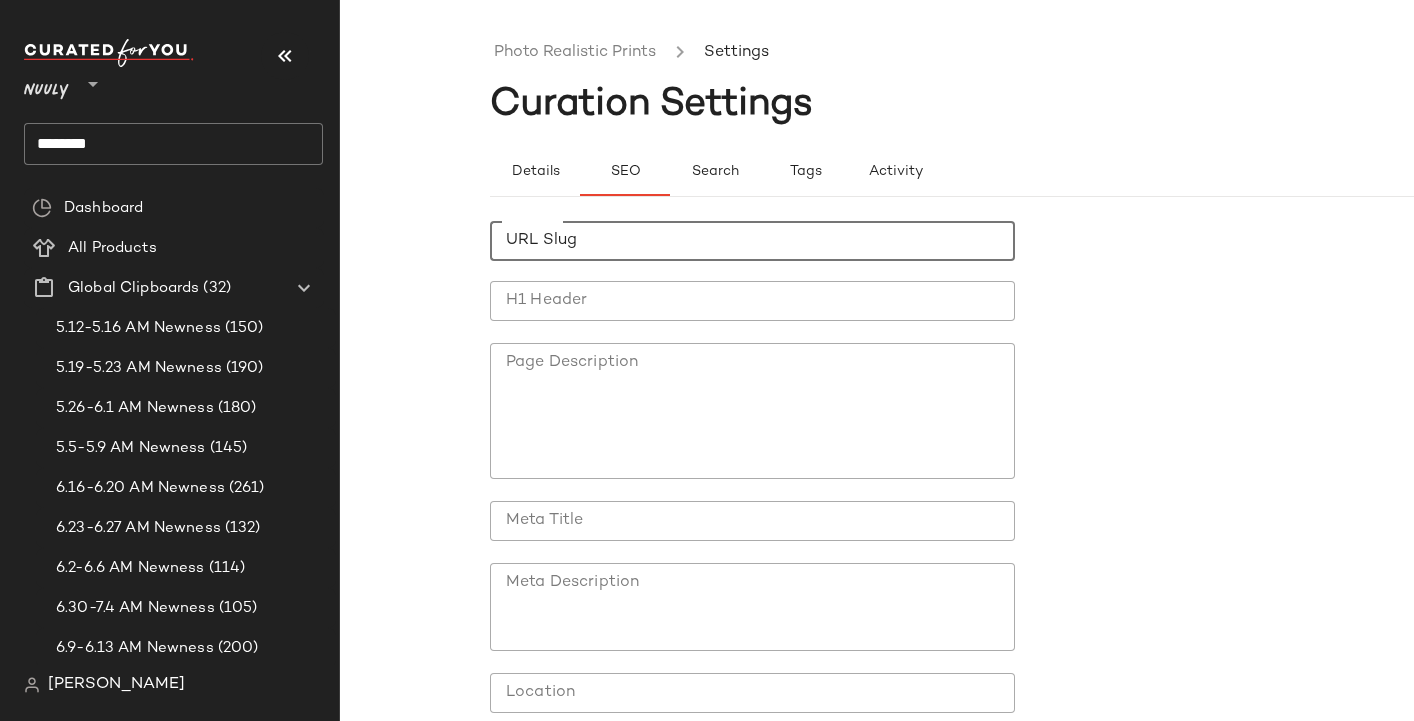 click on "URL Slug" 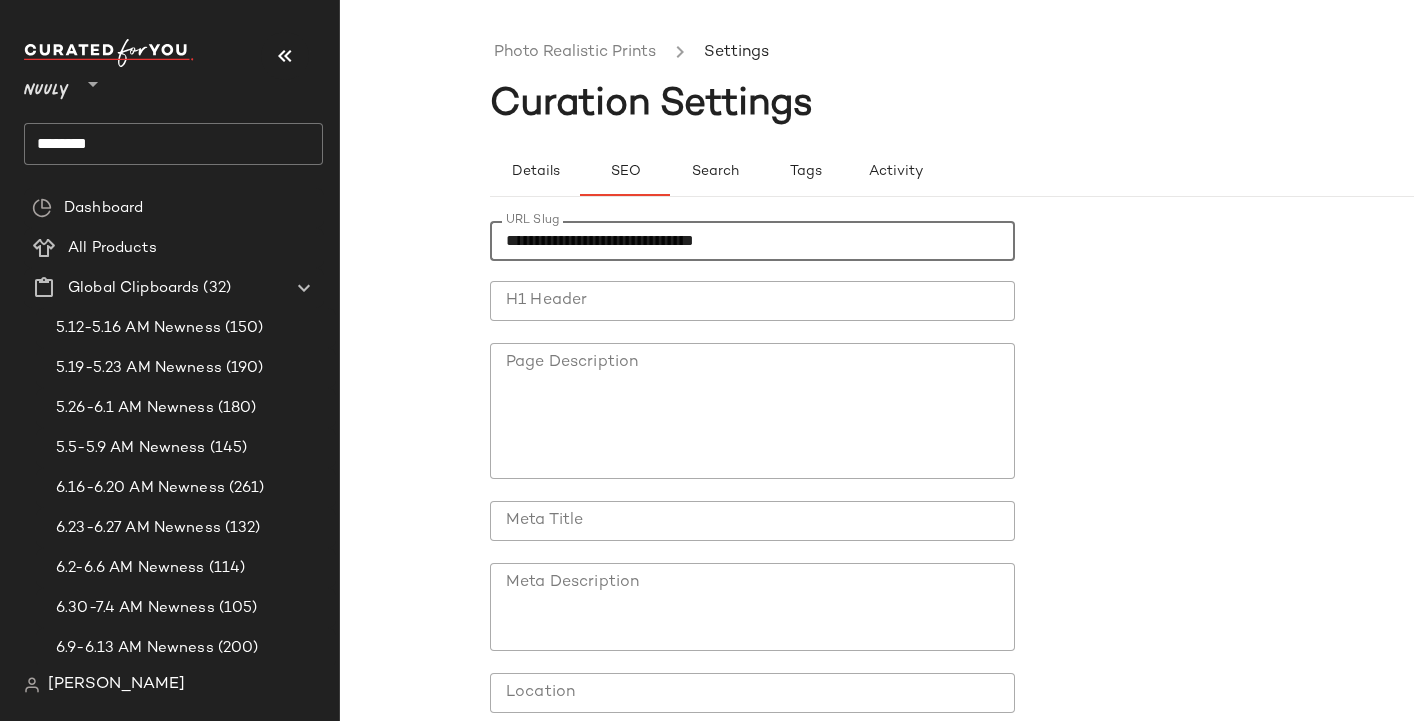 type on "**********" 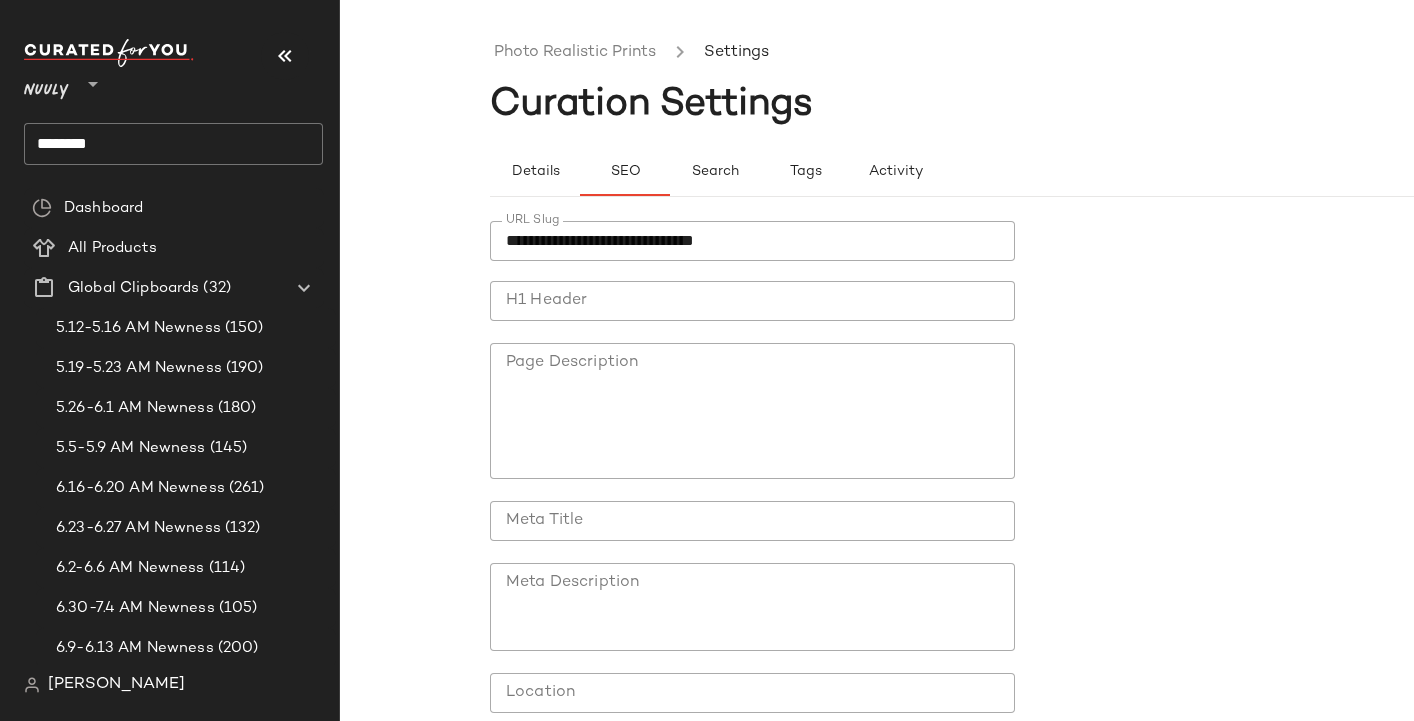 click on "H1 Header" 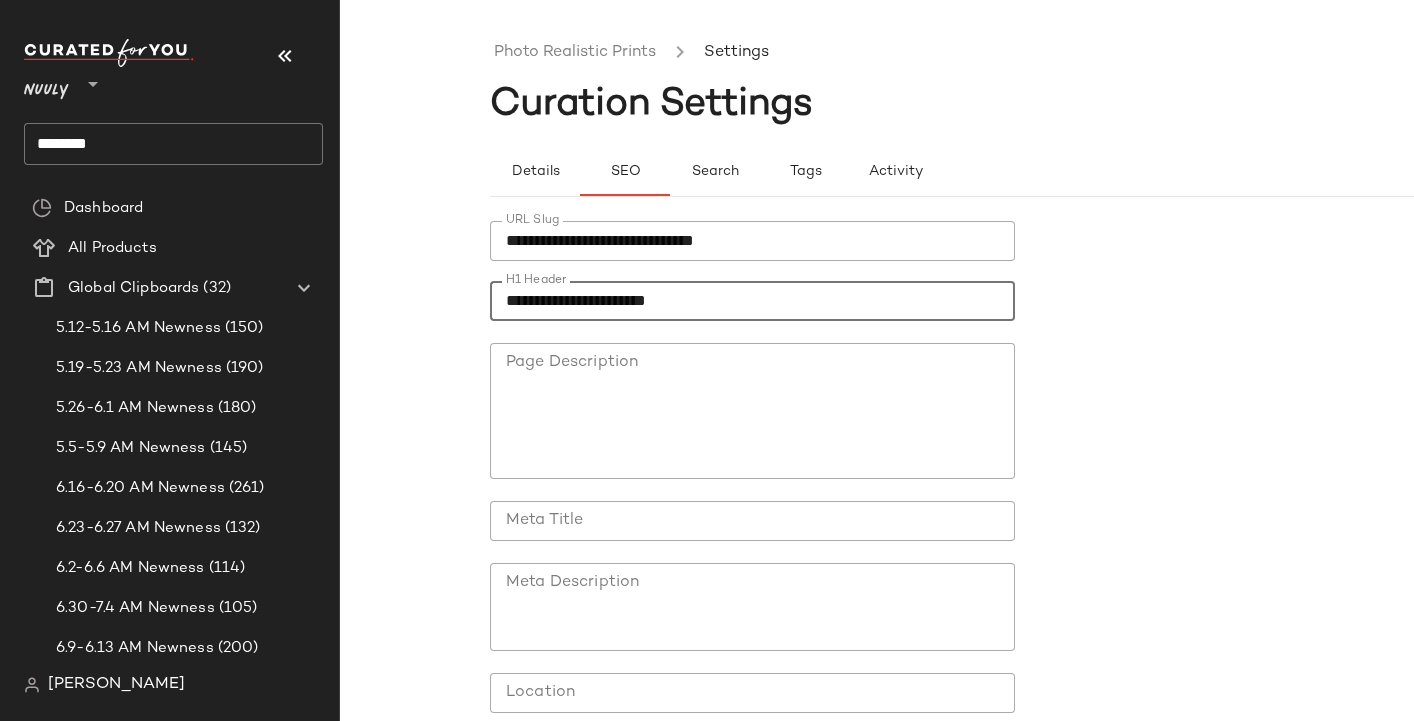 type on "**********" 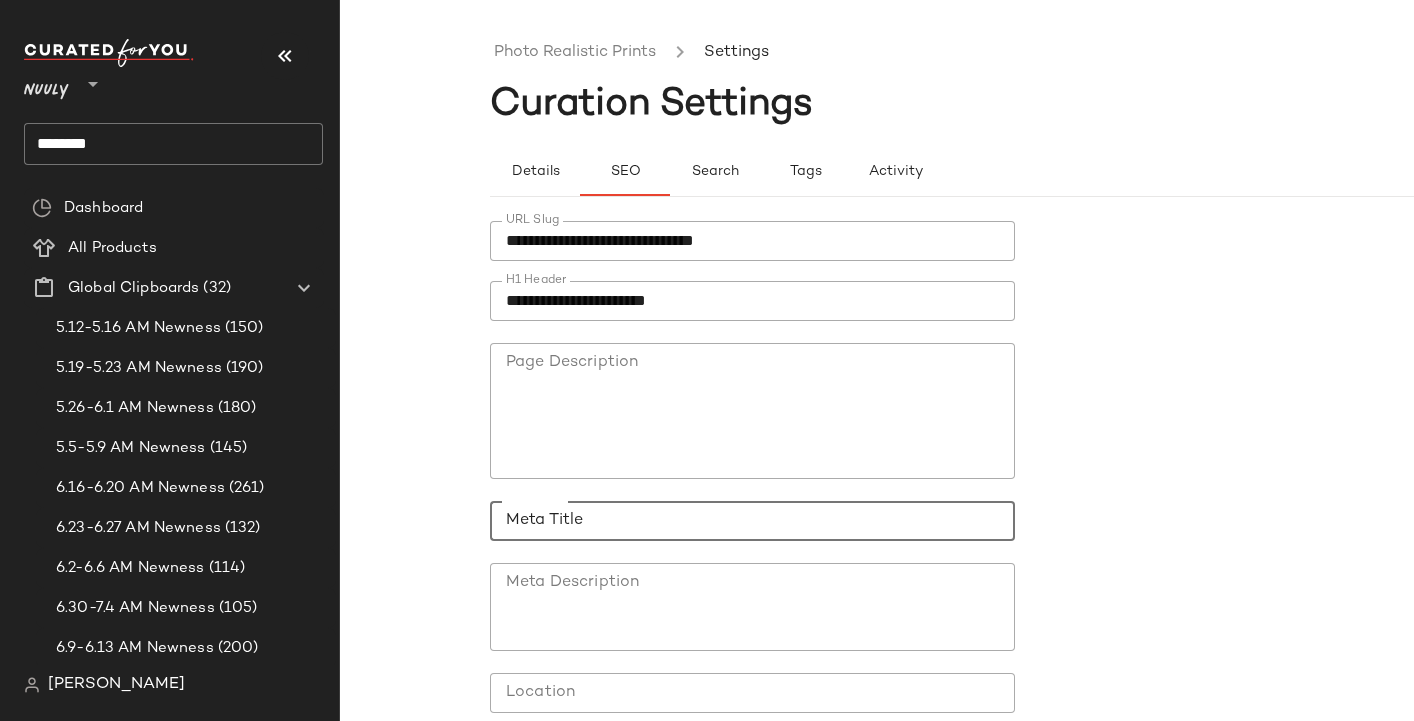 click on "Meta Title" 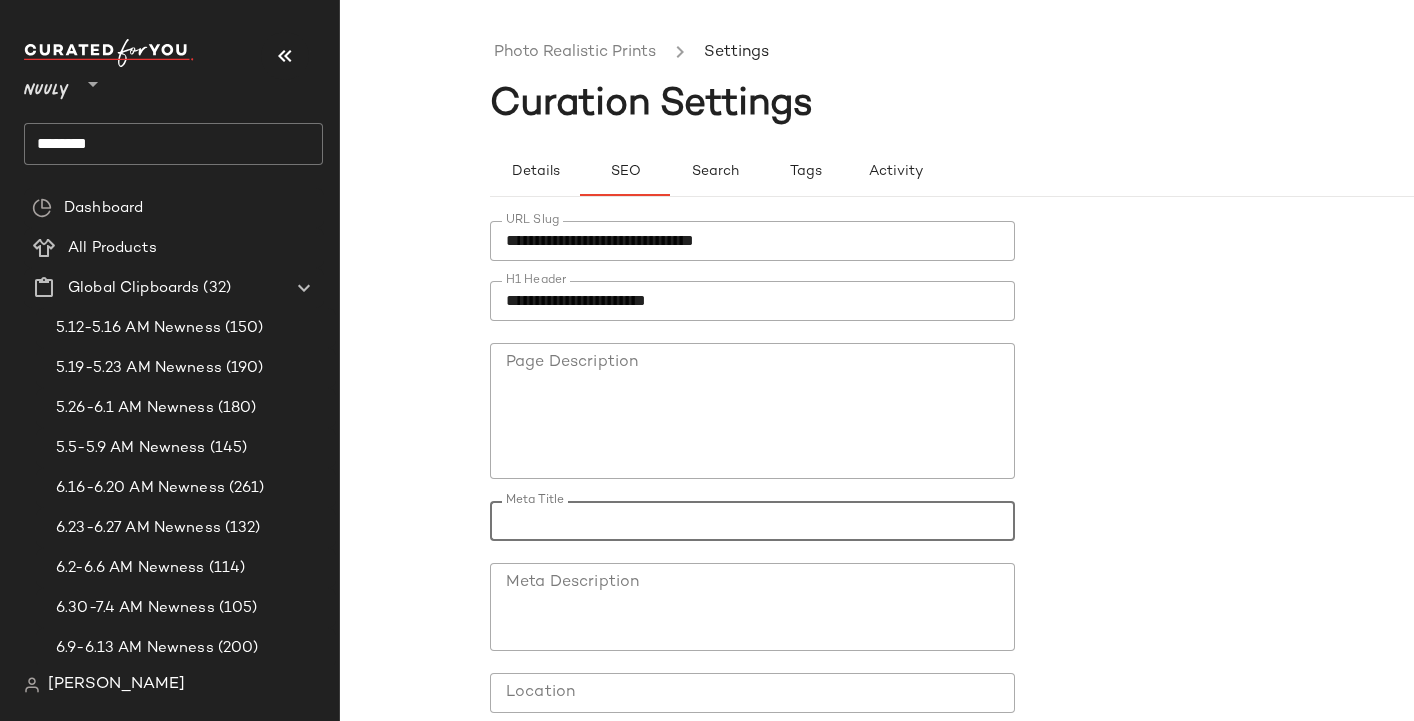type on "*" 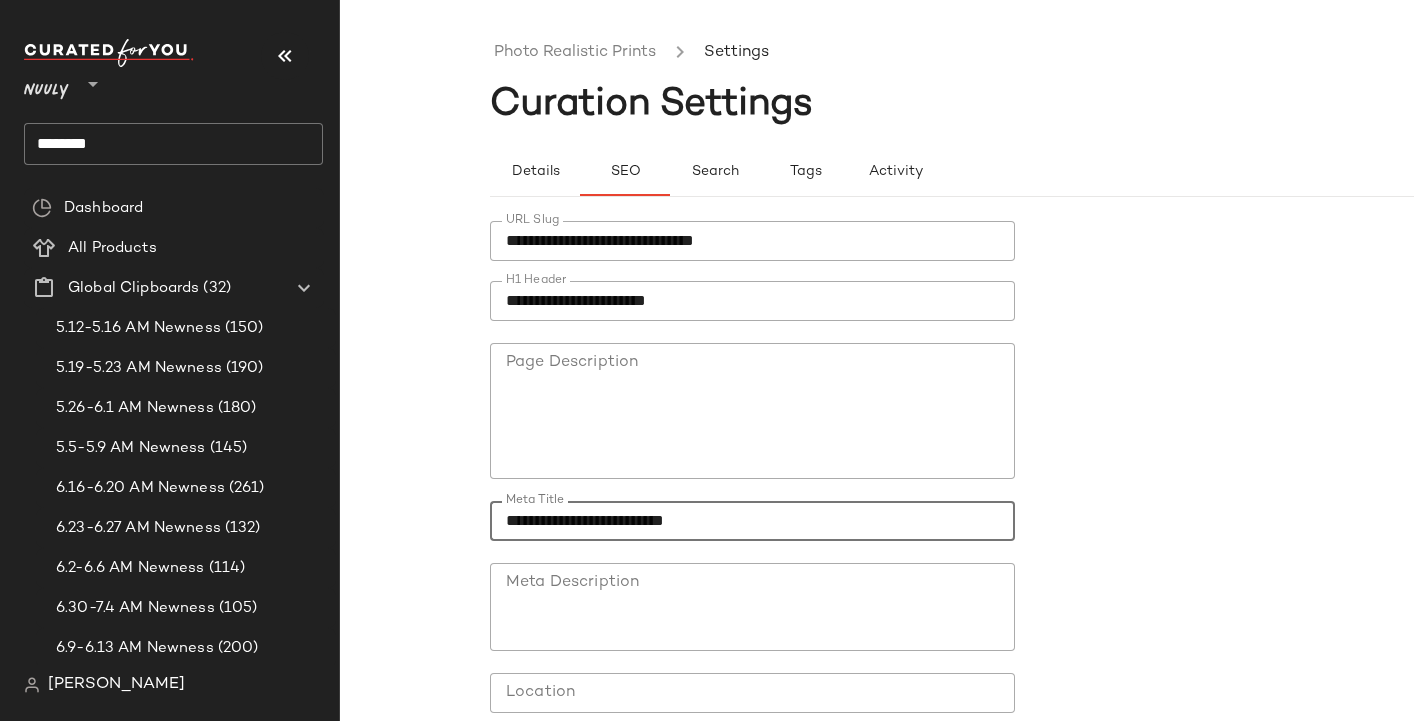 click on "**********" 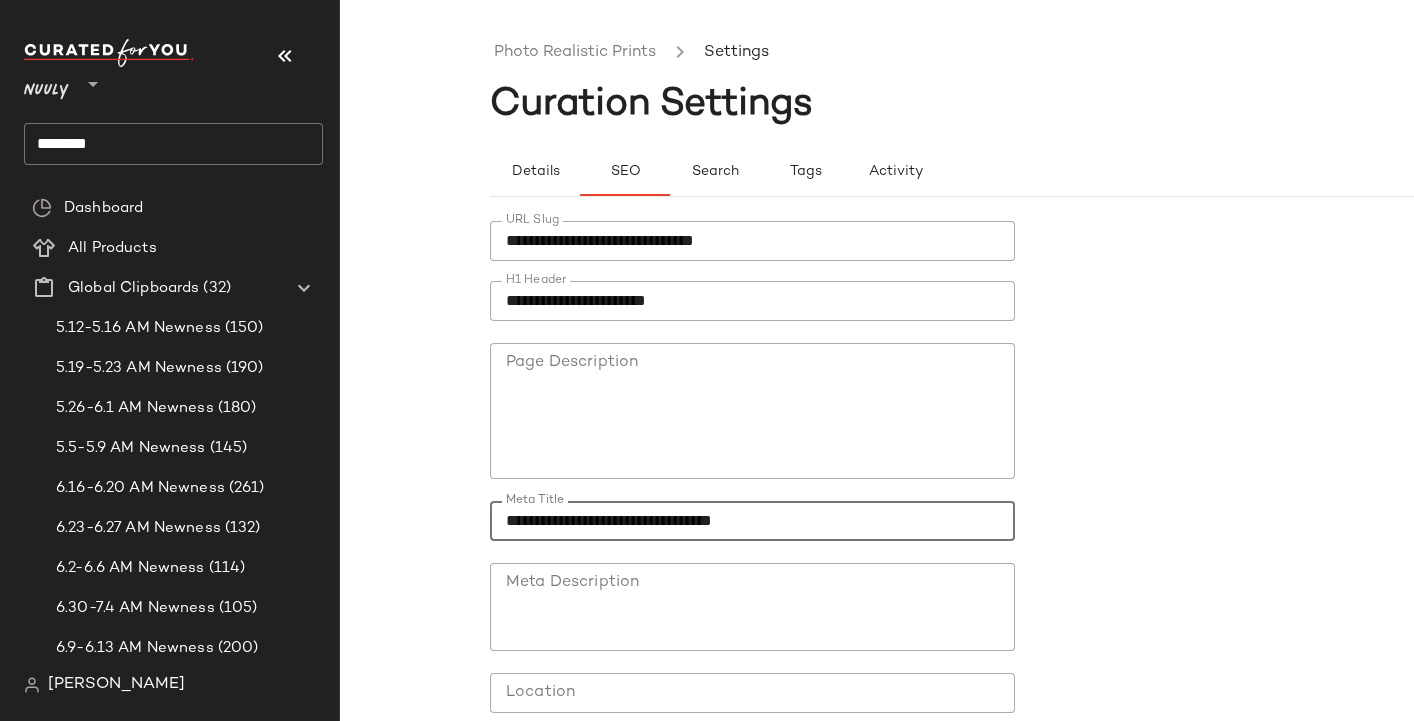 type on "**********" 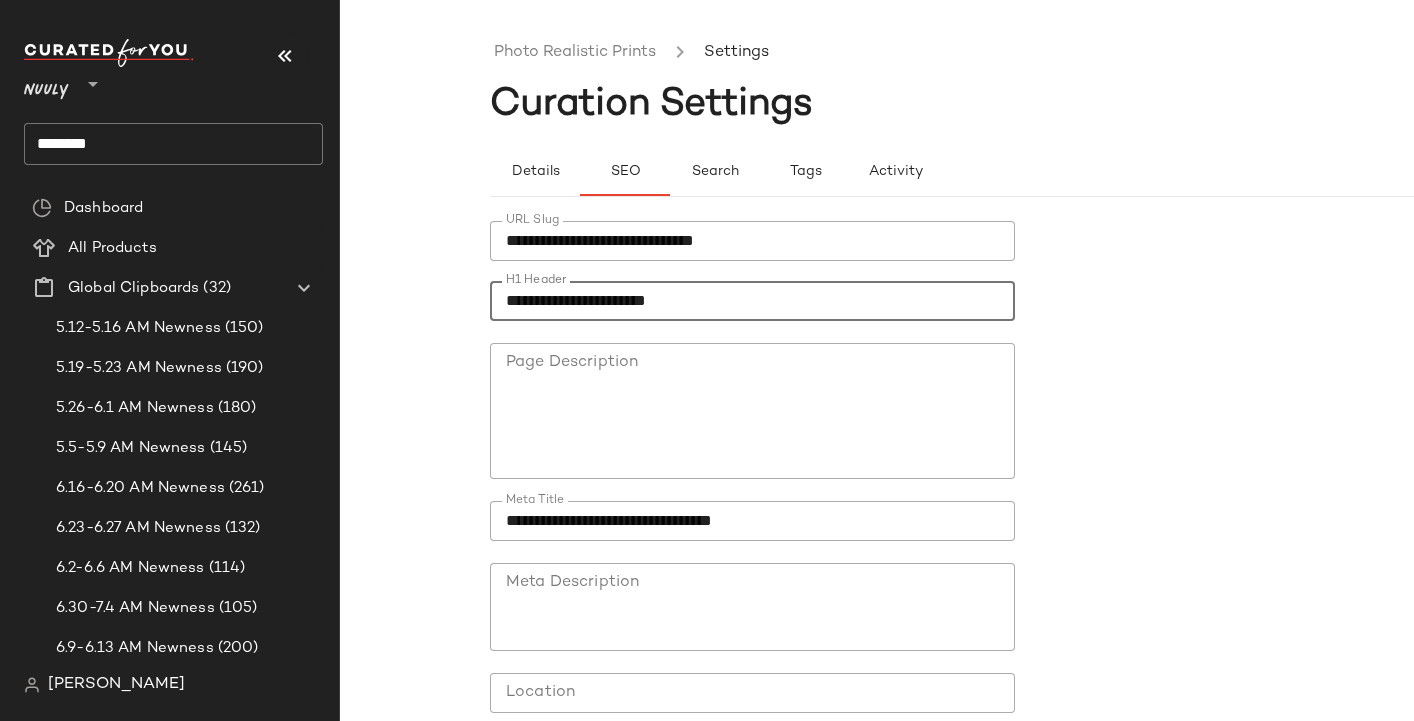 click on "**********" 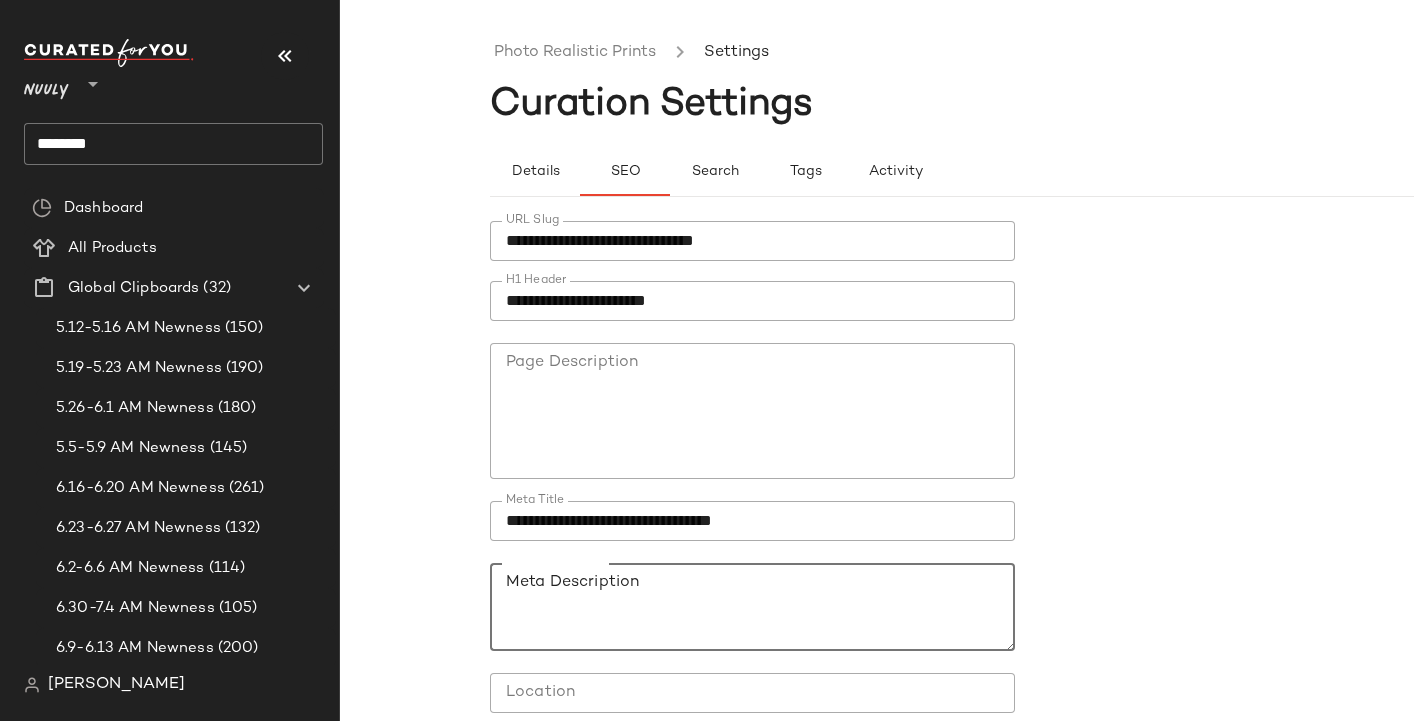 click on "Meta Description" 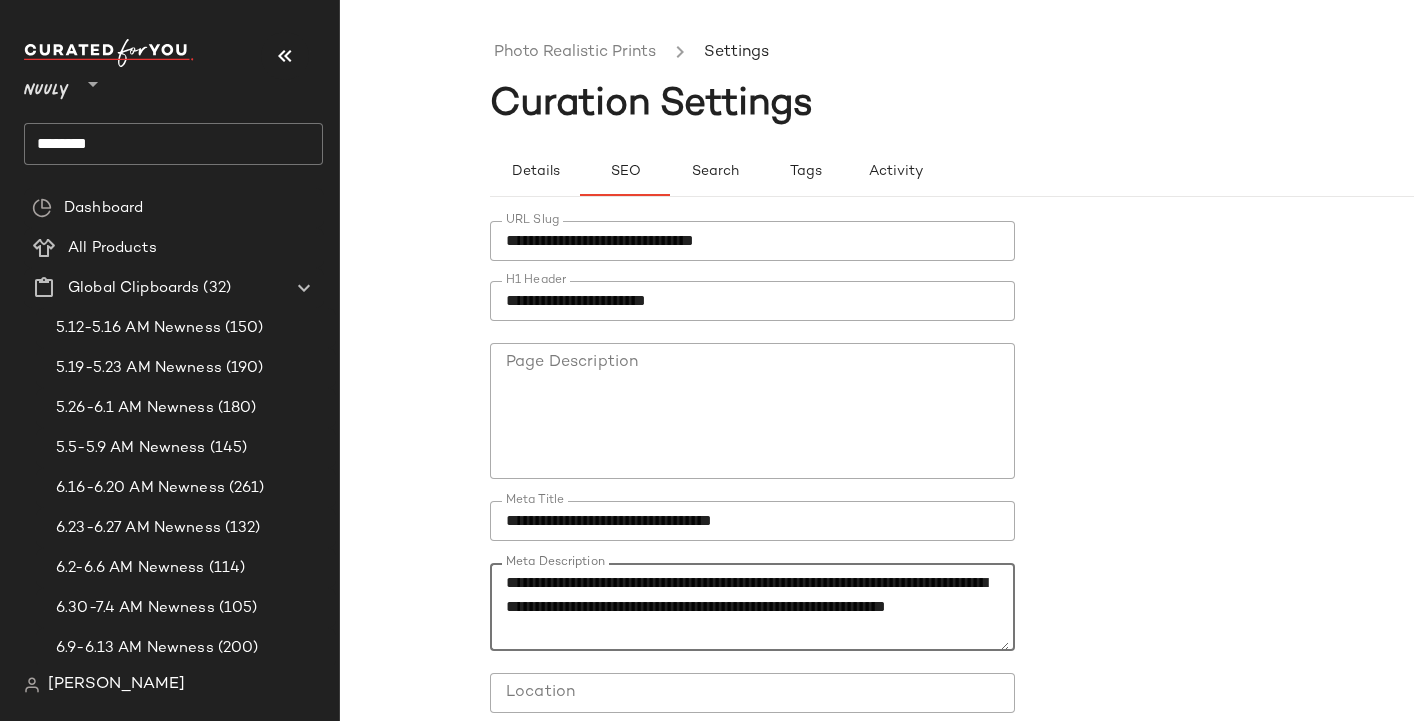 scroll, scrollTop: 0, scrollLeft: 0, axis: both 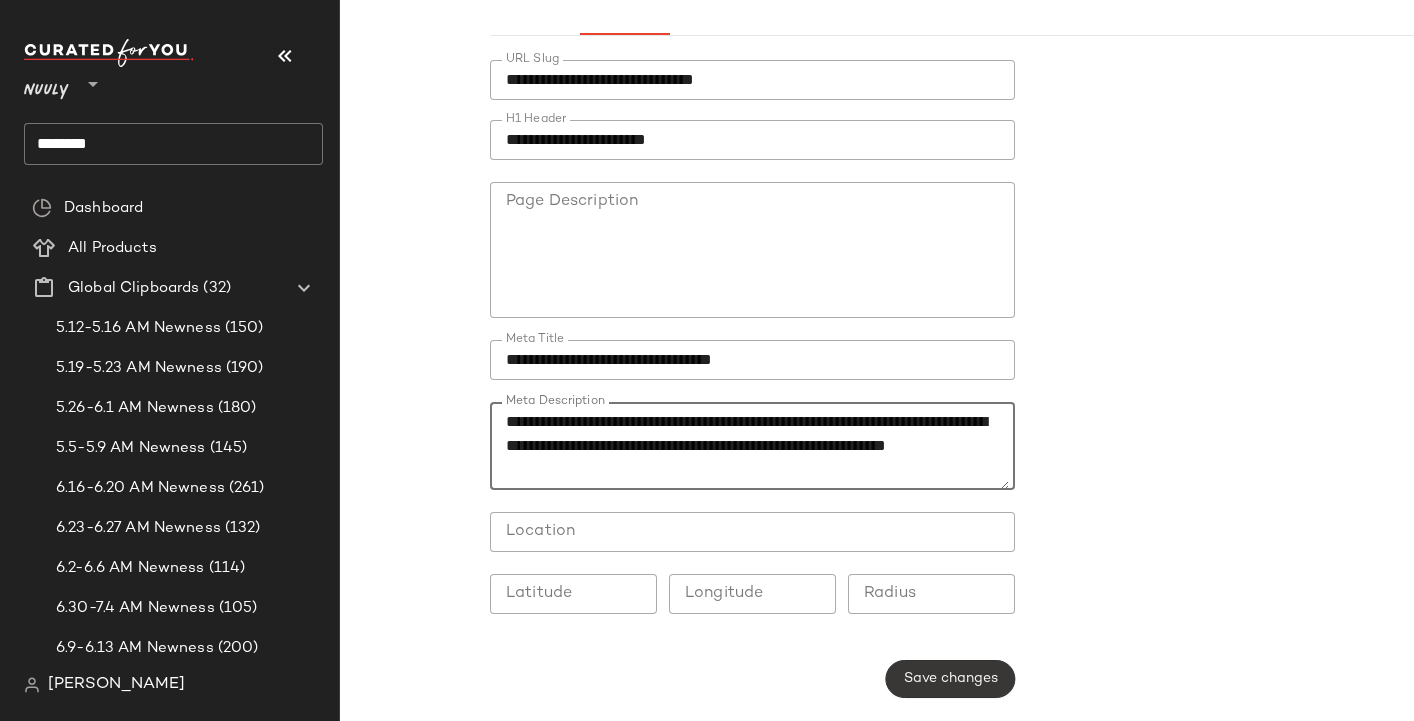 type on "**********" 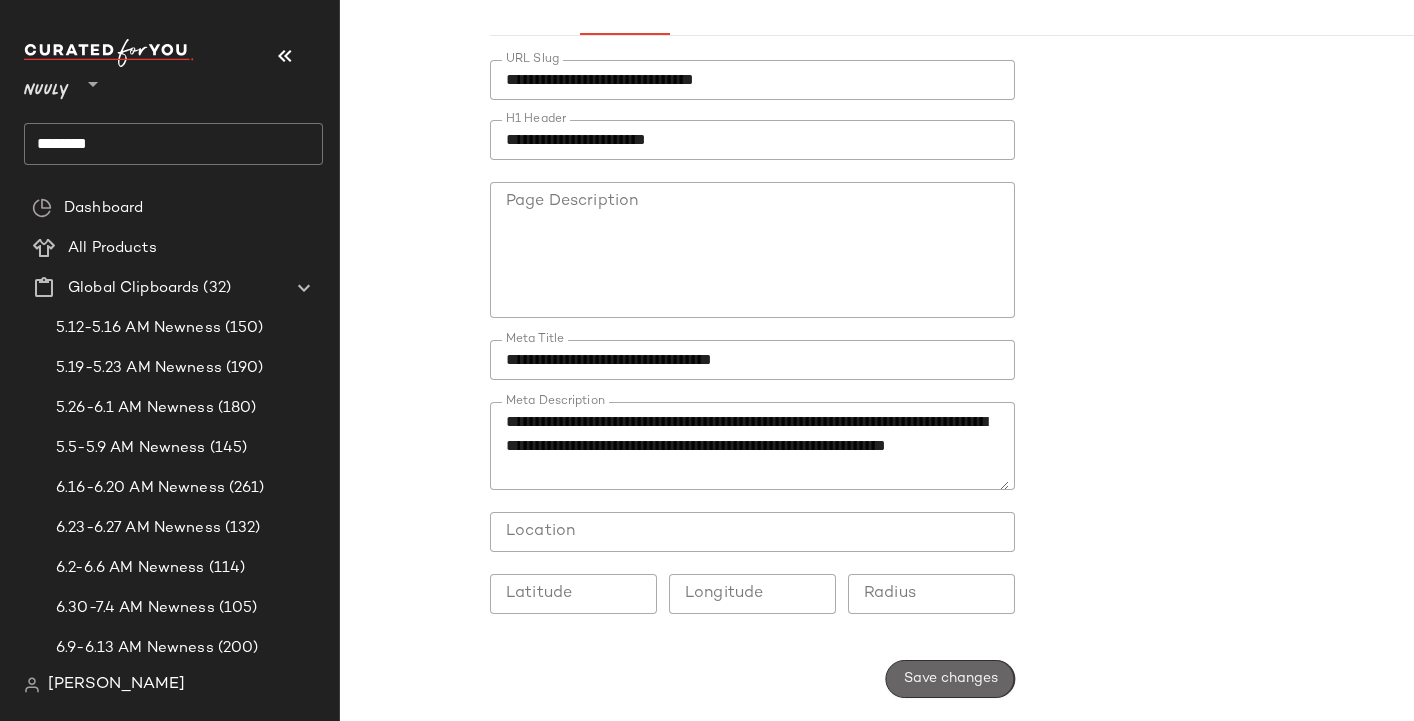click on "Save changes" 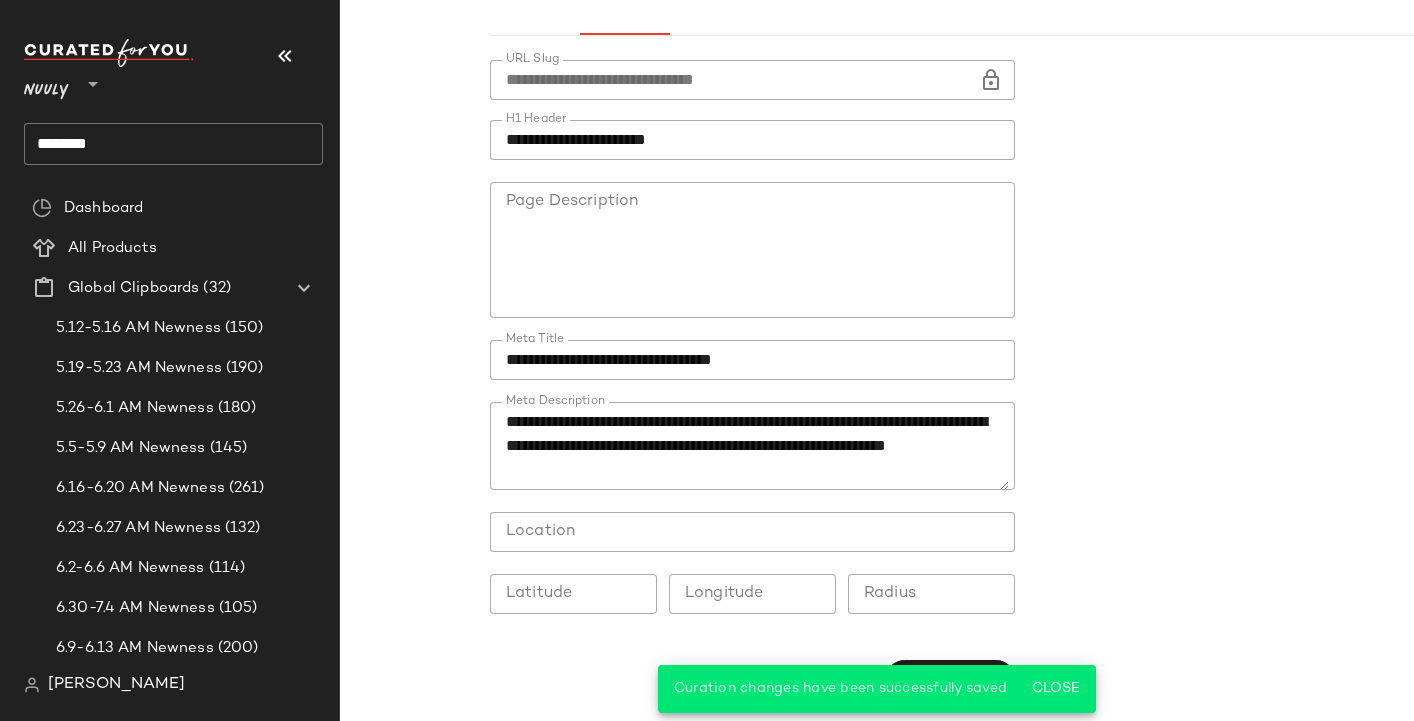 scroll, scrollTop: 0, scrollLeft: 0, axis: both 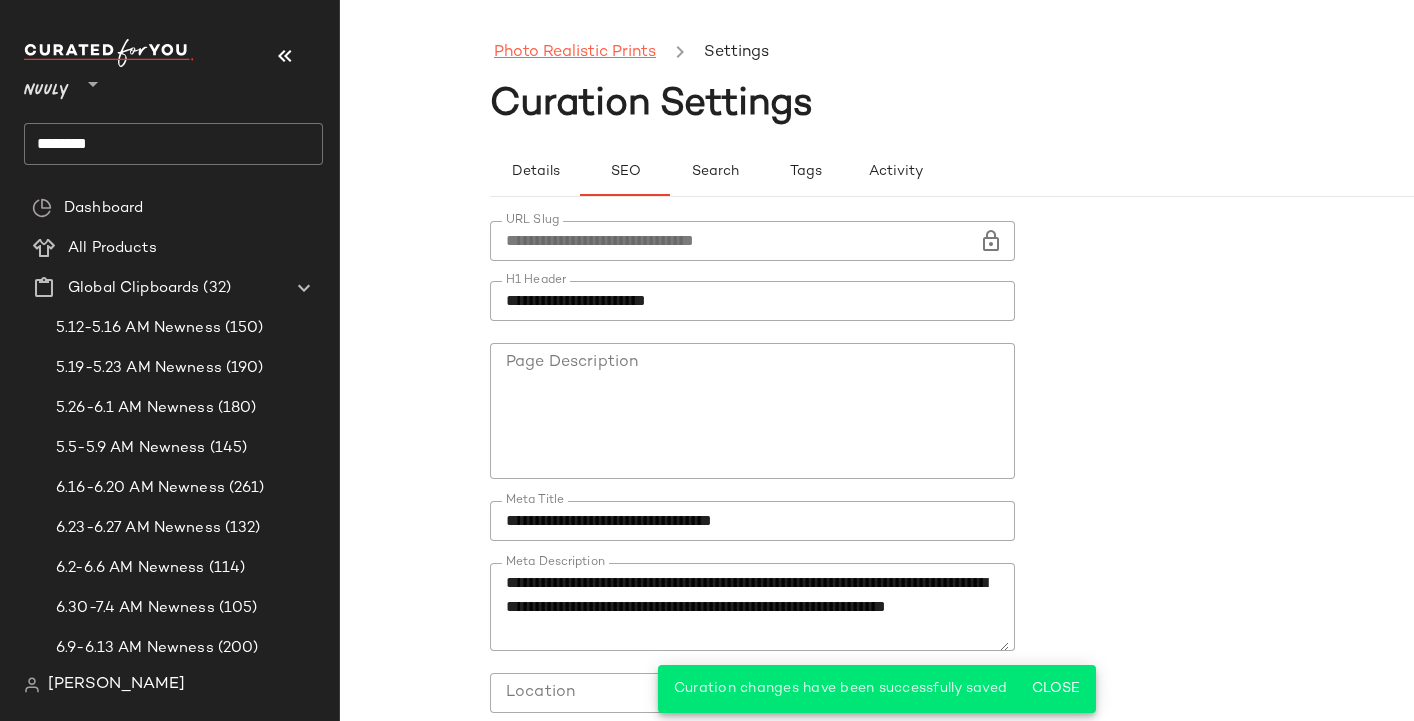 click on "Photo Realistic Prints" at bounding box center [575, 53] 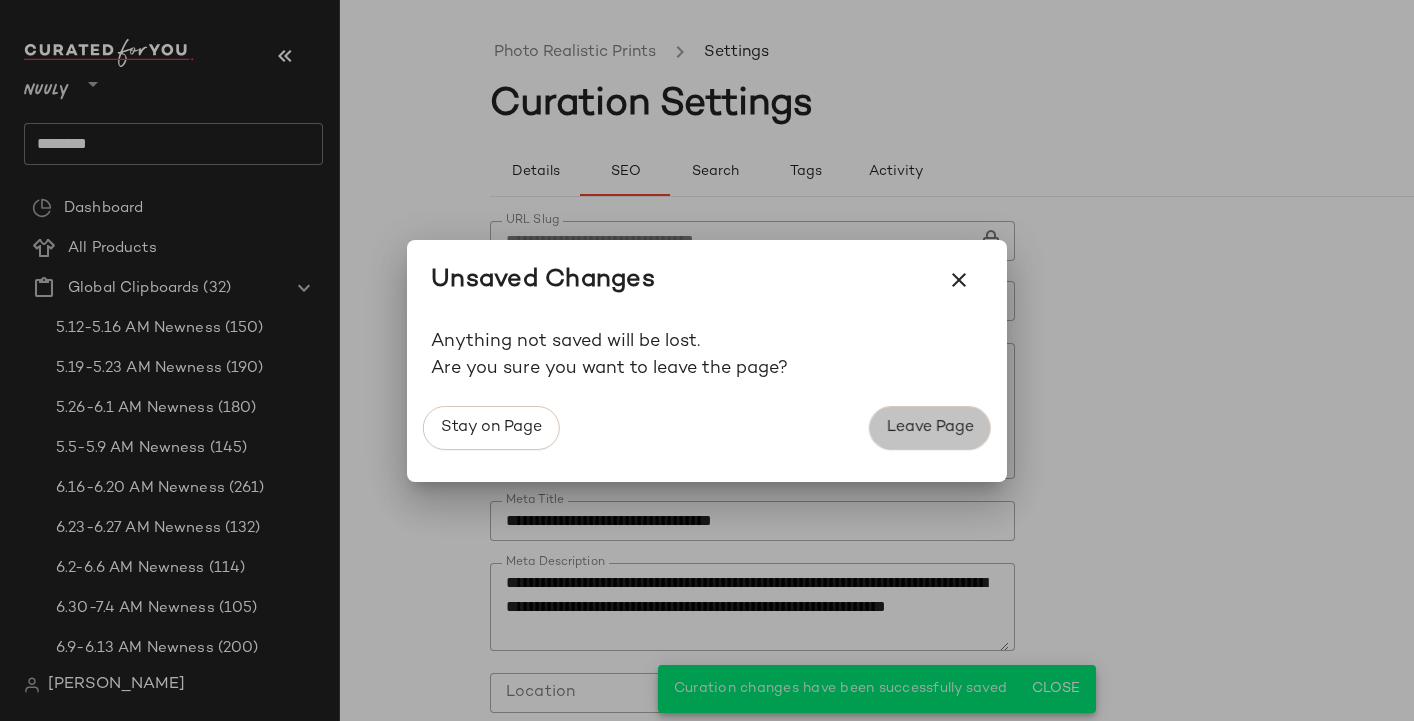 click on "Leave Page" 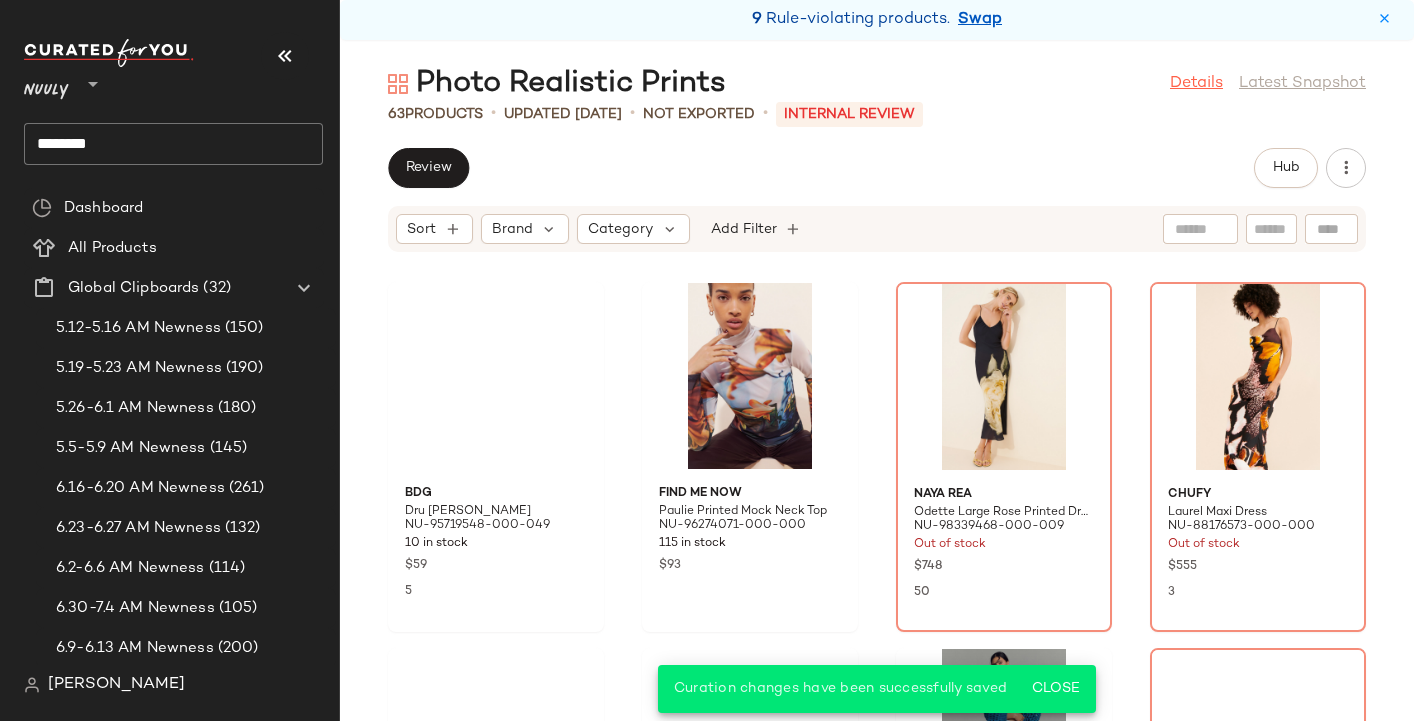 click on "Details" at bounding box center [1196, 84] 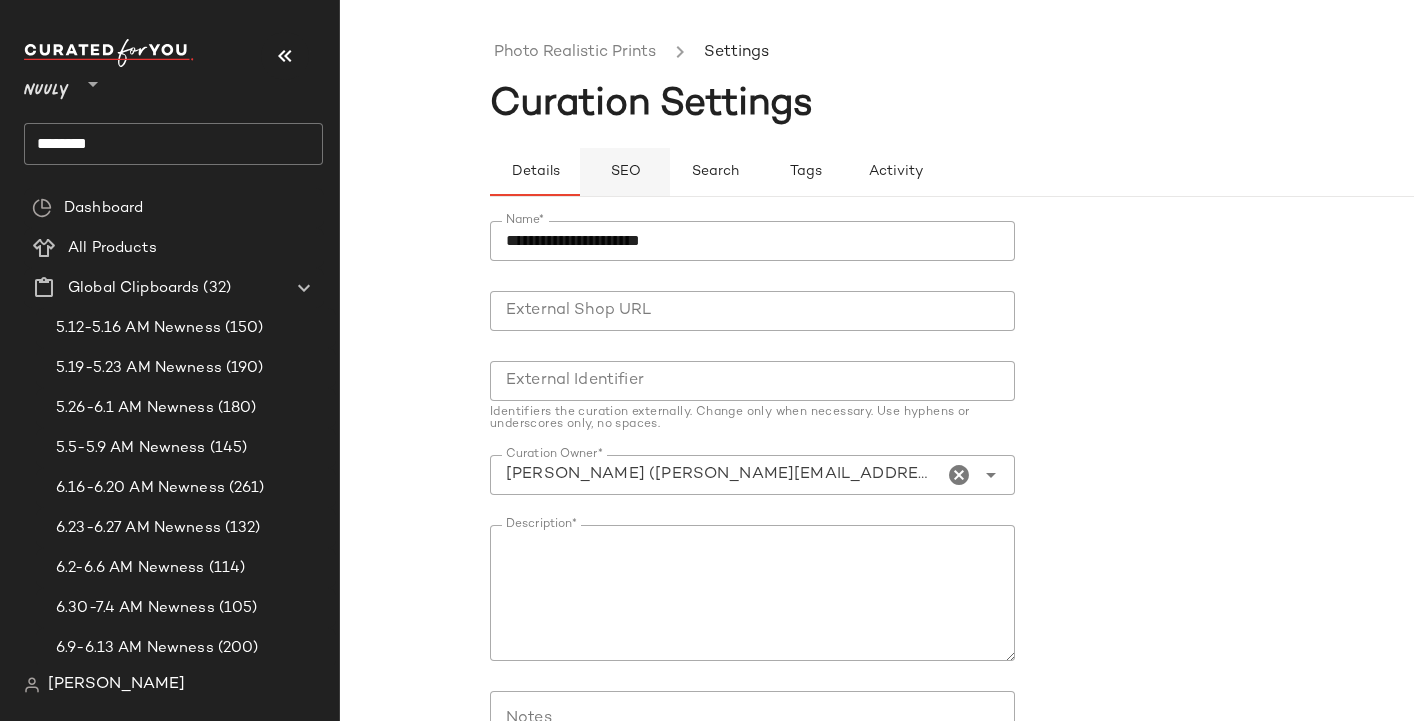 click on "SEO" 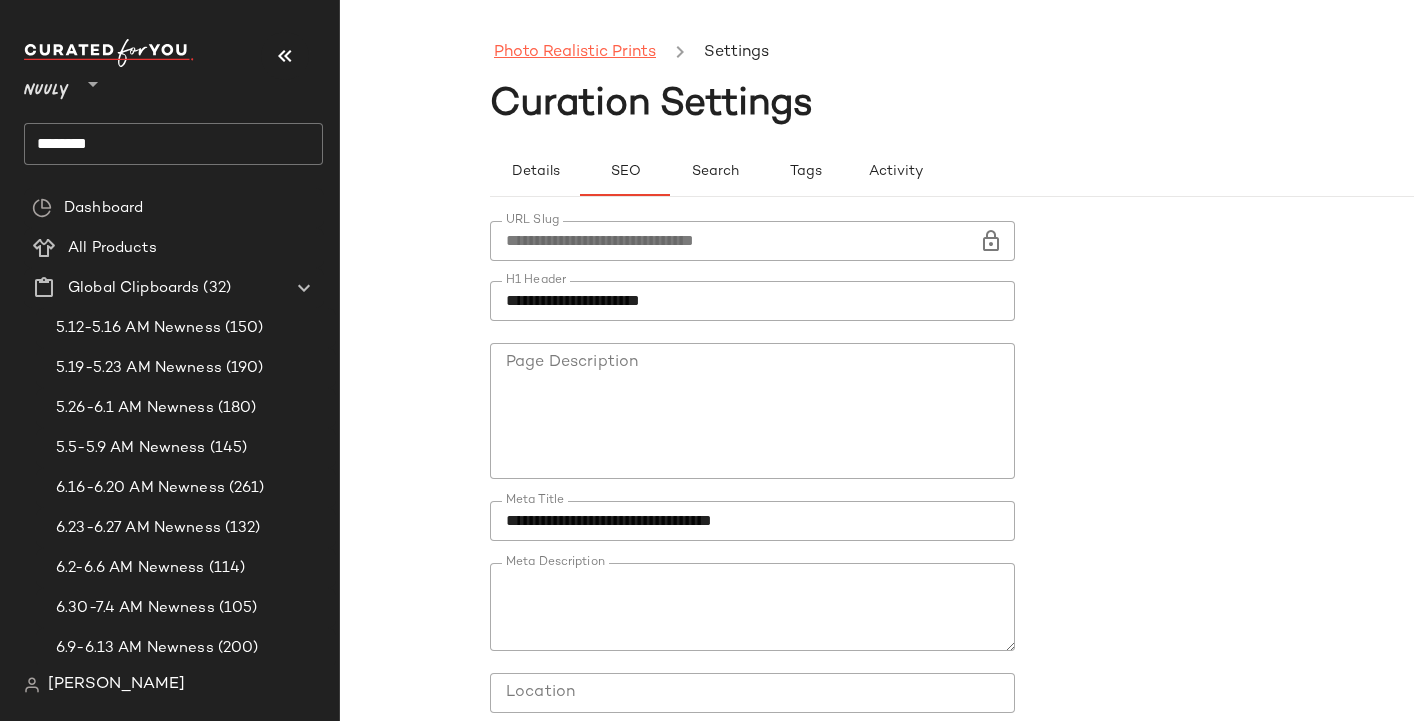 click on "Photo Realistic Prints" at bounding box center [575, 53] 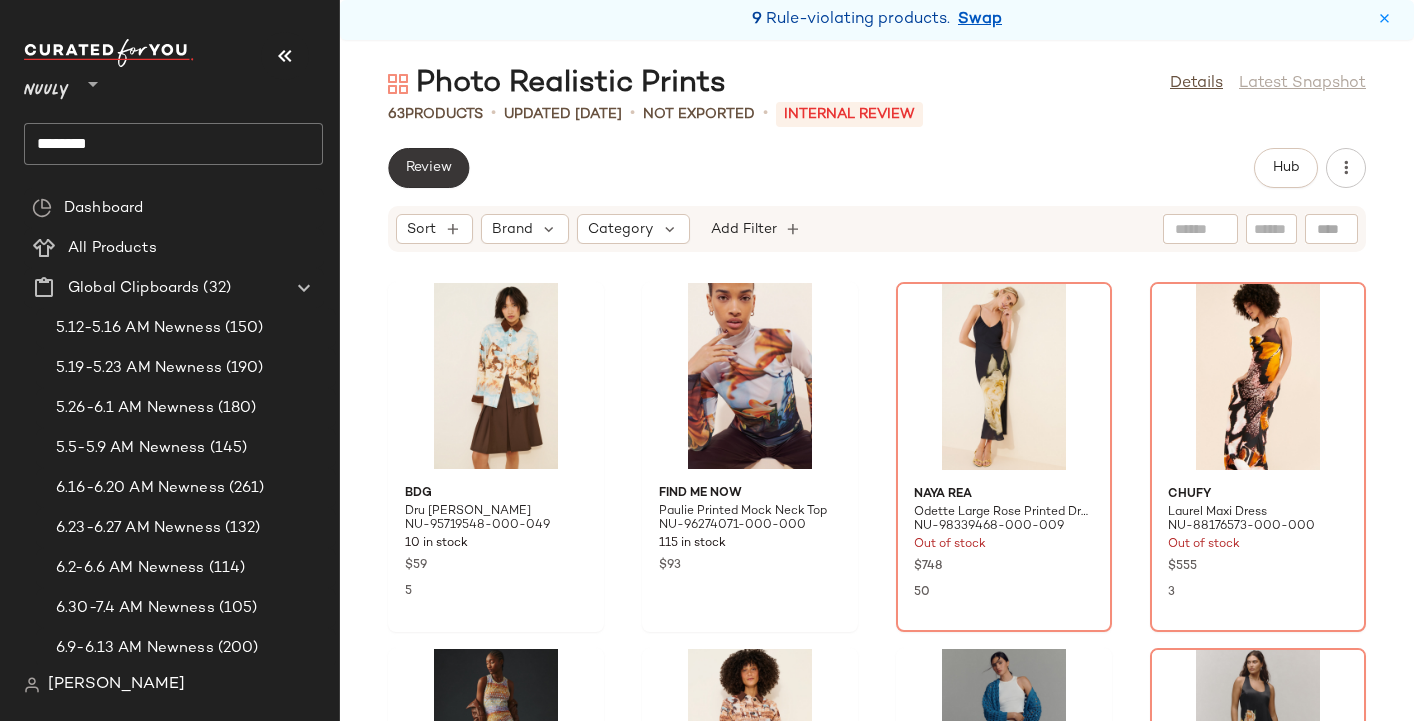 click on "Review" at bounding box center (428, 168) 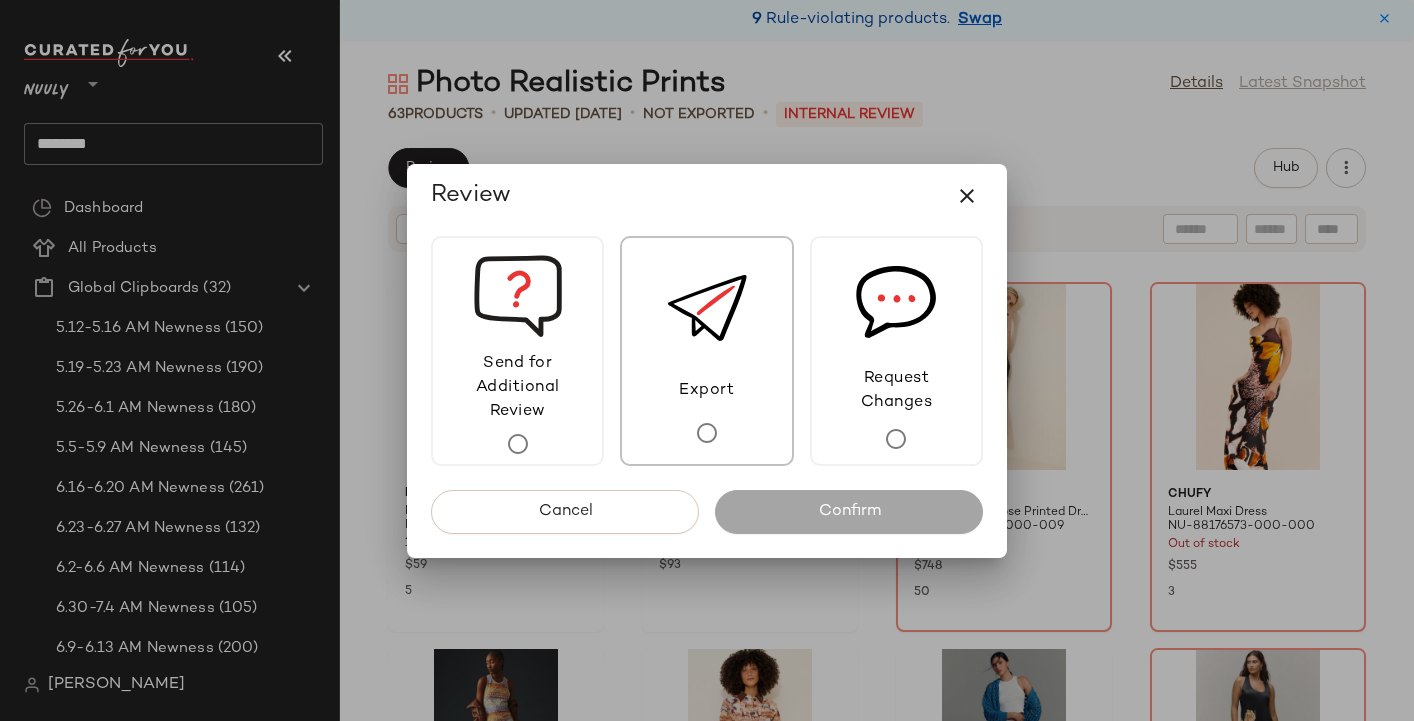 click 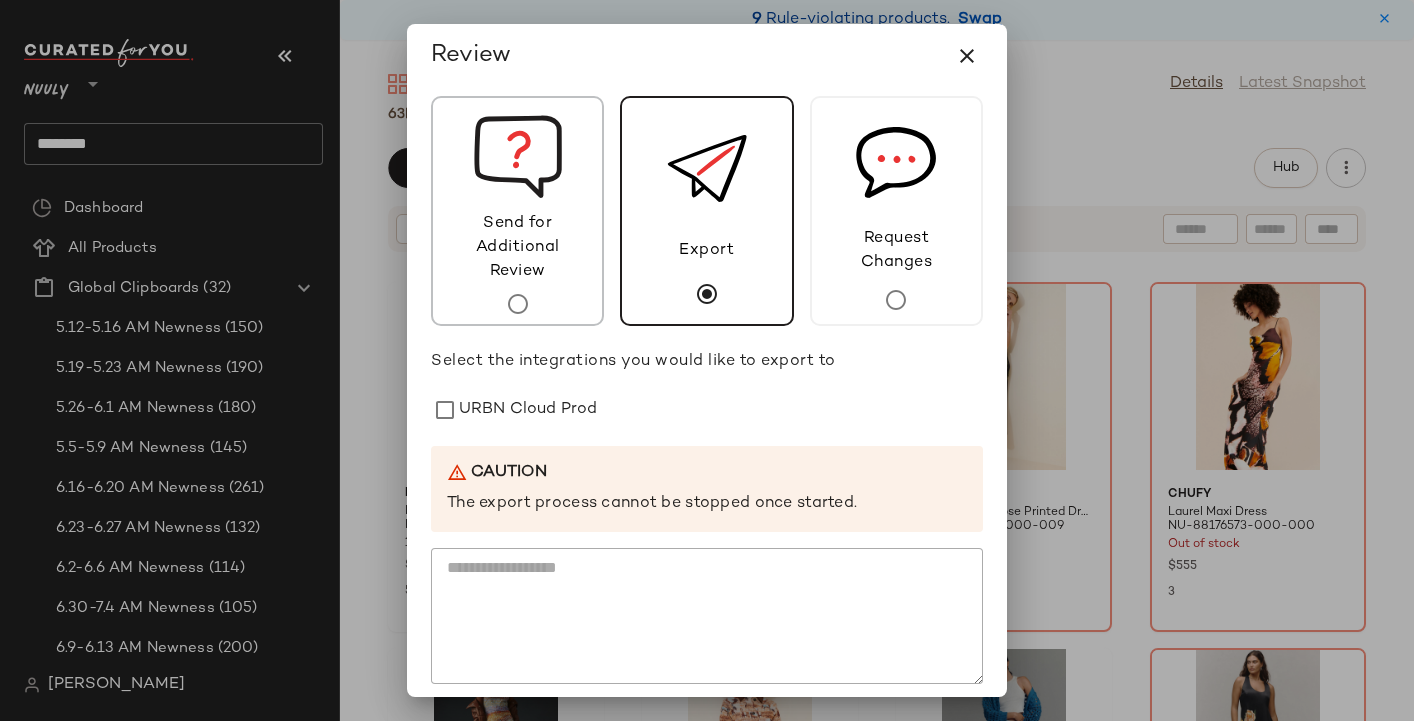 click on "Send for Additional Review" at bounding box center (517, 248) 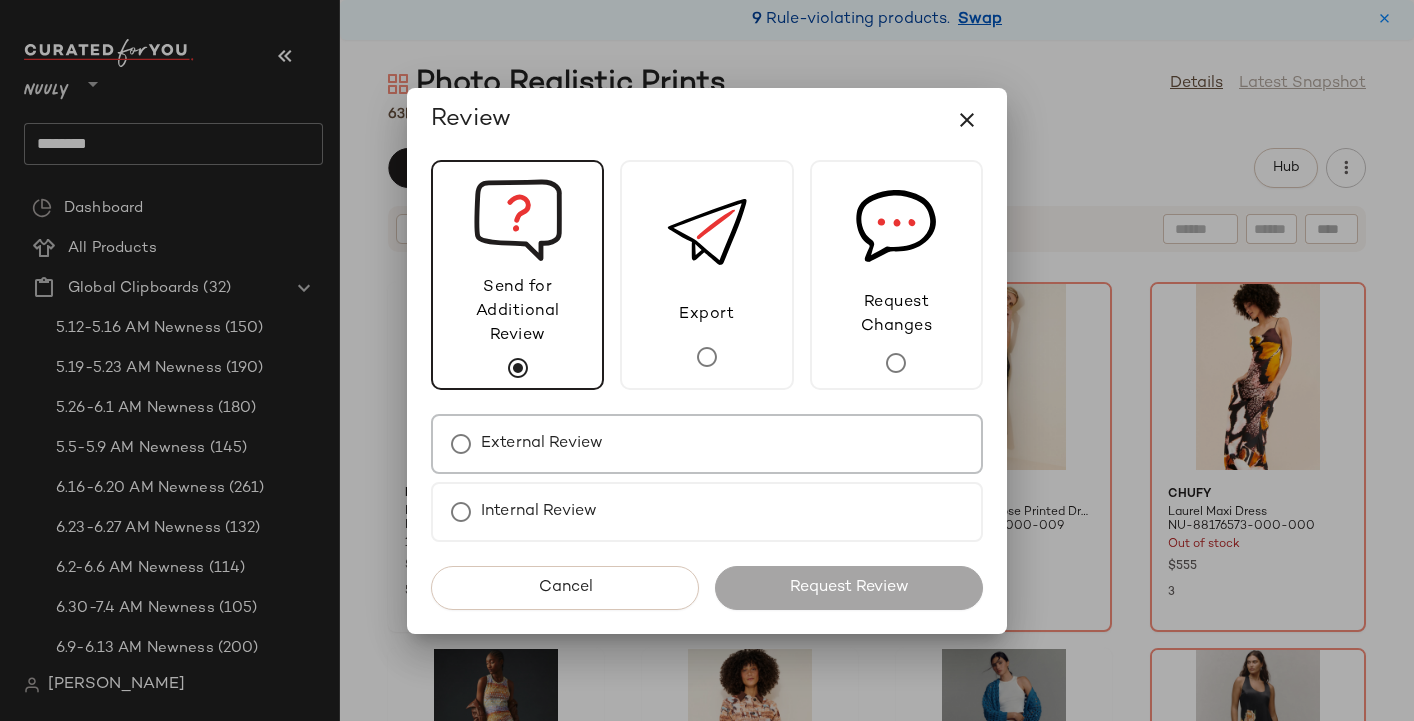 click on "External Review" at bounding box center (542, 444) 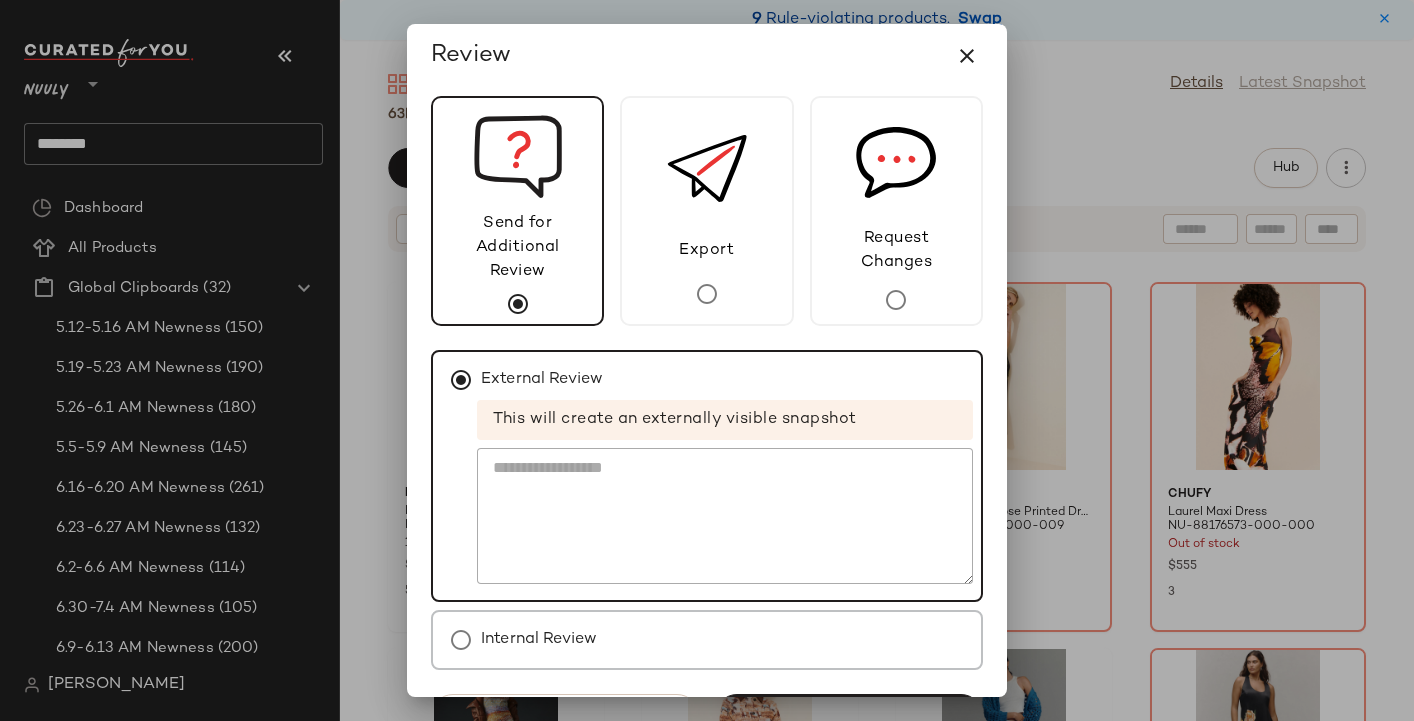scroll, scrollTop: 65, scrollLeft: 0, axis: vertical 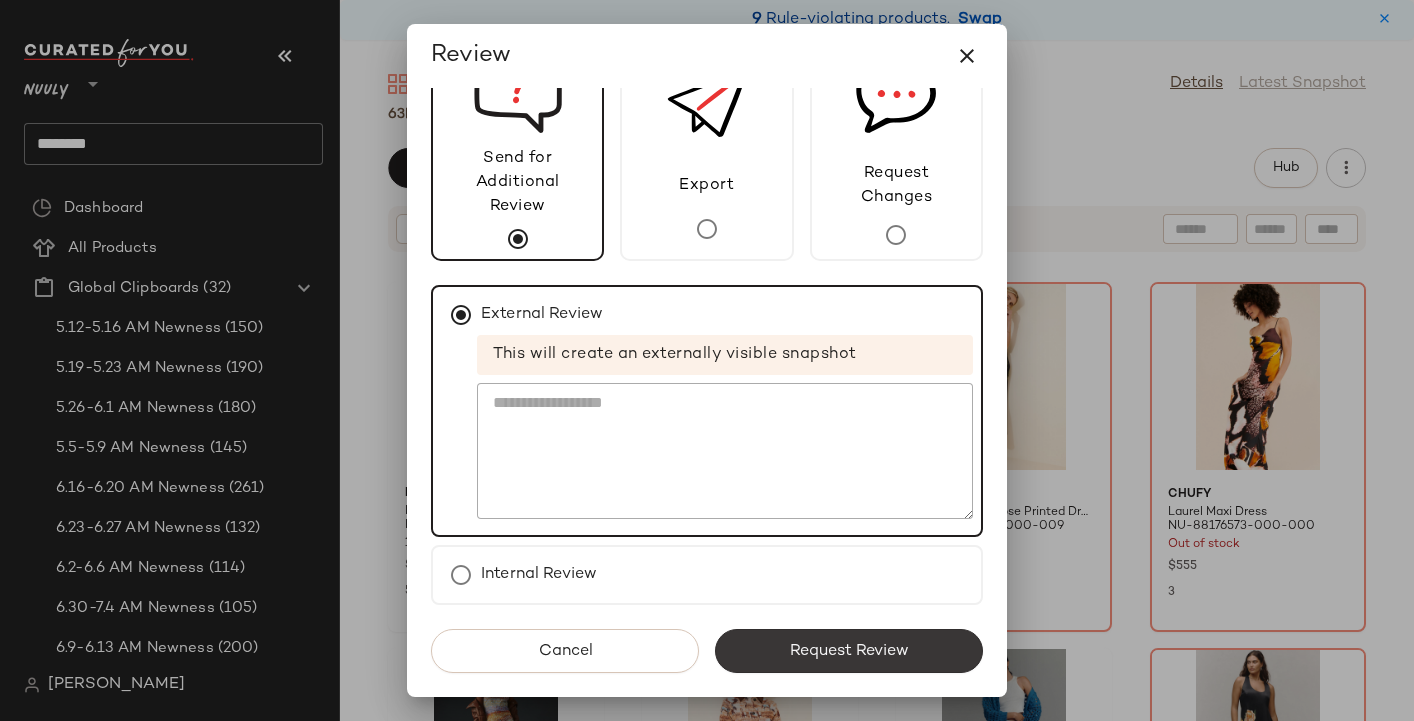 click on "Request Review" 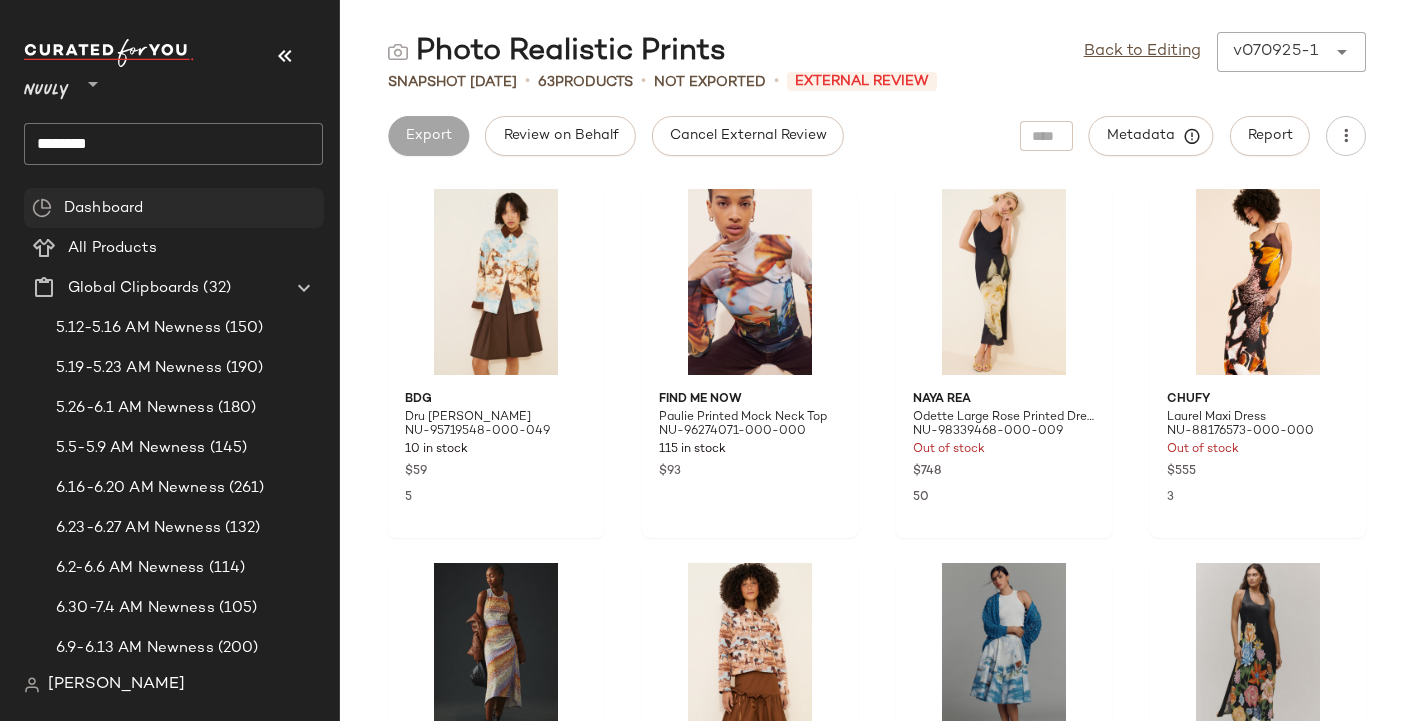 click on "Dashboard" 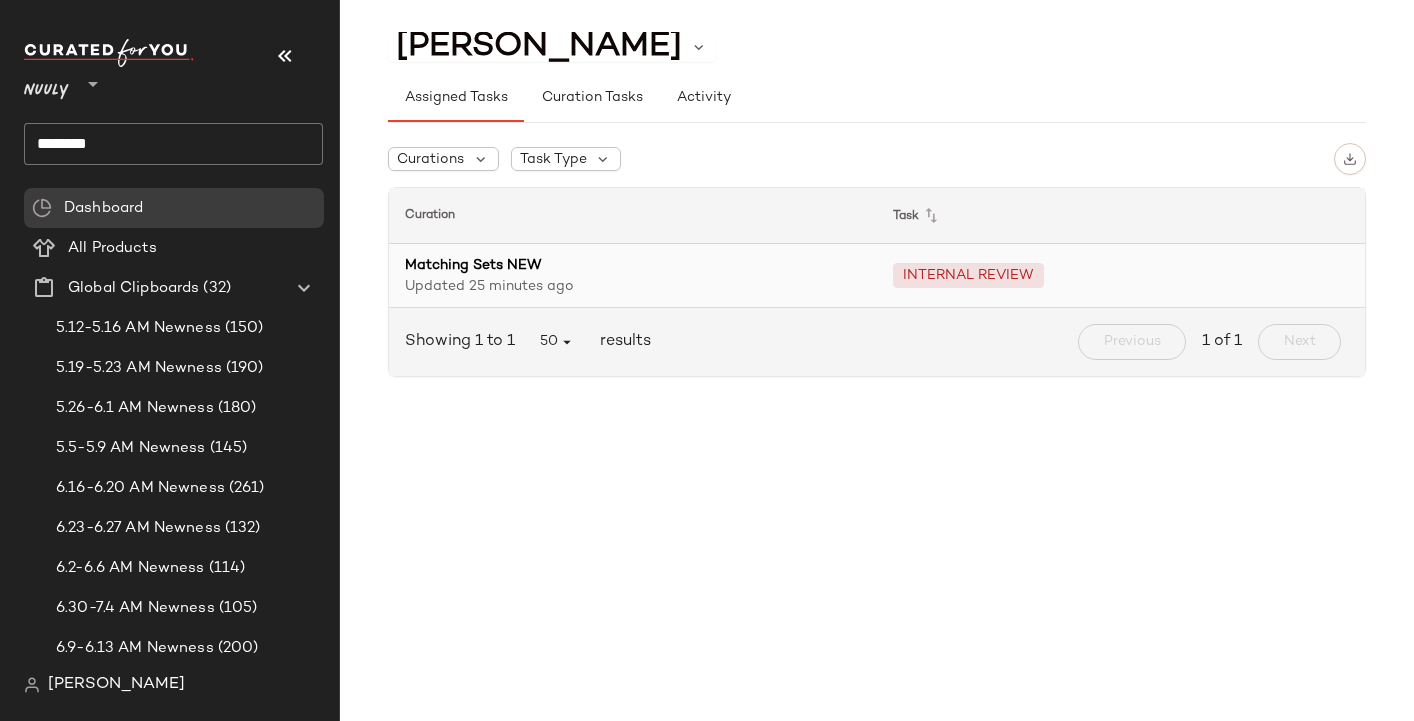 click on "Matching Sets NEW" at bounding box center (633, 265) 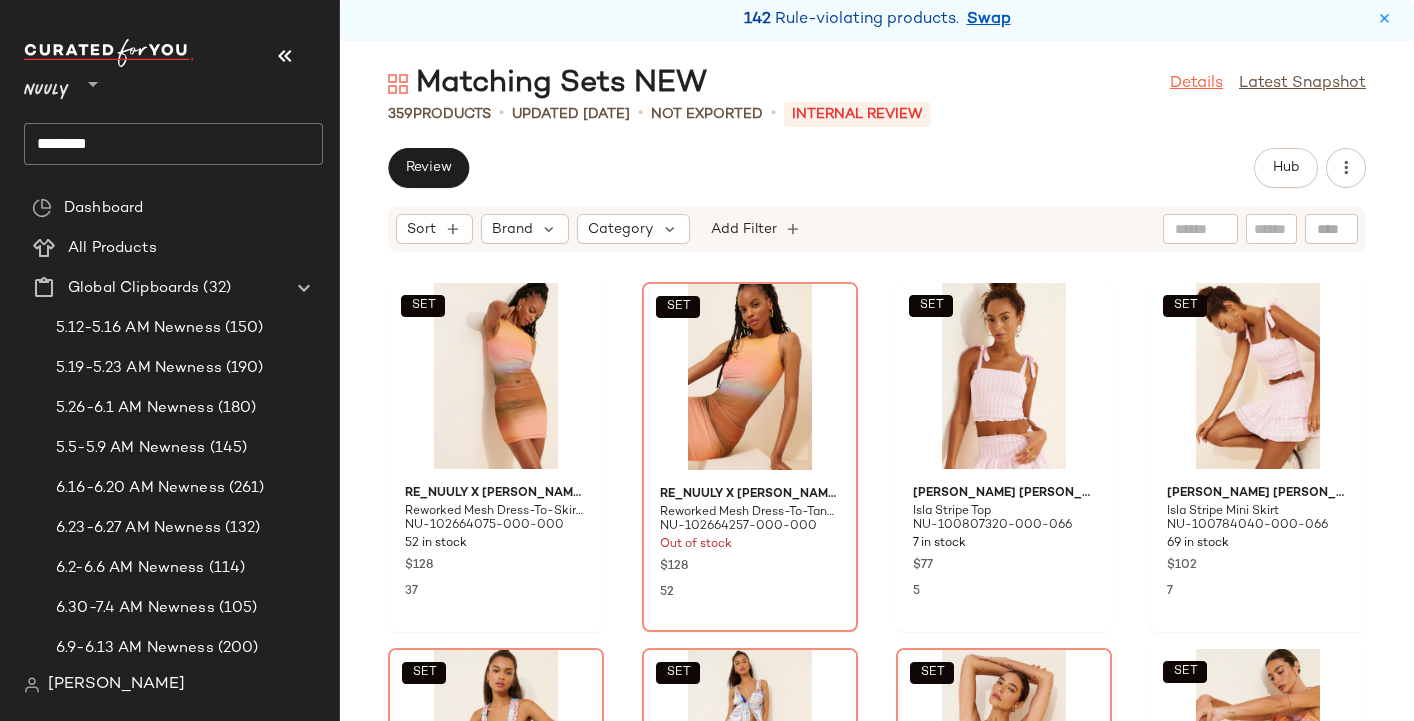 click on "Details" at bounding box center (1196, 84) 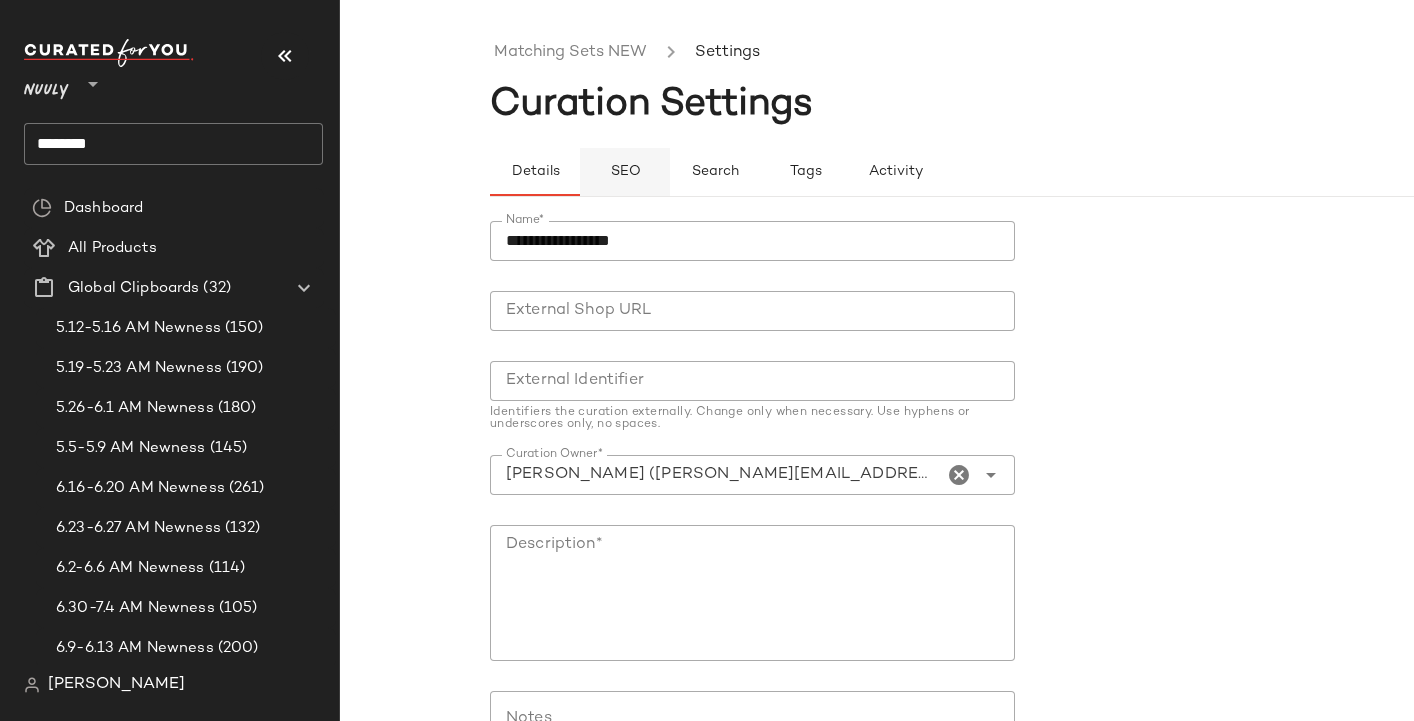 click on "SEO" 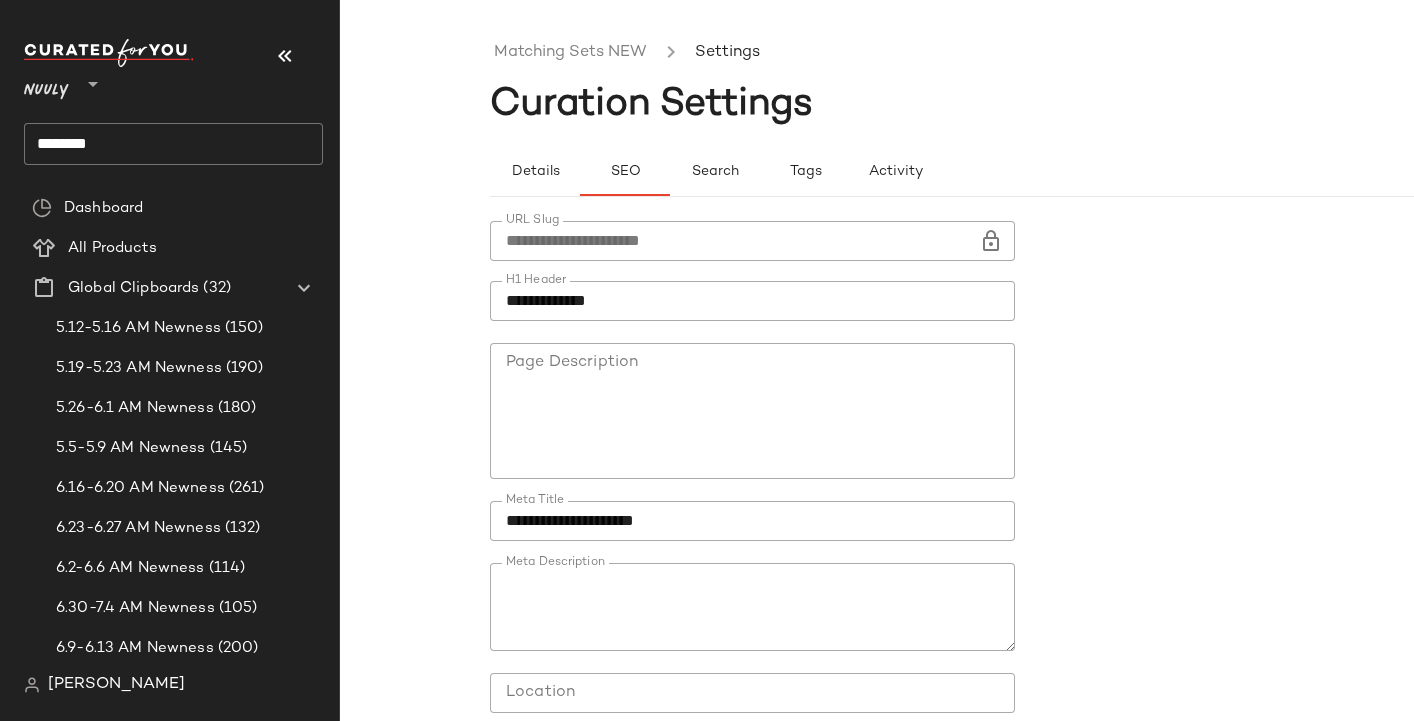 click on "Matching Sets NEW Settings" at bounding box center [1027, 53] 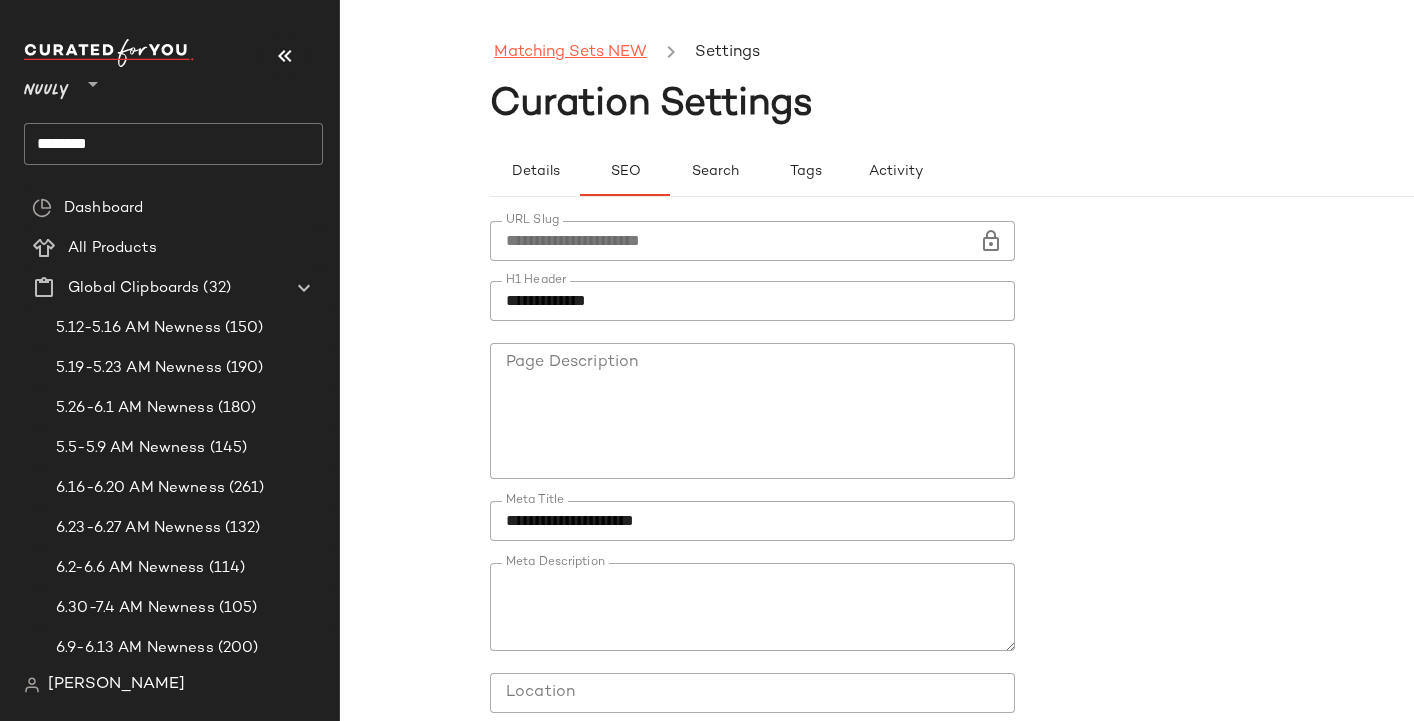 click on "Matching Sets NEW" at bounding box center [570, 53] 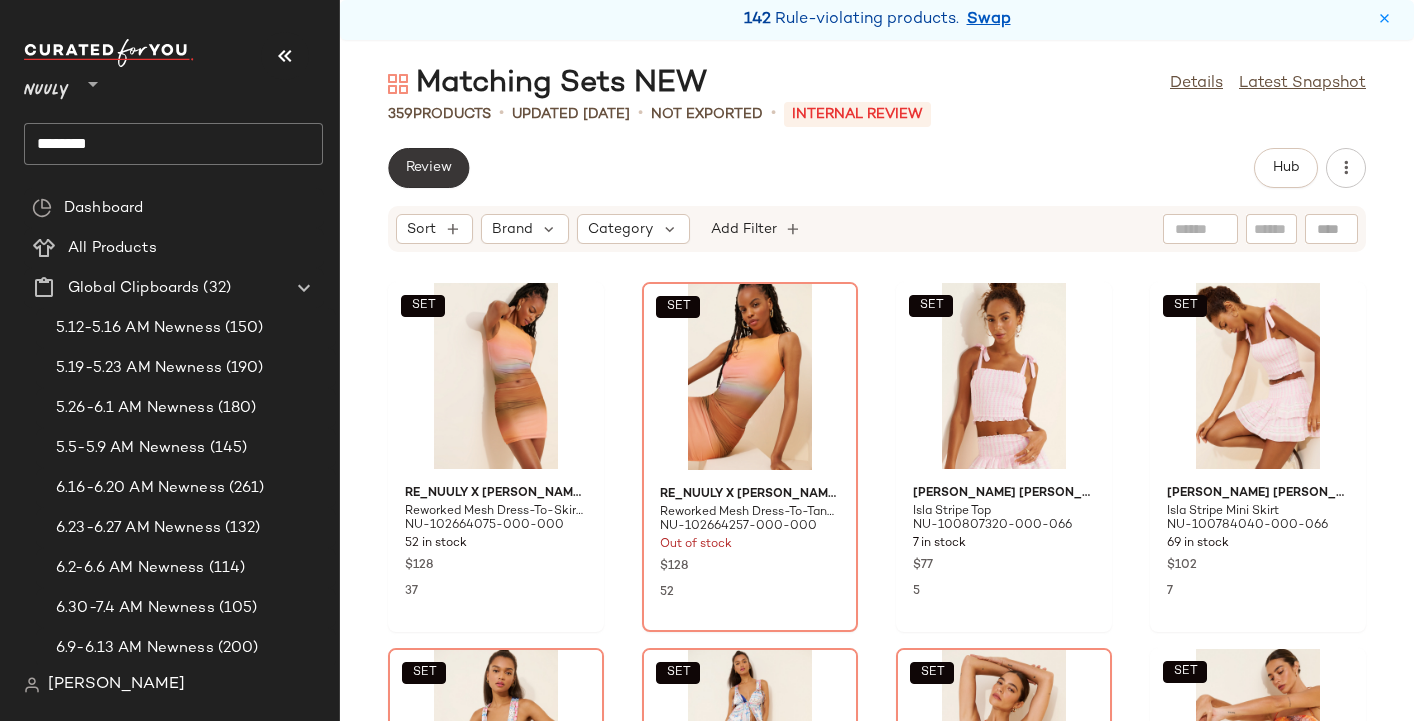 click on "Review" at bounding box center (428, 168) 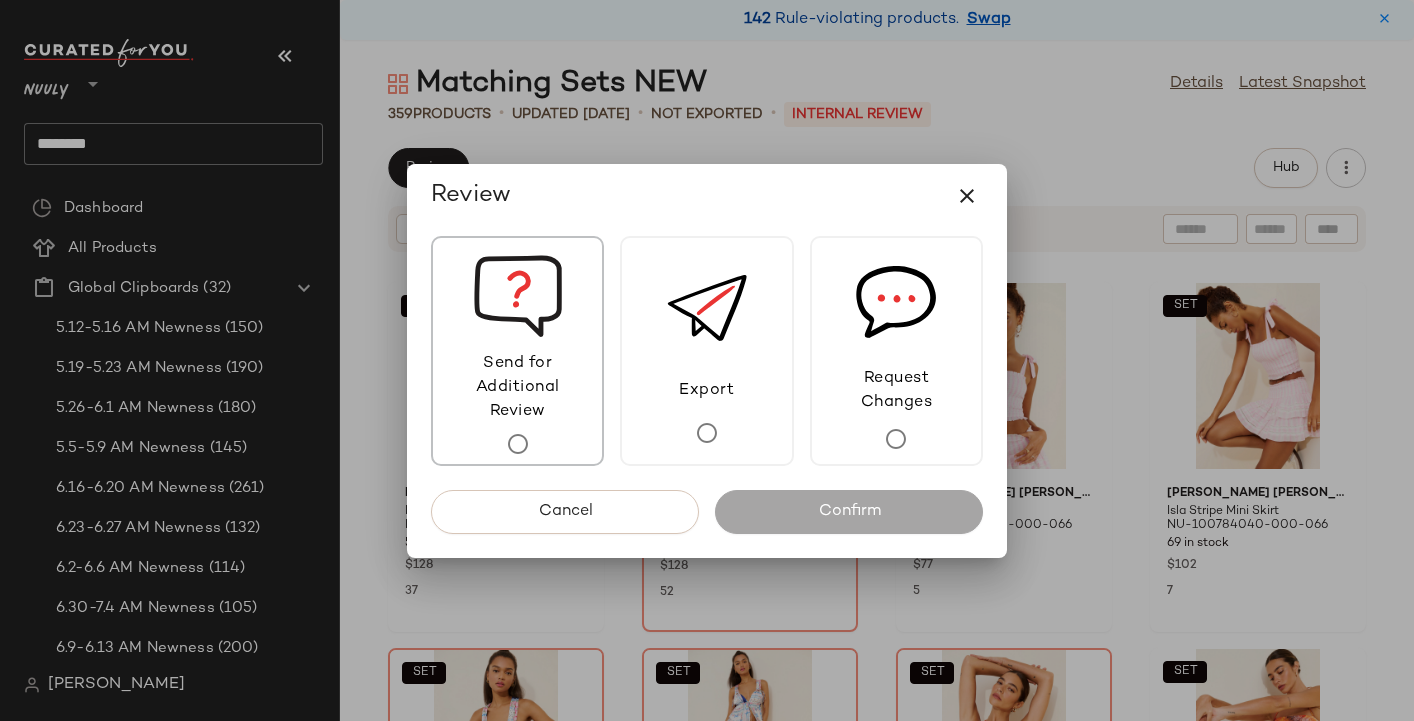 click 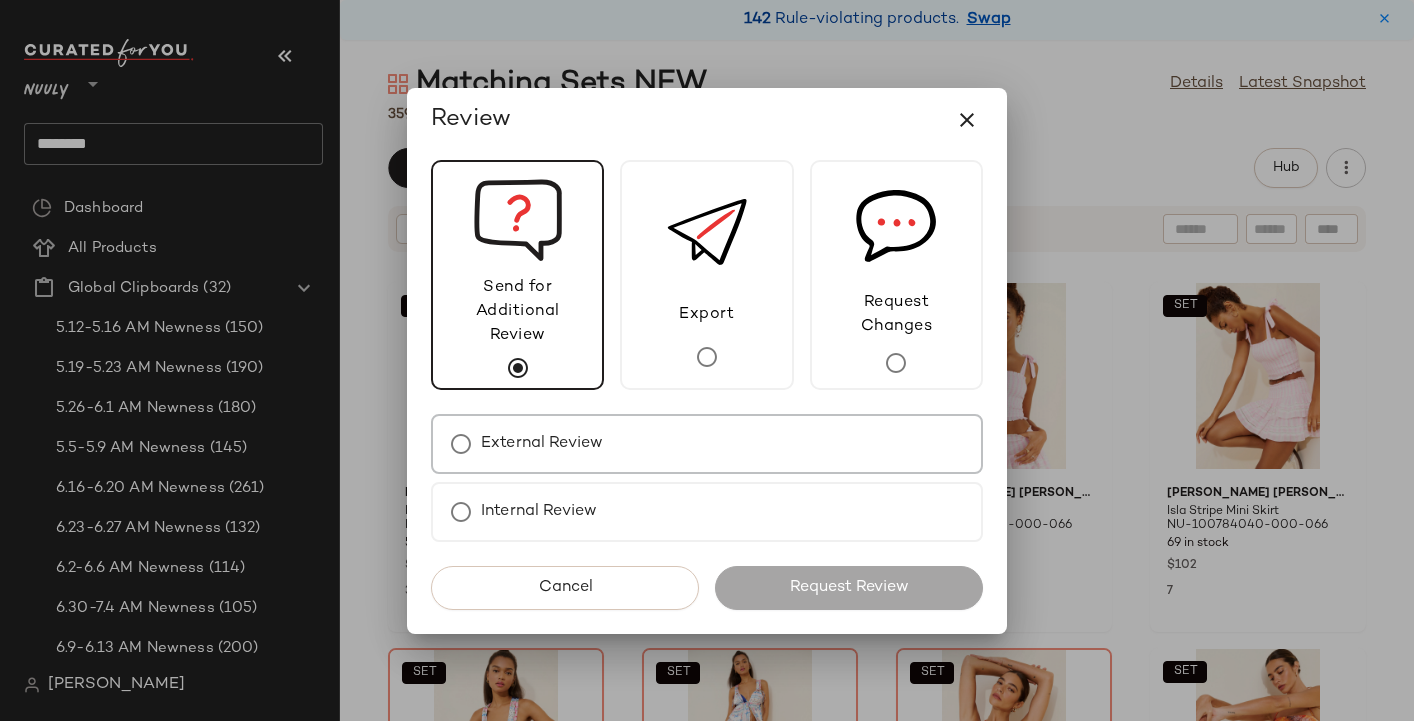 click on "External Review" at bounding box center (707, 444) 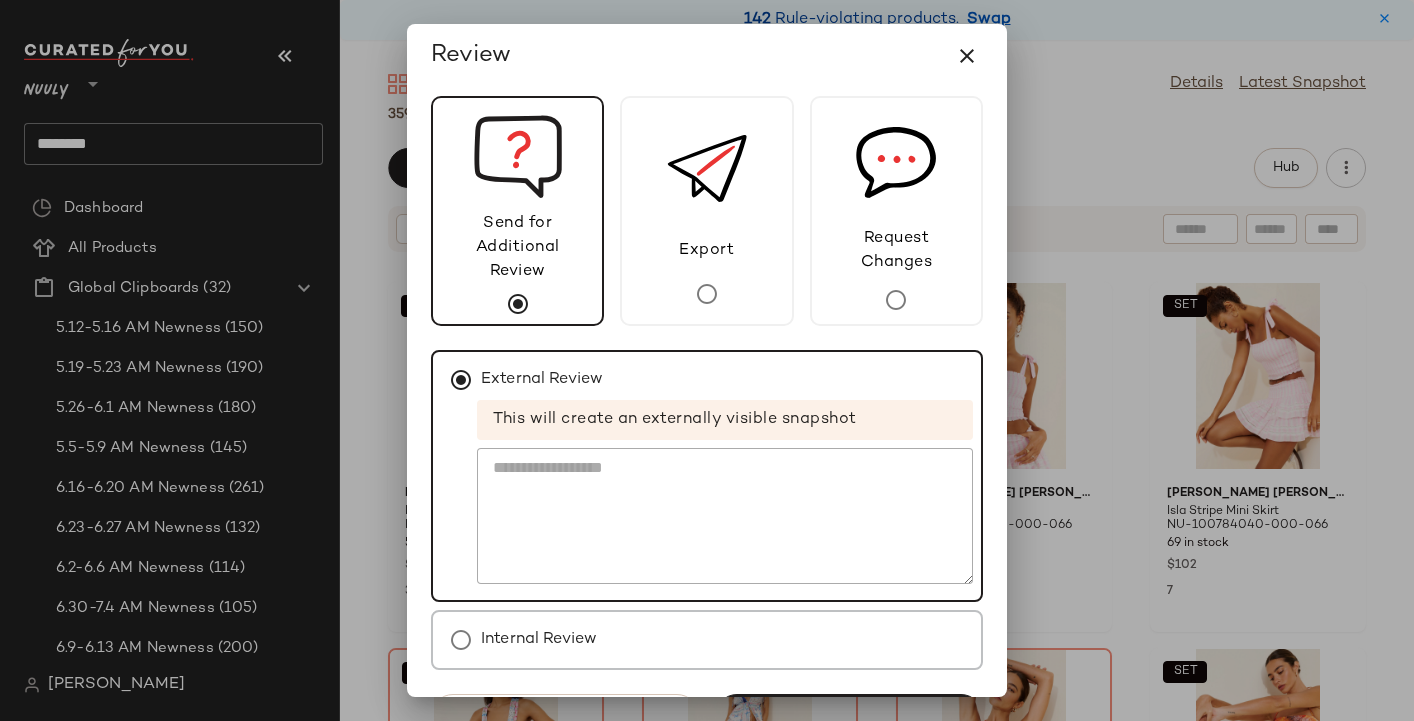 scroll, scrollTop: 65, scrollLeft: 0, axis: vertical 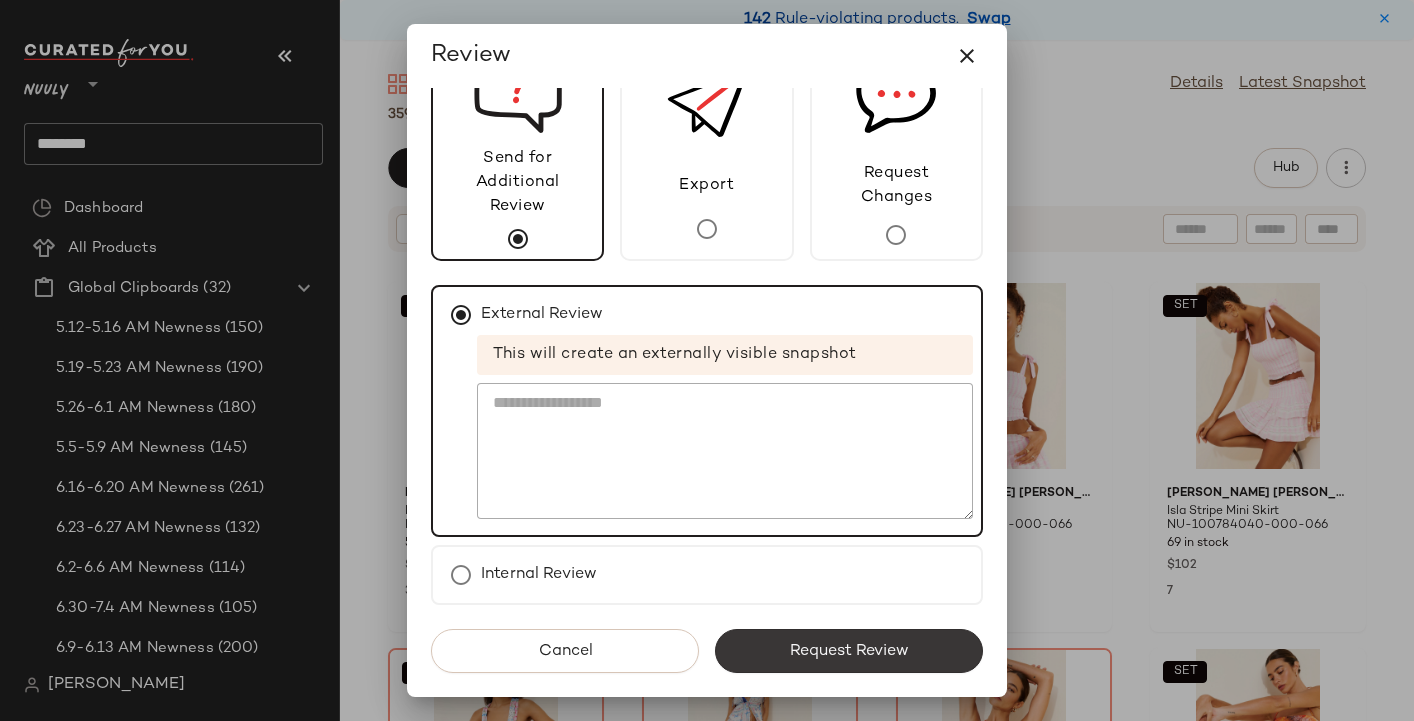 click on "Request Review" 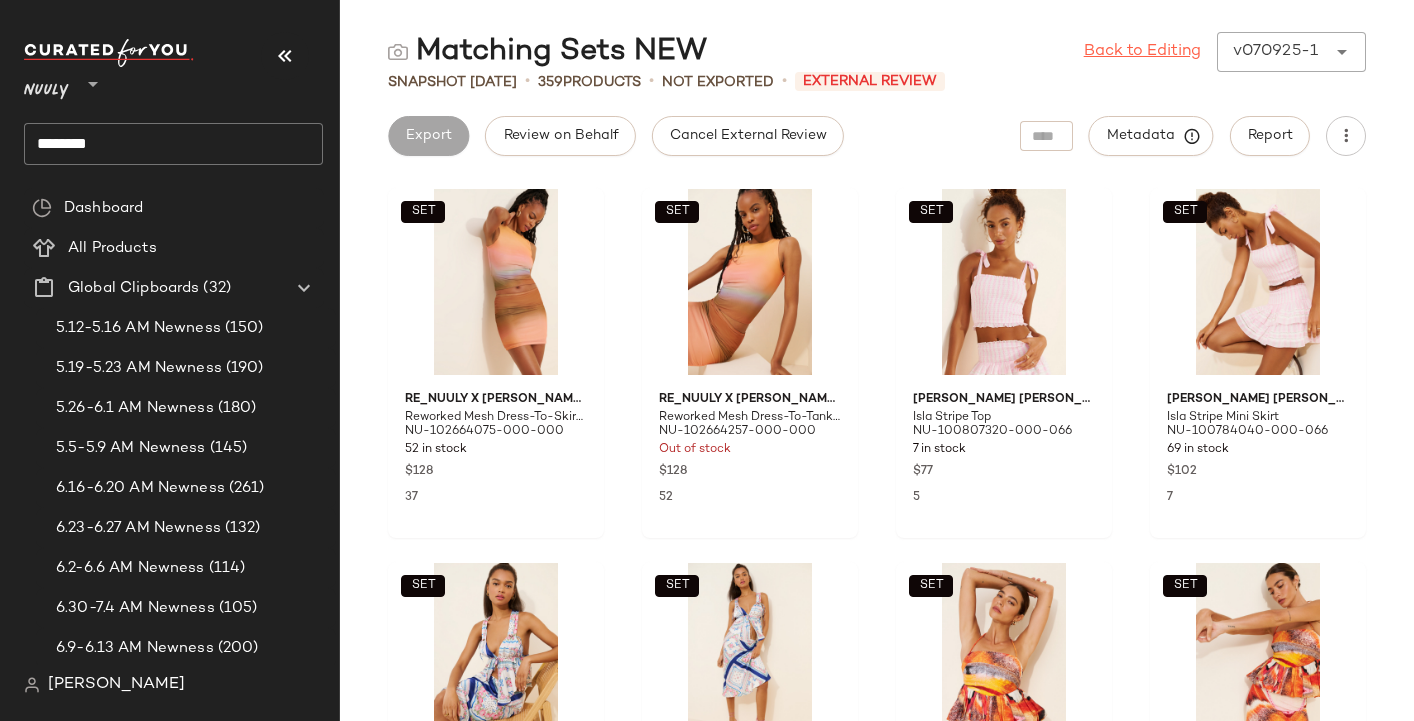 click on "Back to Editing" at bounding box center (1142, 52) 